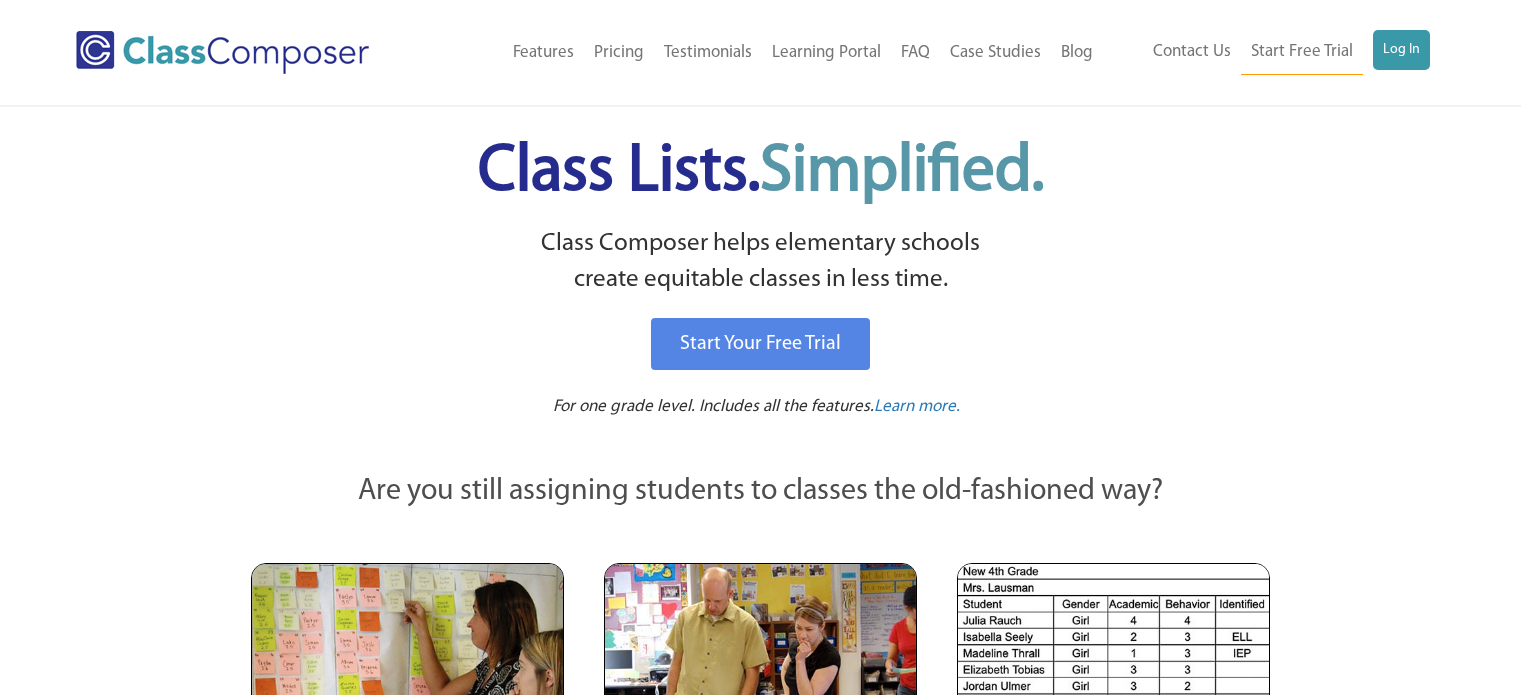 scroll, scrollTop: 0, scrollLeft: 0, axis: both 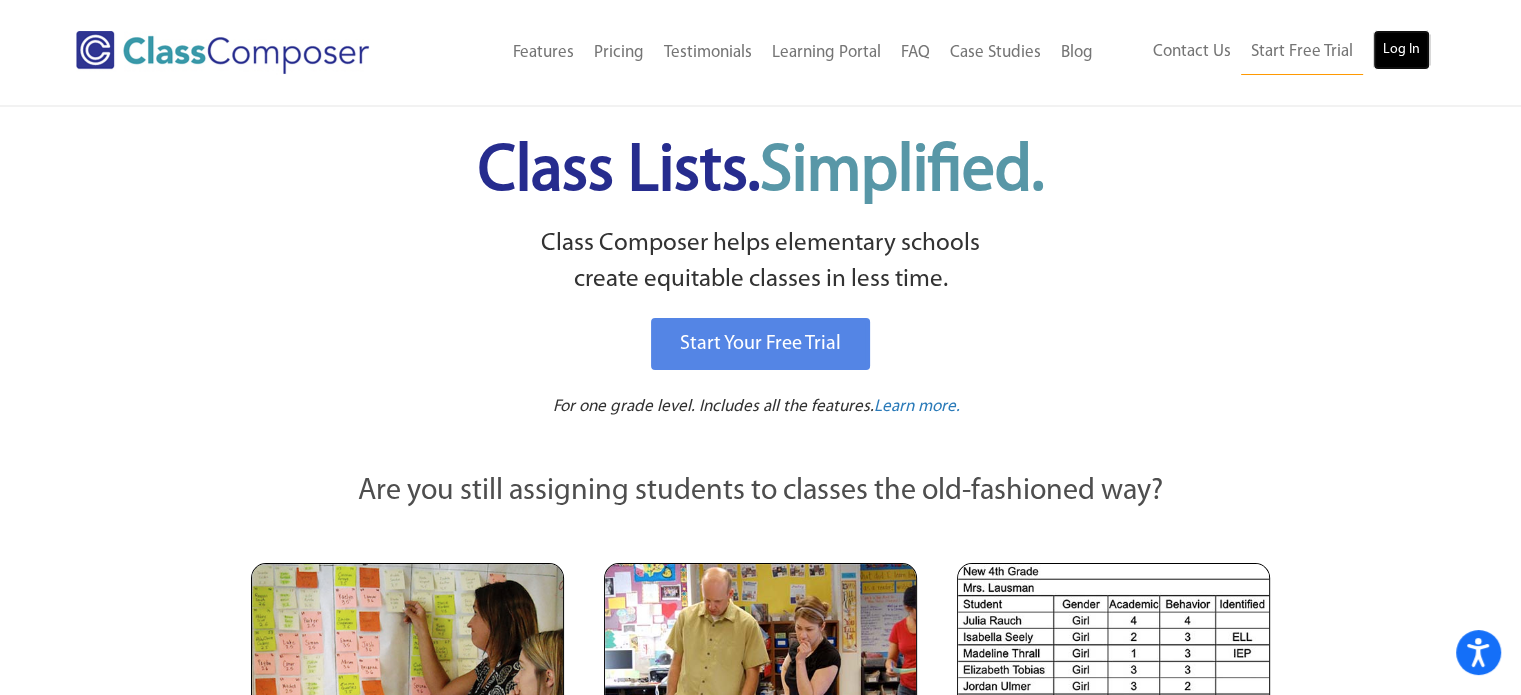 click on "Log In" at bounding box center (1401, 50) 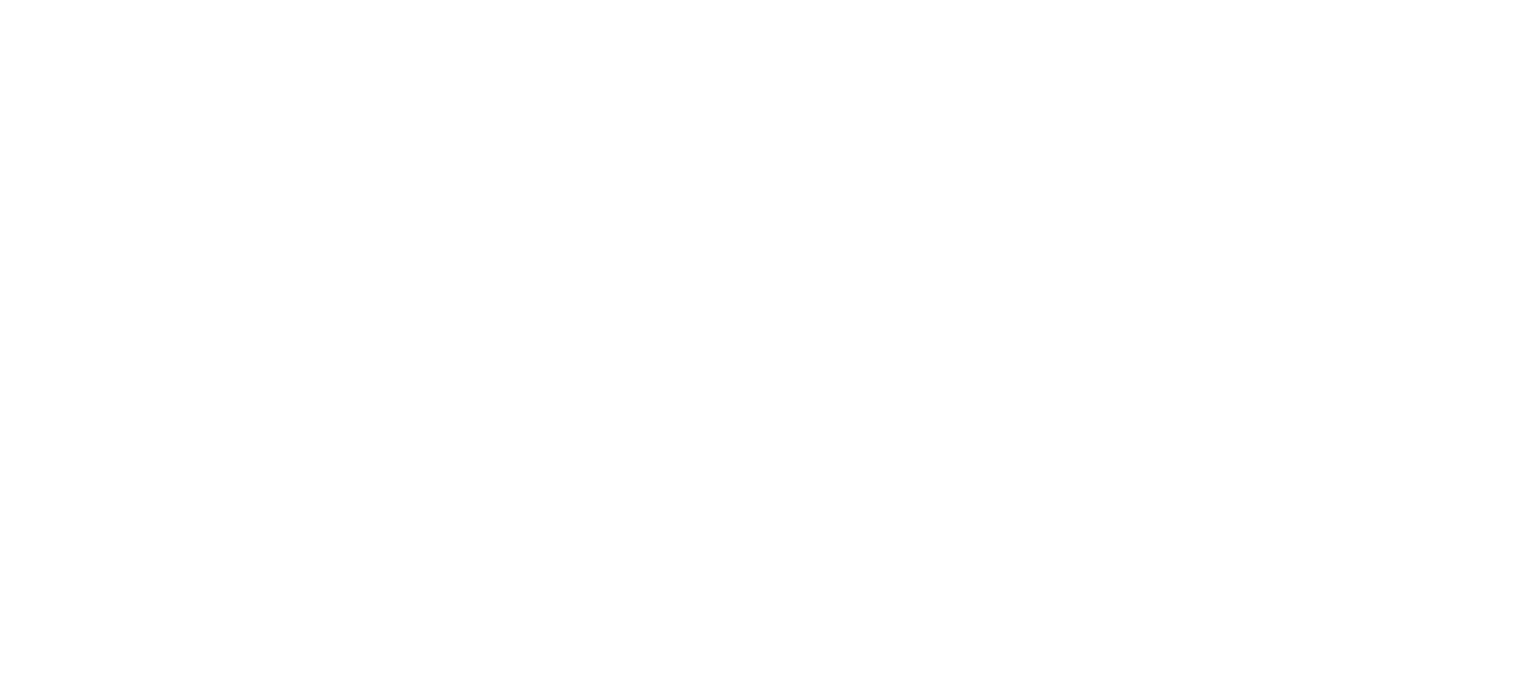 scroll, scrollTop: 0, scrollLeft: 0, axis: both 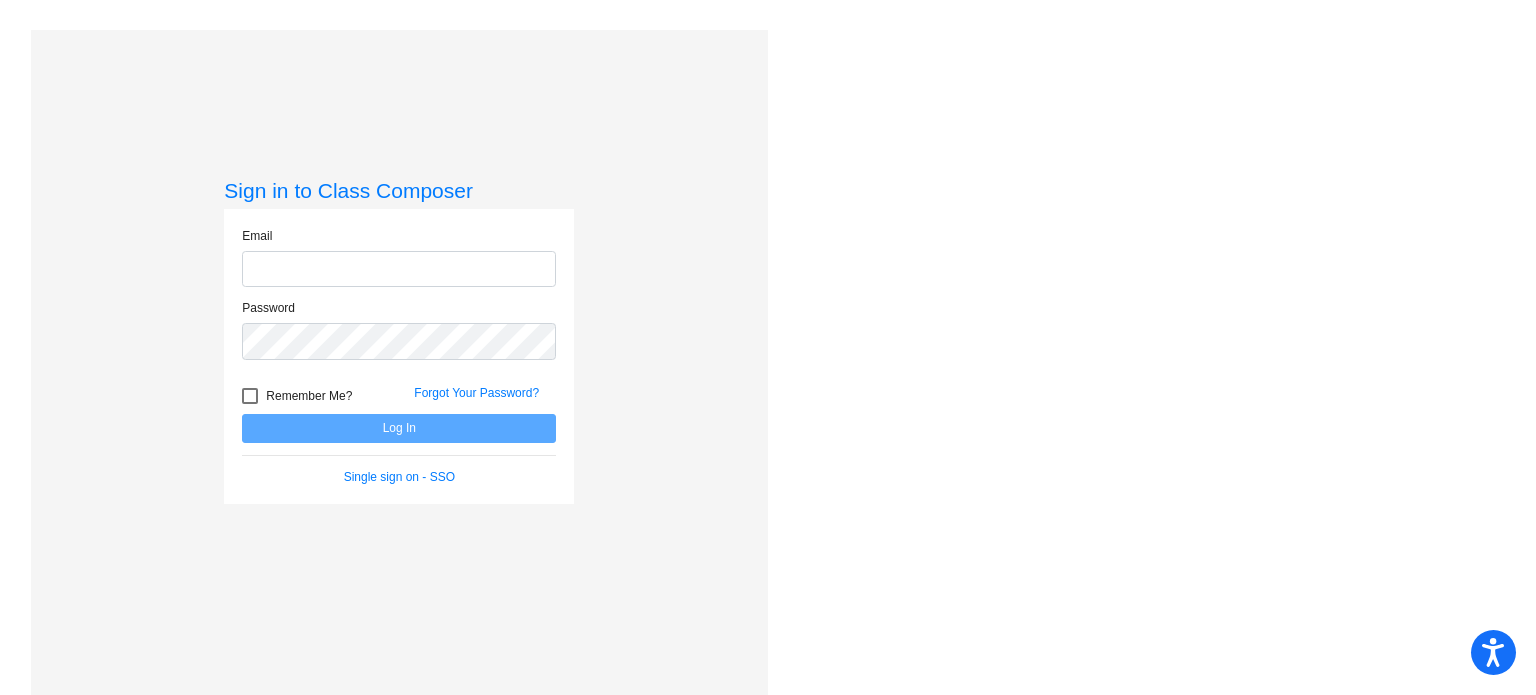 type on "jmorrison@[DOMAIN]" 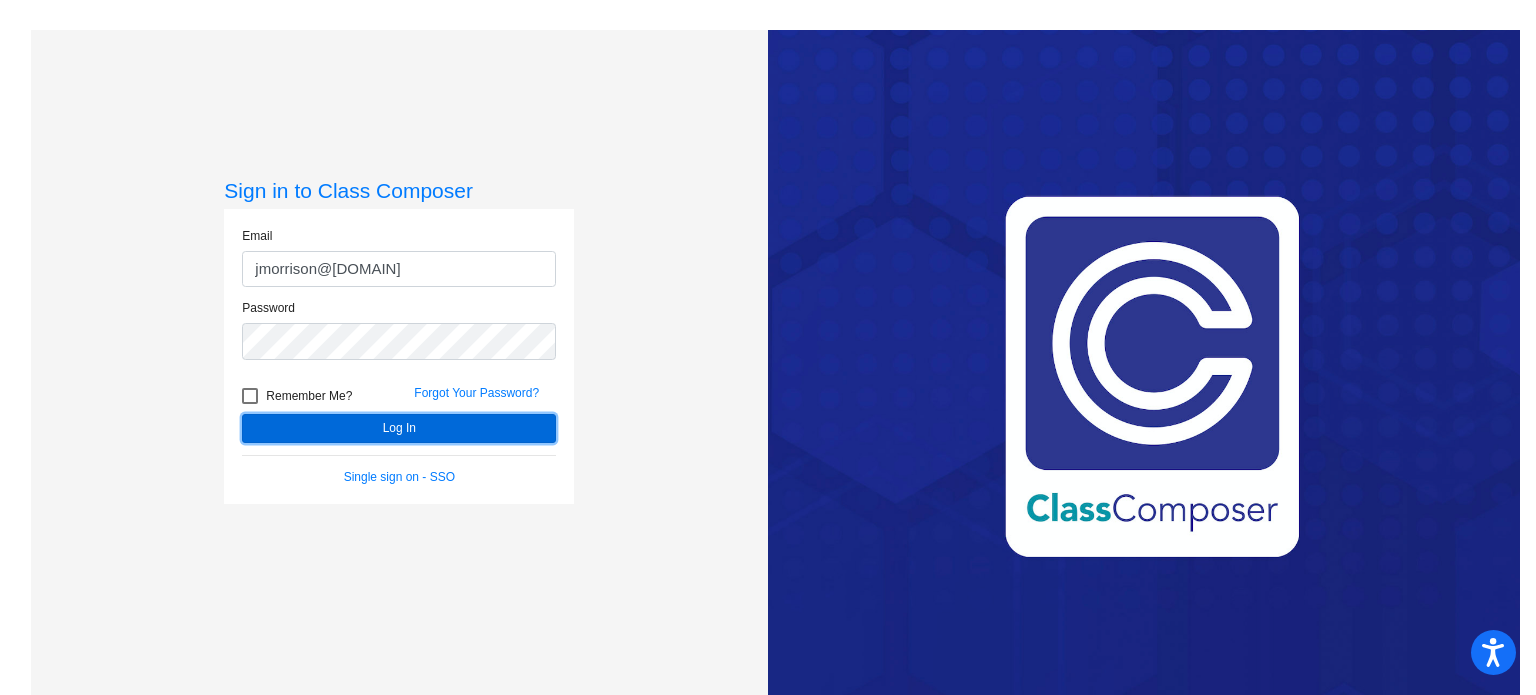 click on "Log In" 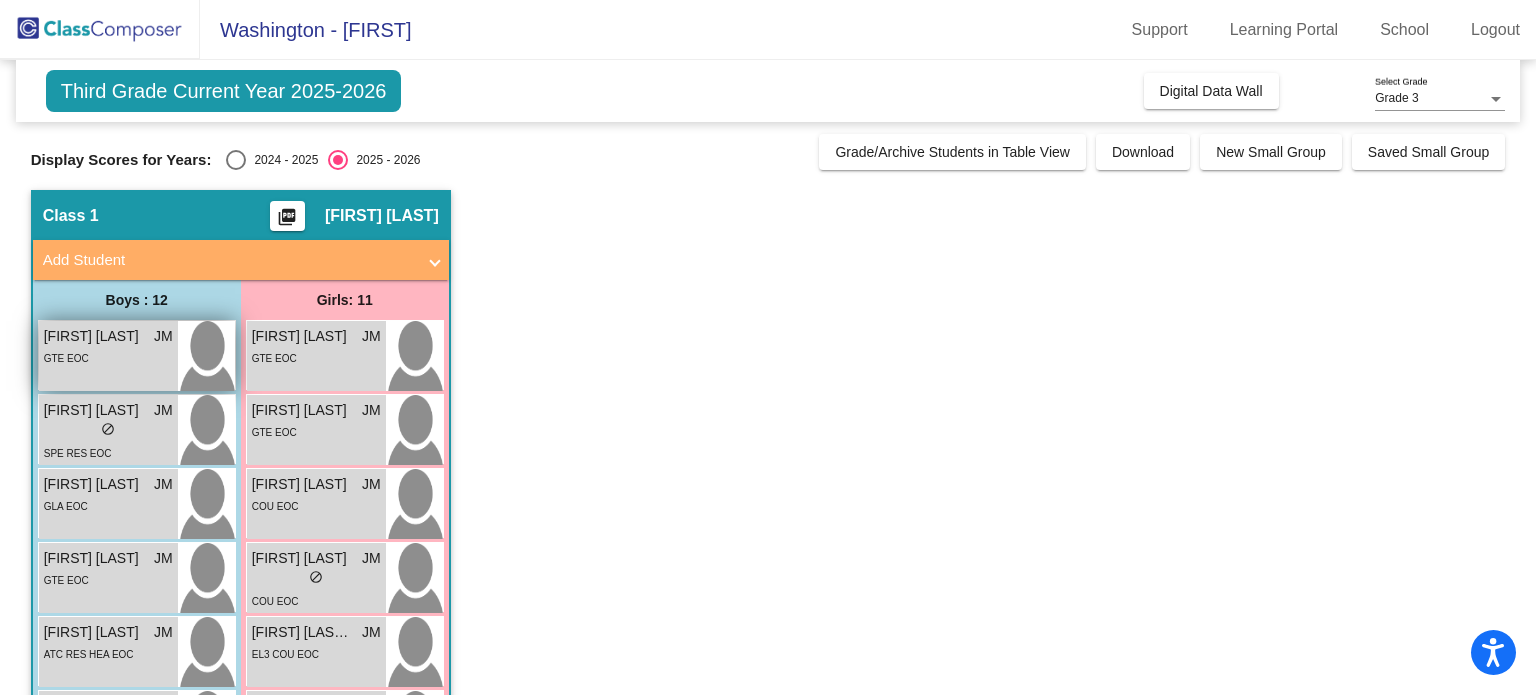 click on "GTE EOC" at bounding box center [66, 357] 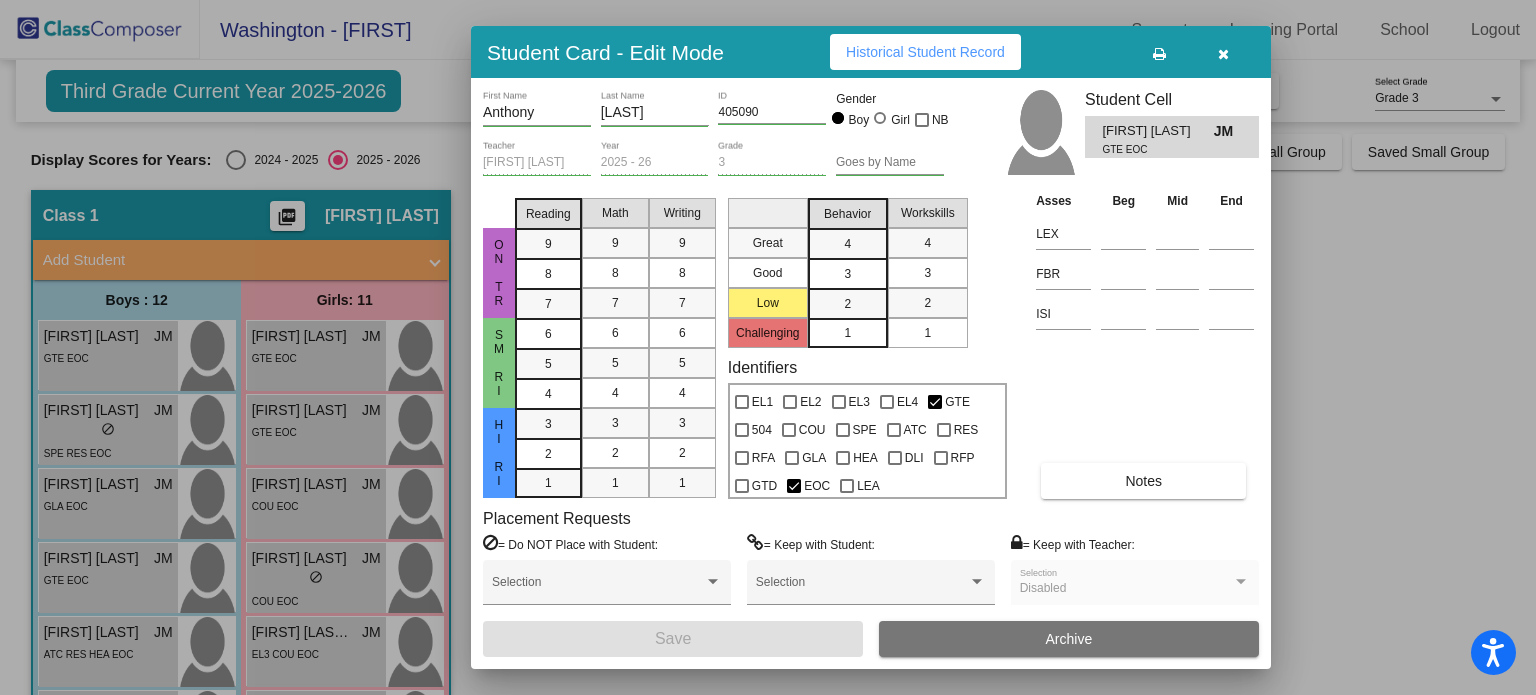click at bounding box center (1159, 54) 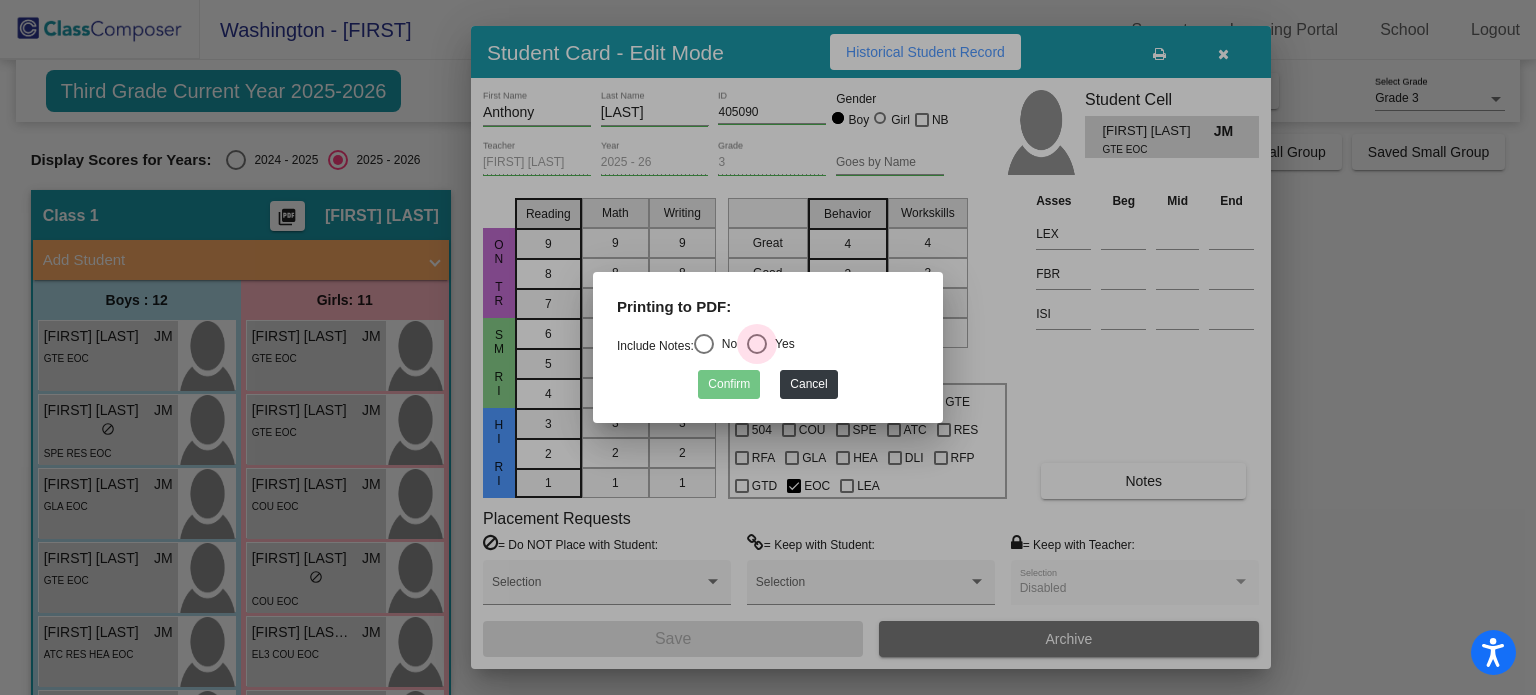 click at bounding box center [757, 344] 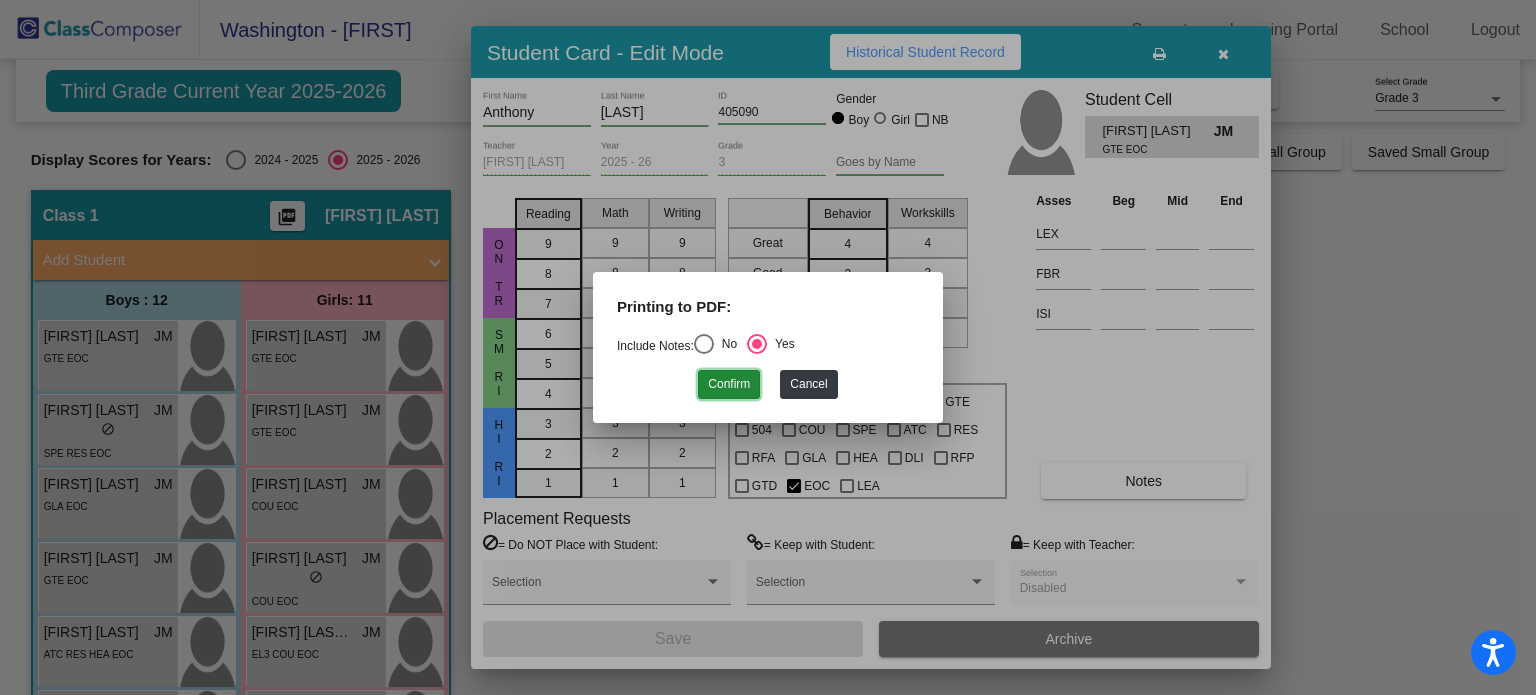 click on "Confirm" at bounding box center [729, 384] 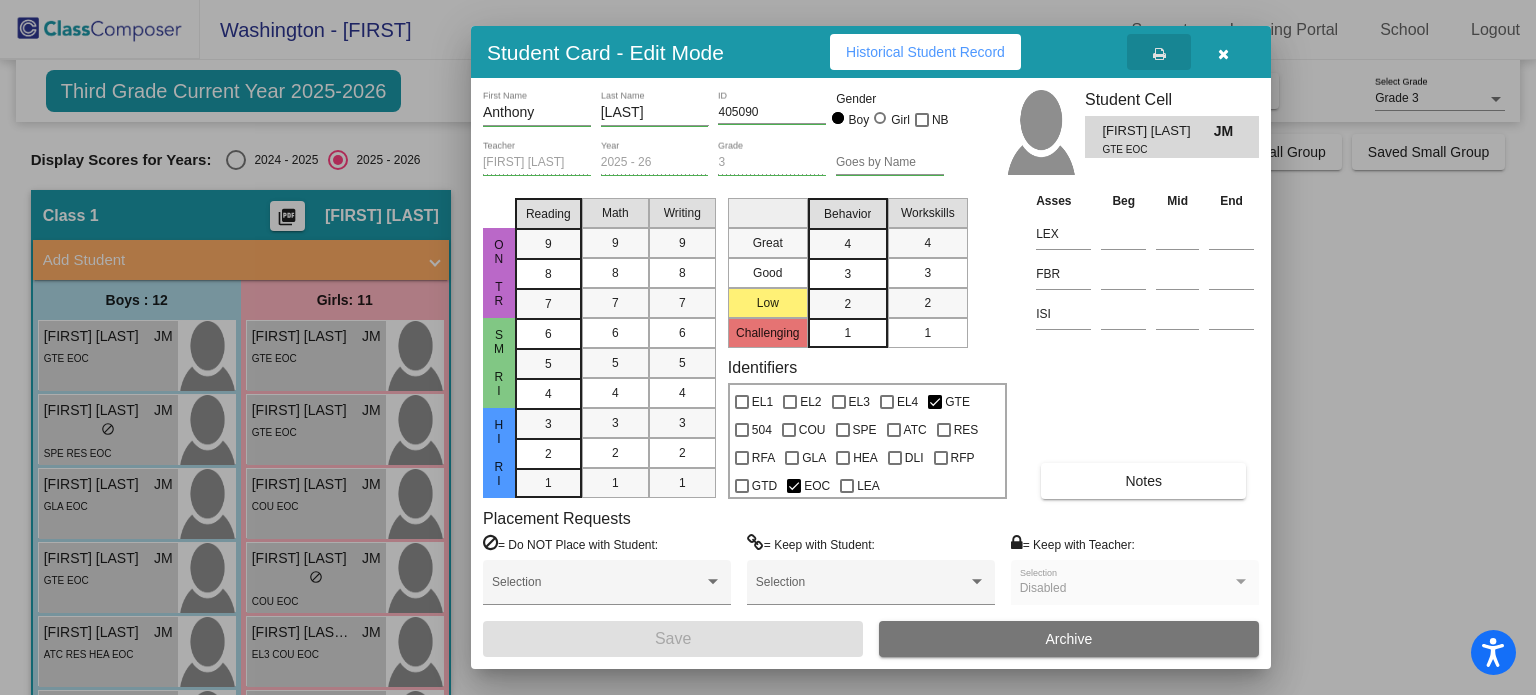 click at bounding box center [768, 347] 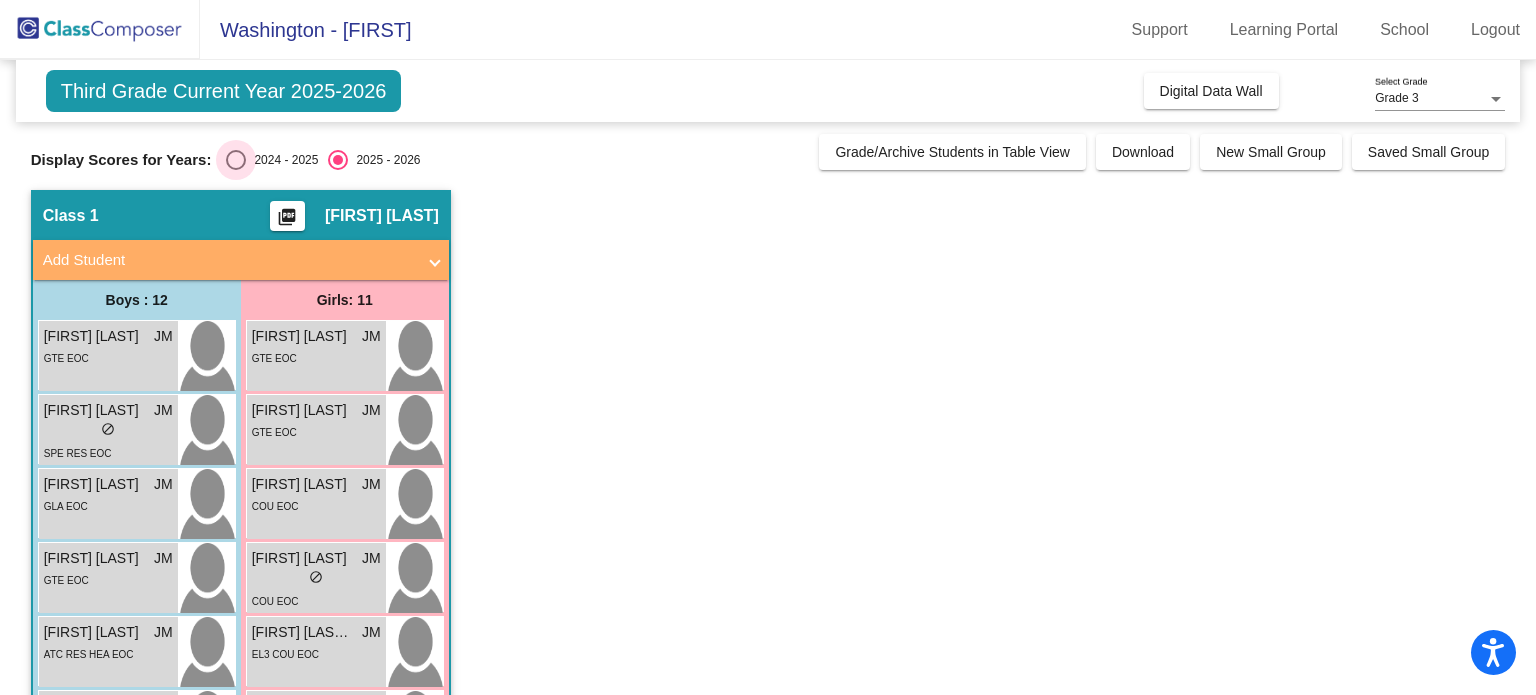 click at bounding box center [236, 160] 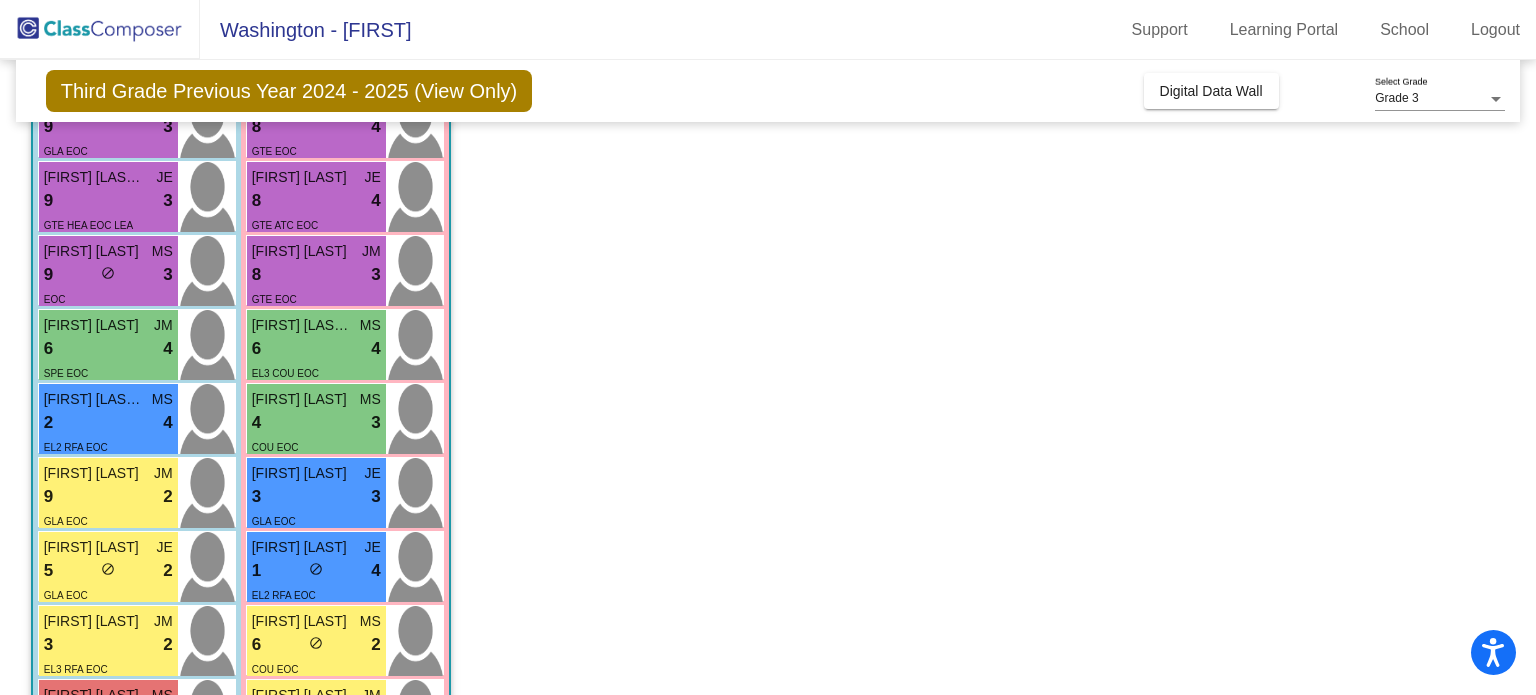scroll, scrollTop: 144, scrollLeft: 0, axis: vertical 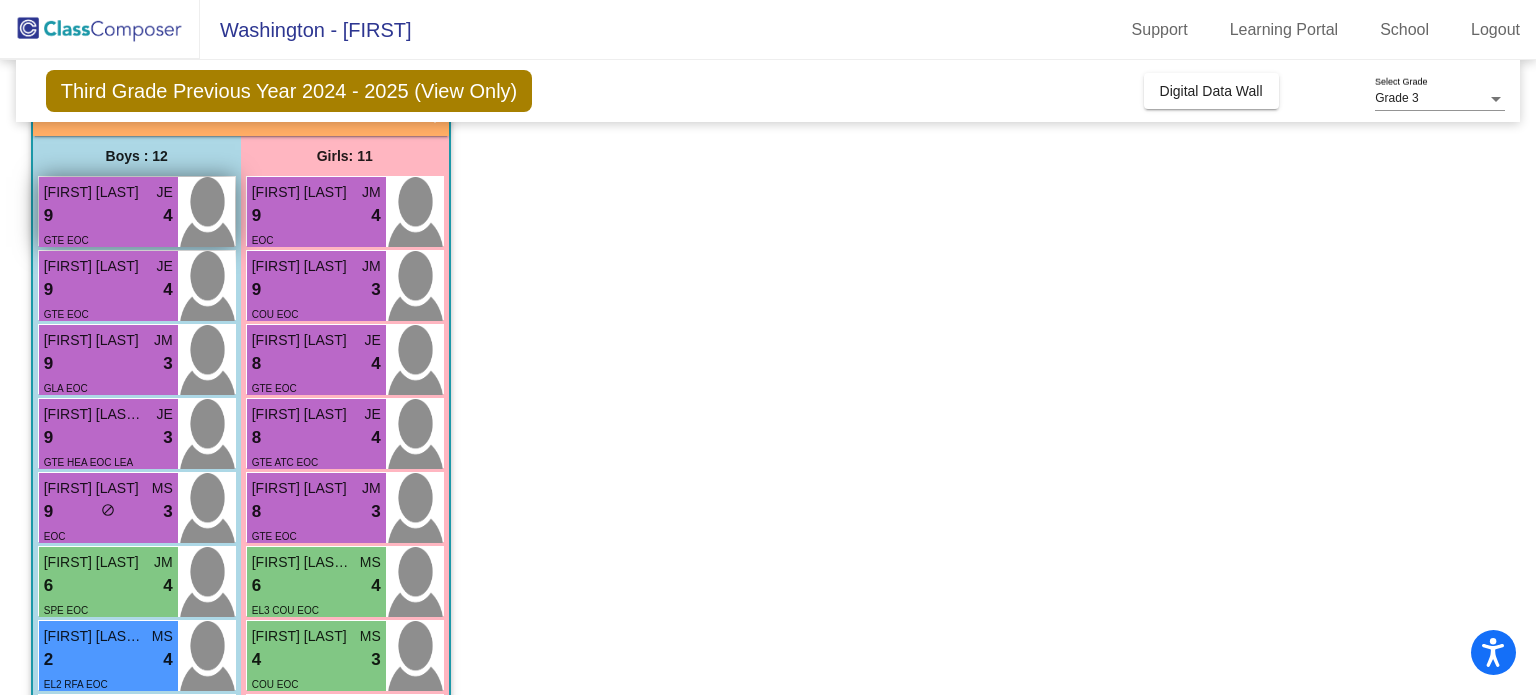 click on "9 lock do_not_disturb_alt 4" at bounding box center (108, 216) 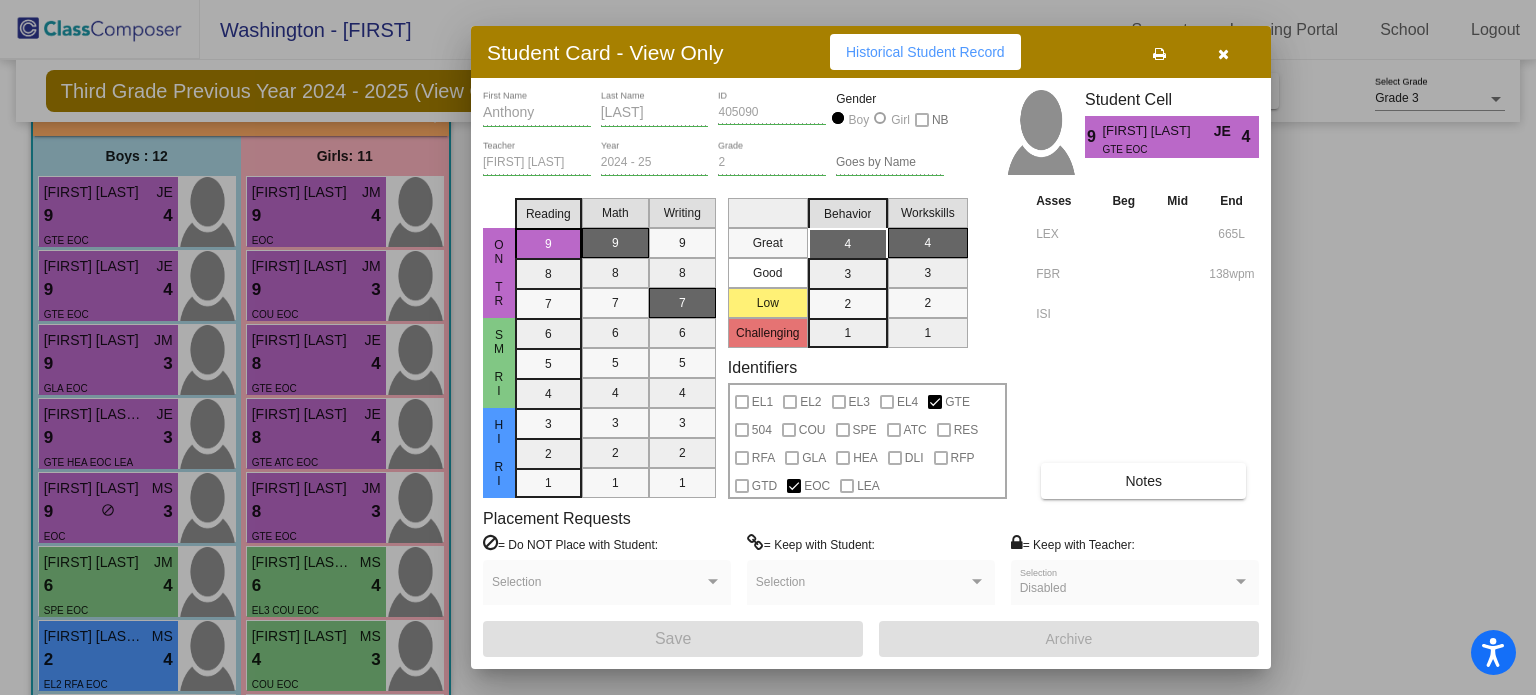 click at bounding box center (1159, 54) 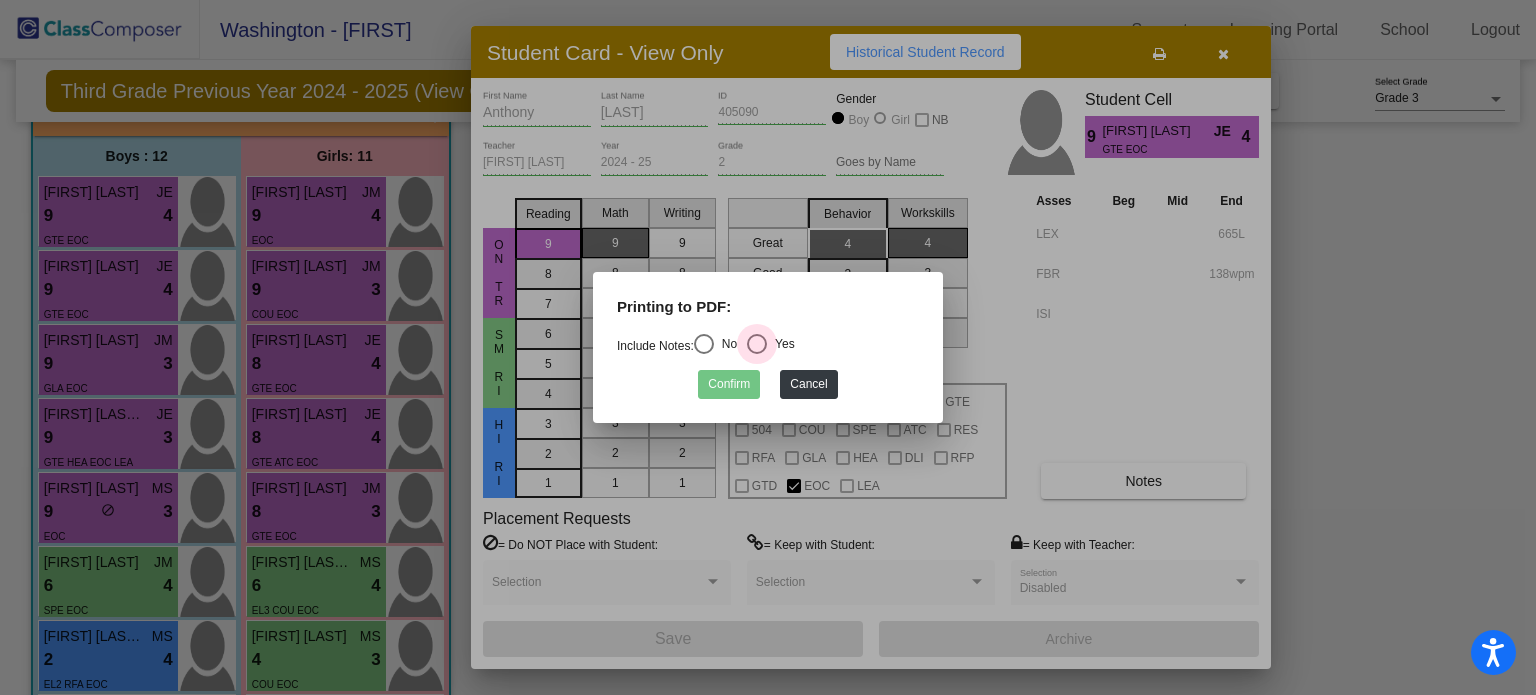 click at bounding box center [757, 344] 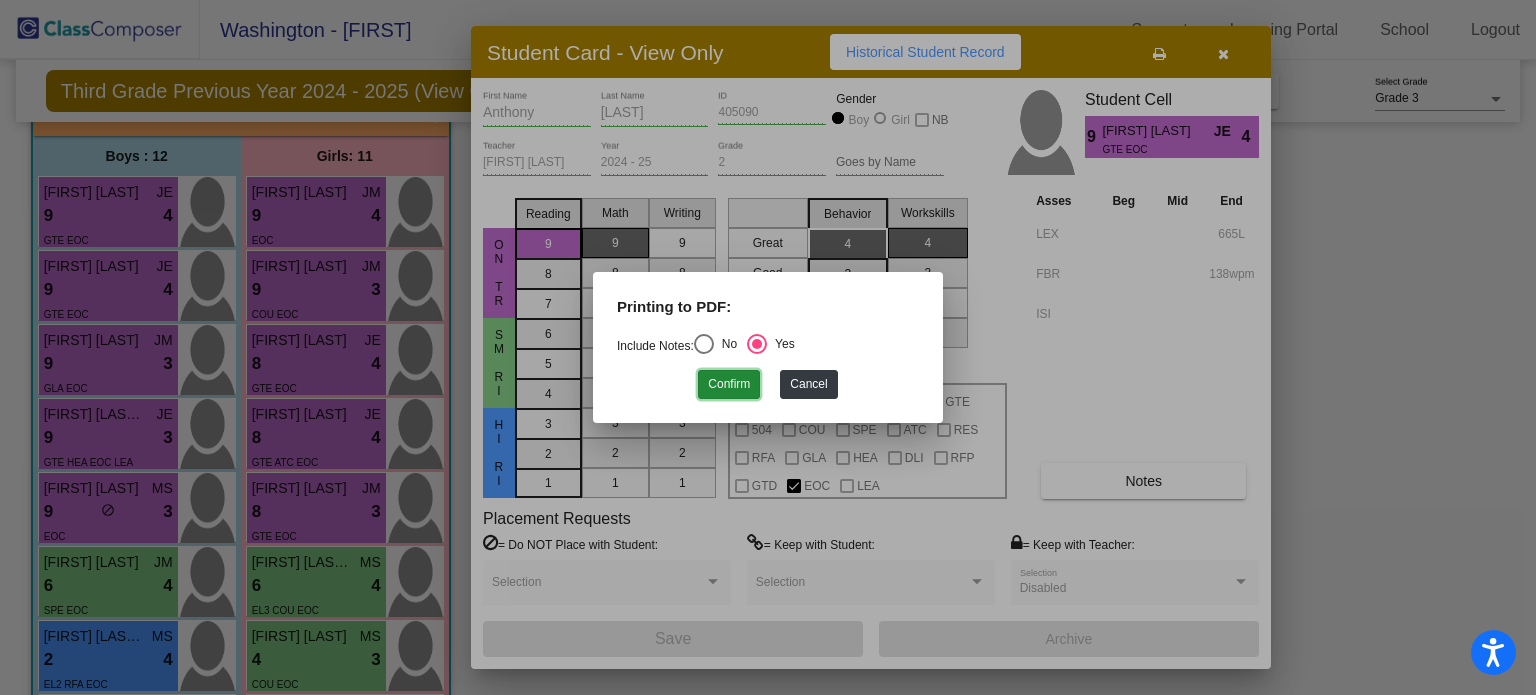 click on "Confirm" at bounding box center [729, 384] 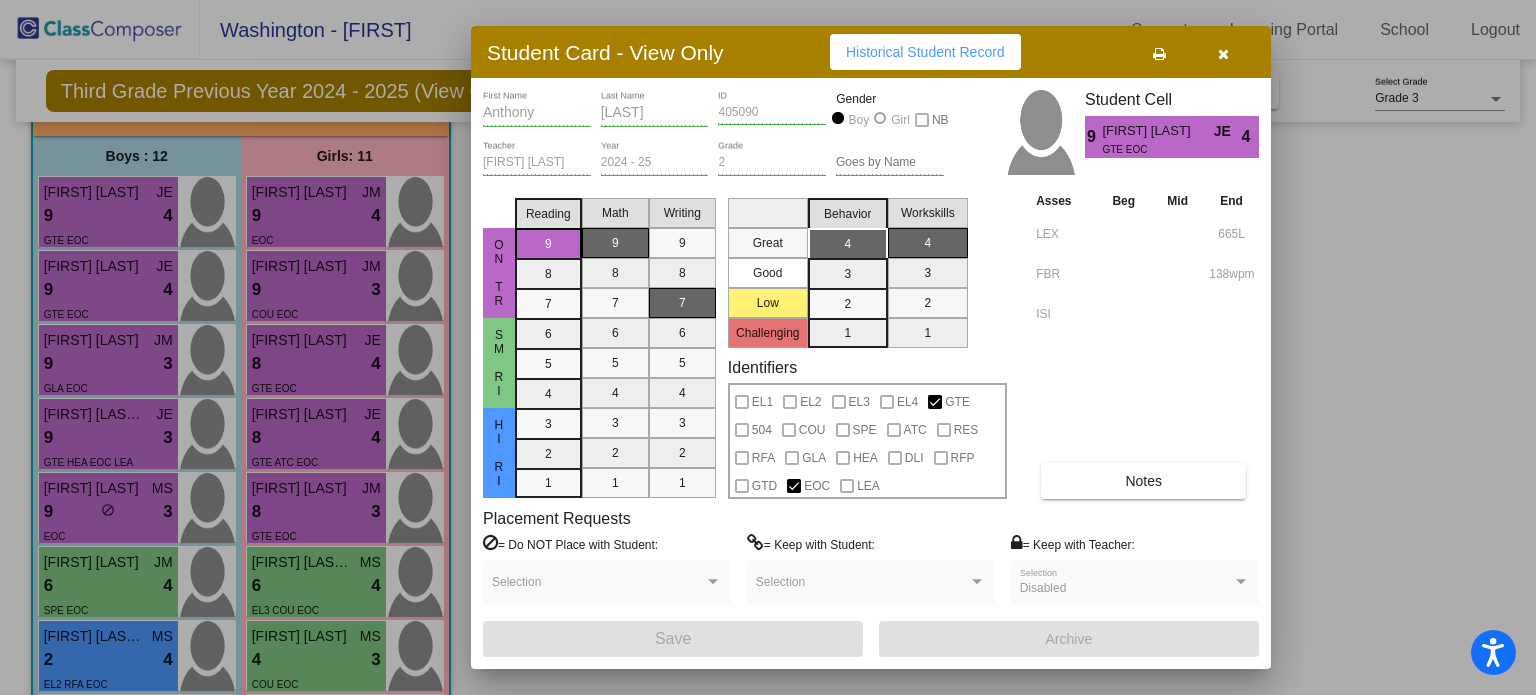 click at bounding box center [768, 347] 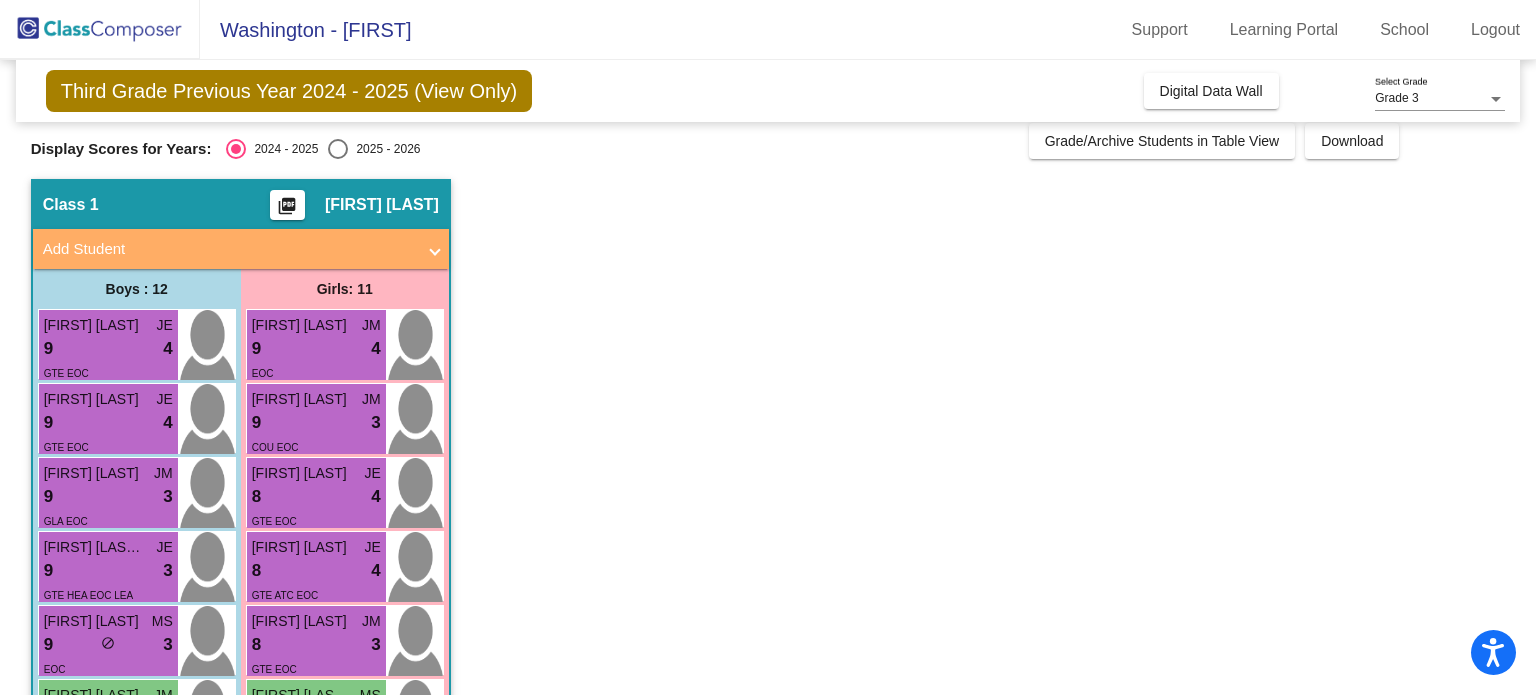 scroll, scrollTop: 0, scrollLeft: 0, axis: both 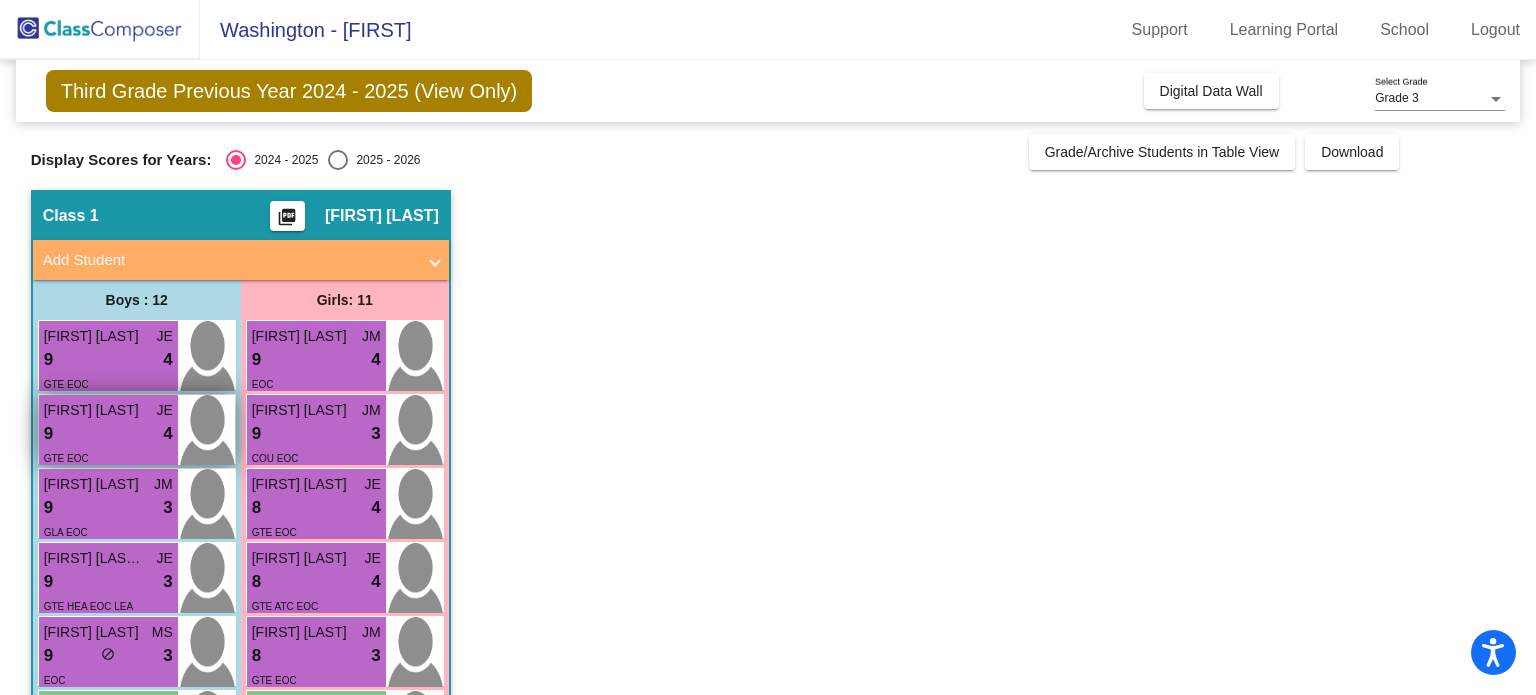 click on "9 lock do_not_disturb_alt 4" at bounding box center (108, 434) 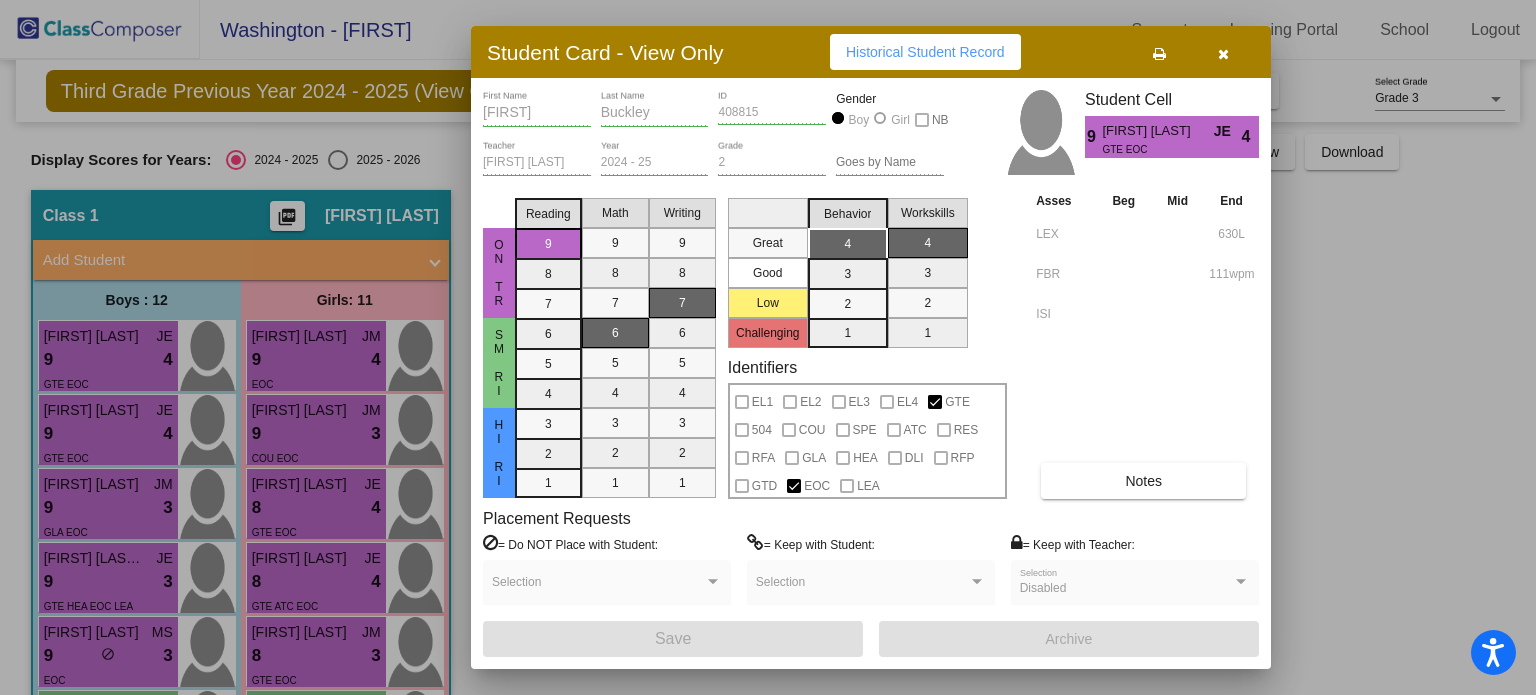 click at bounding box center [1159, 54] 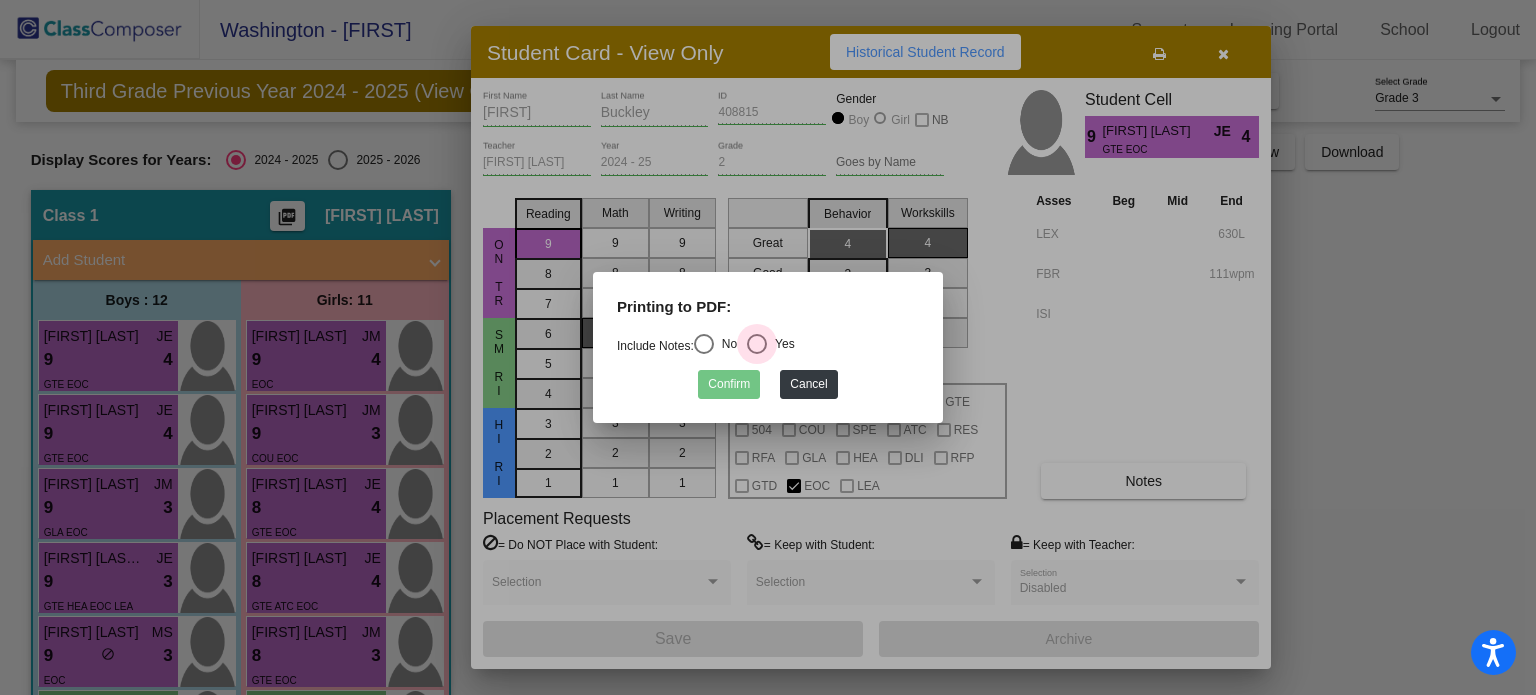 click at bounding box center (757, 344) 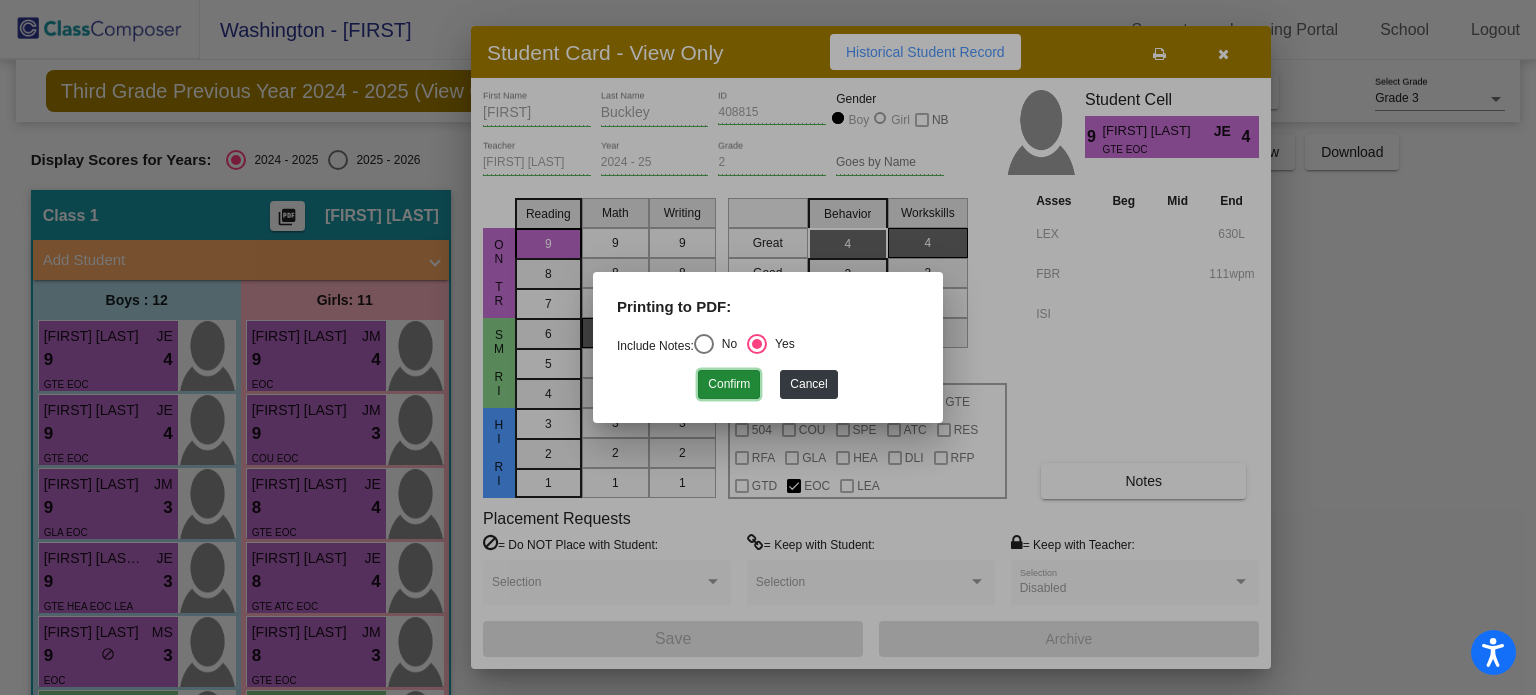 click on "Confirm" at bounding box center [729, 384] 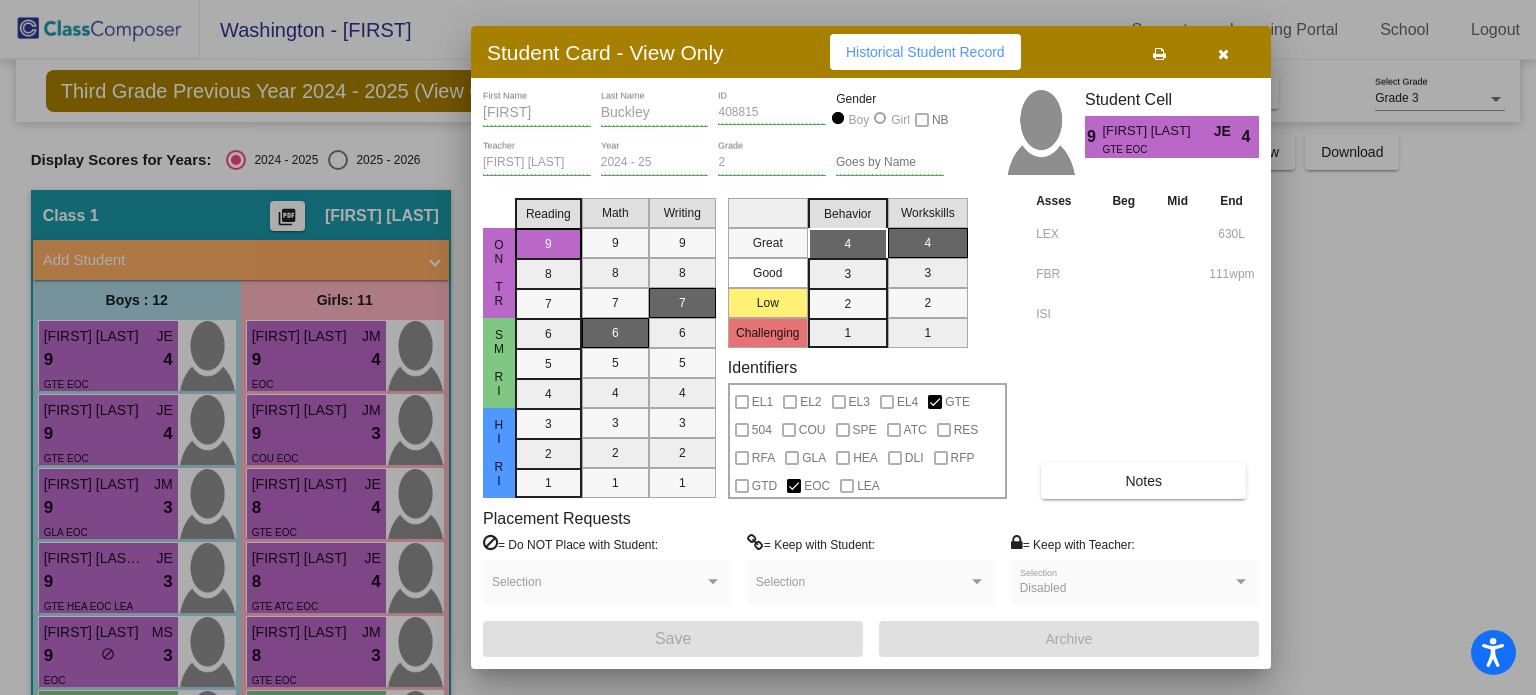 click at bounding box center [768, 347] 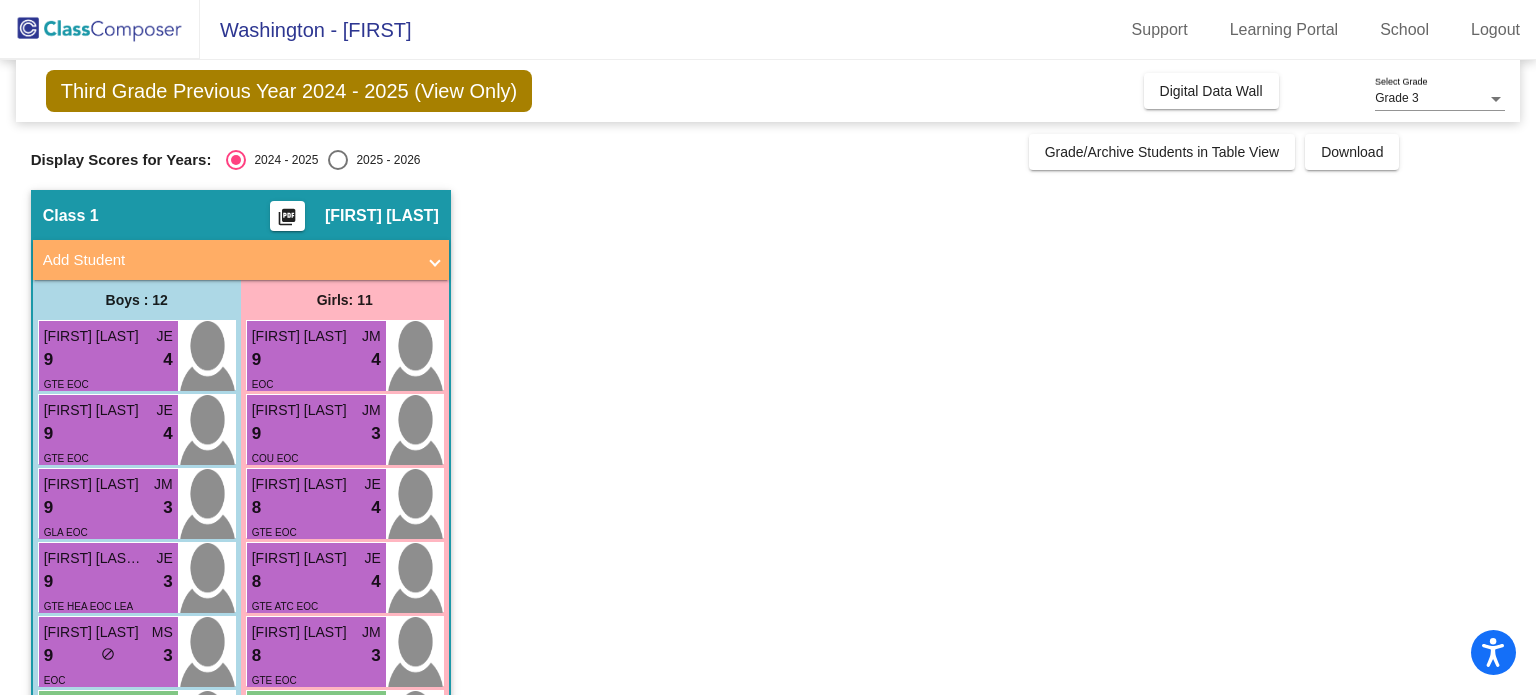 click on "9 lock do_not_disturb_alt 3" at bounding box center [108, 508] 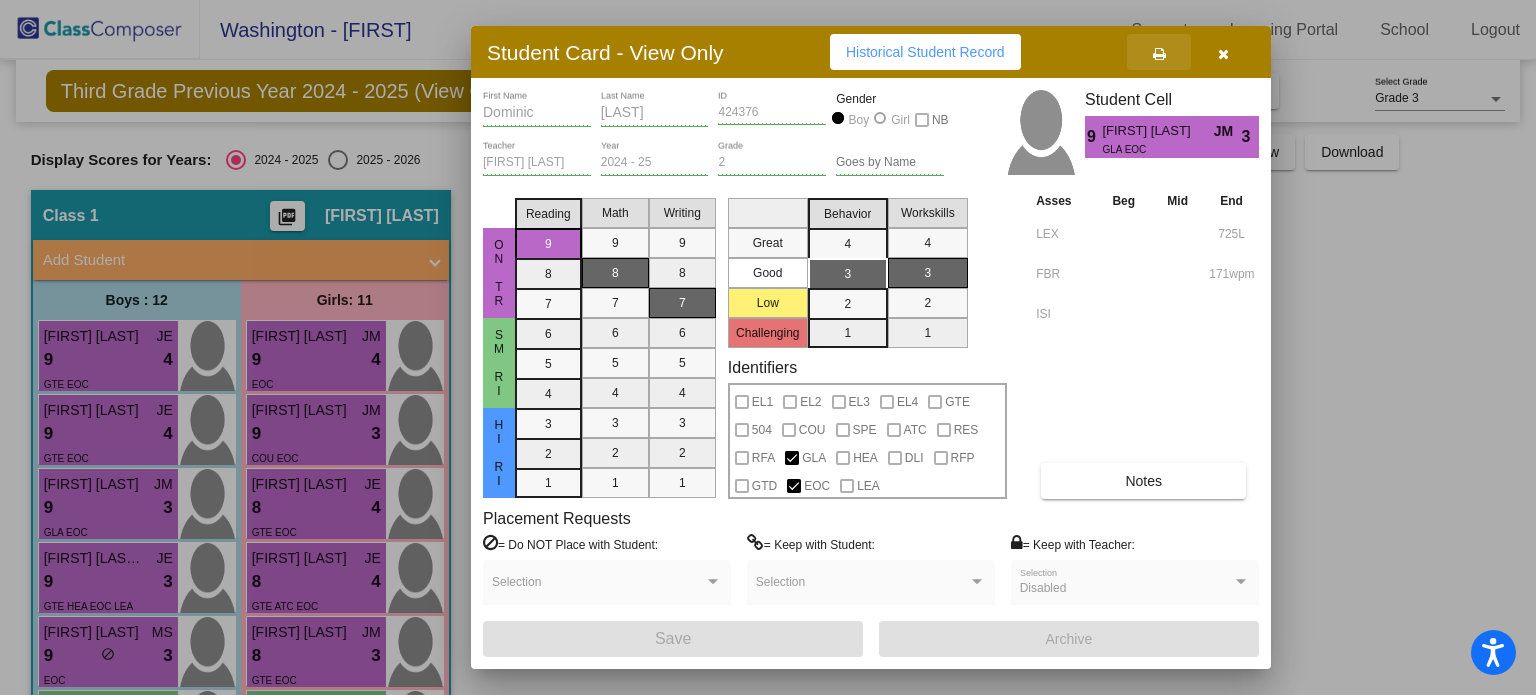 click at bounding box center (1159, 54) 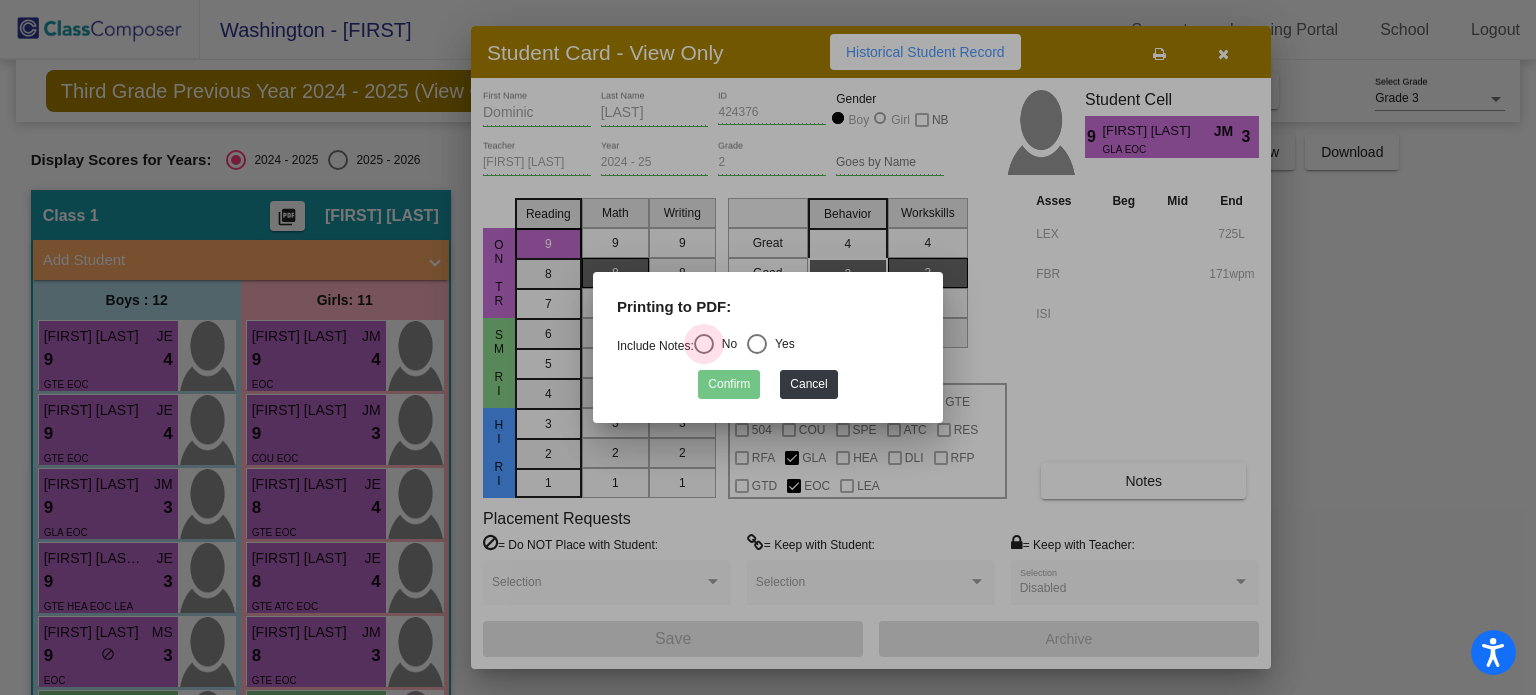 click at bounding box center (704, 344) 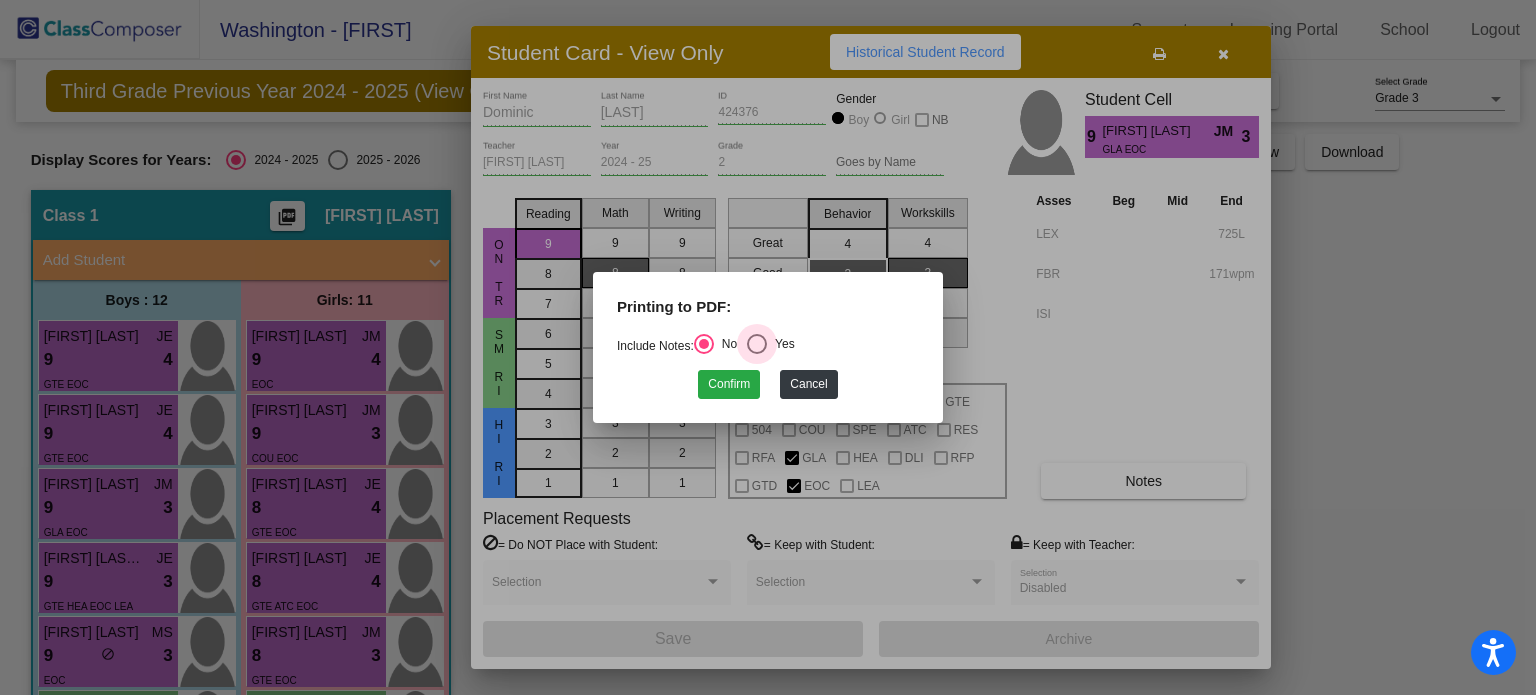 click at bounding box center [757, 344] 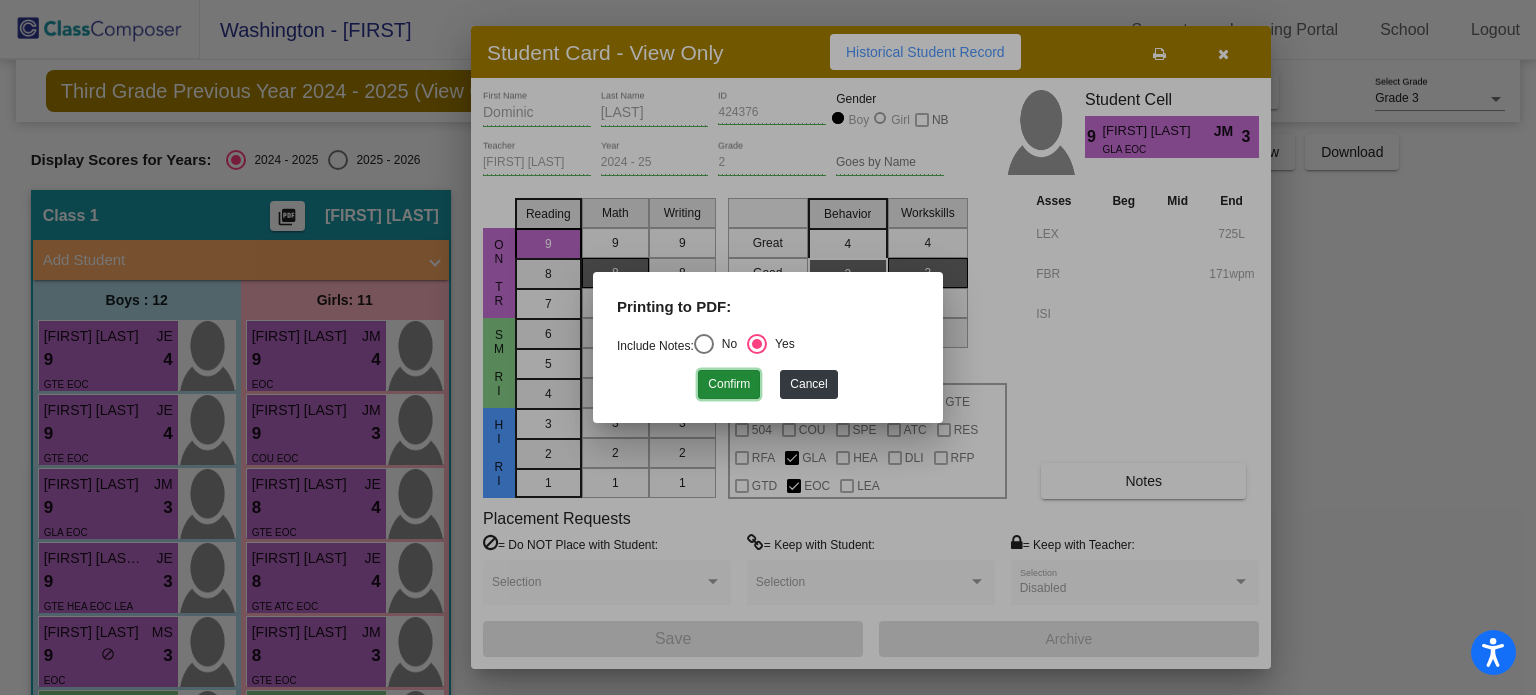 click on "Confirm" at bounding box center (729, 384) 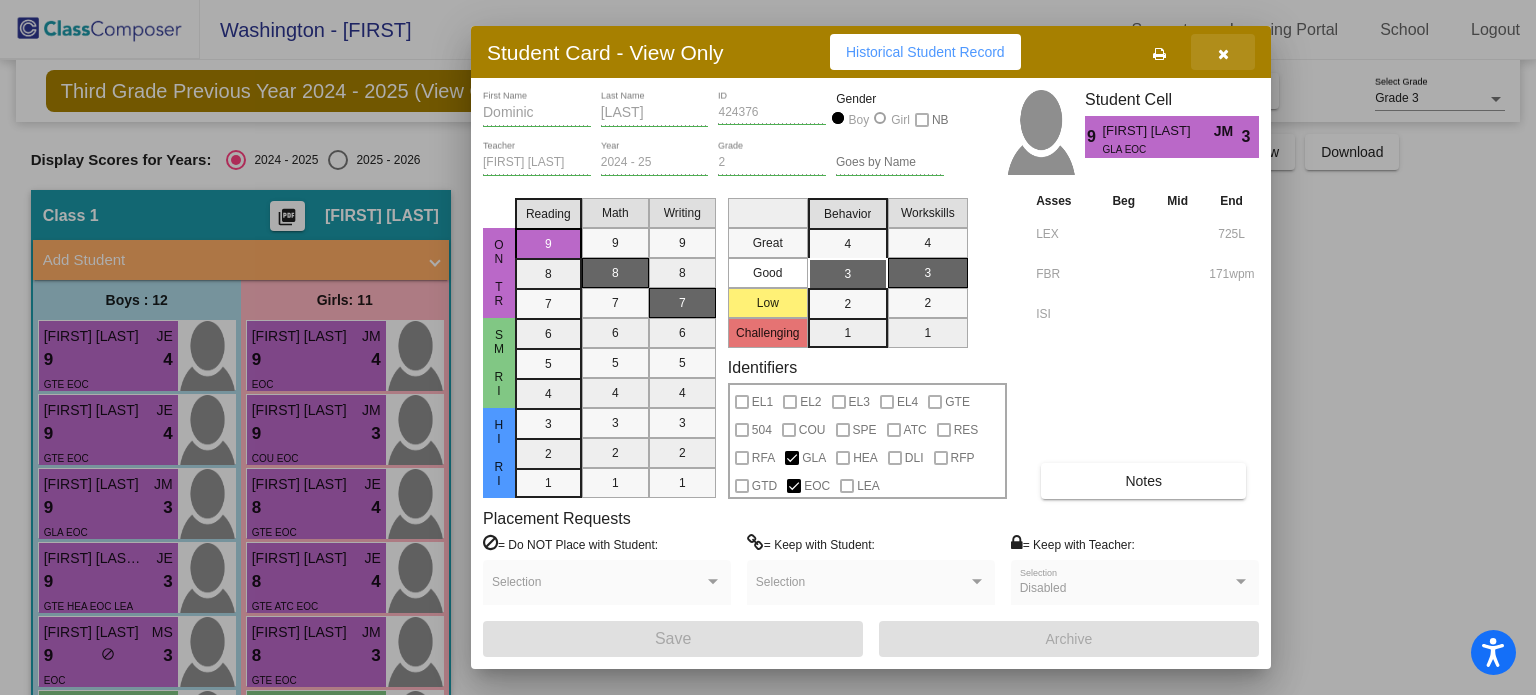 click at bounding box center (1223, 54) 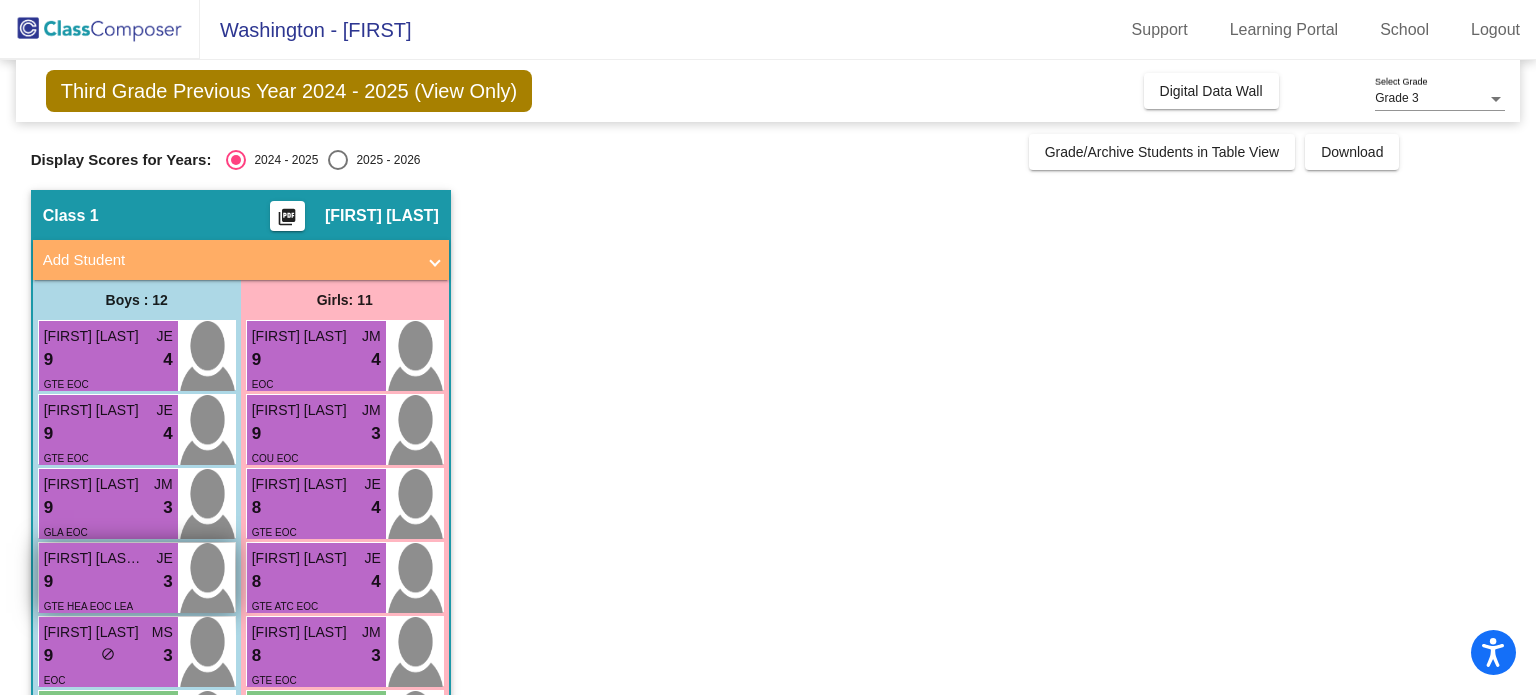 click on "9 lock do_not_disturb_alt 3" at bounding box center (108, 582) 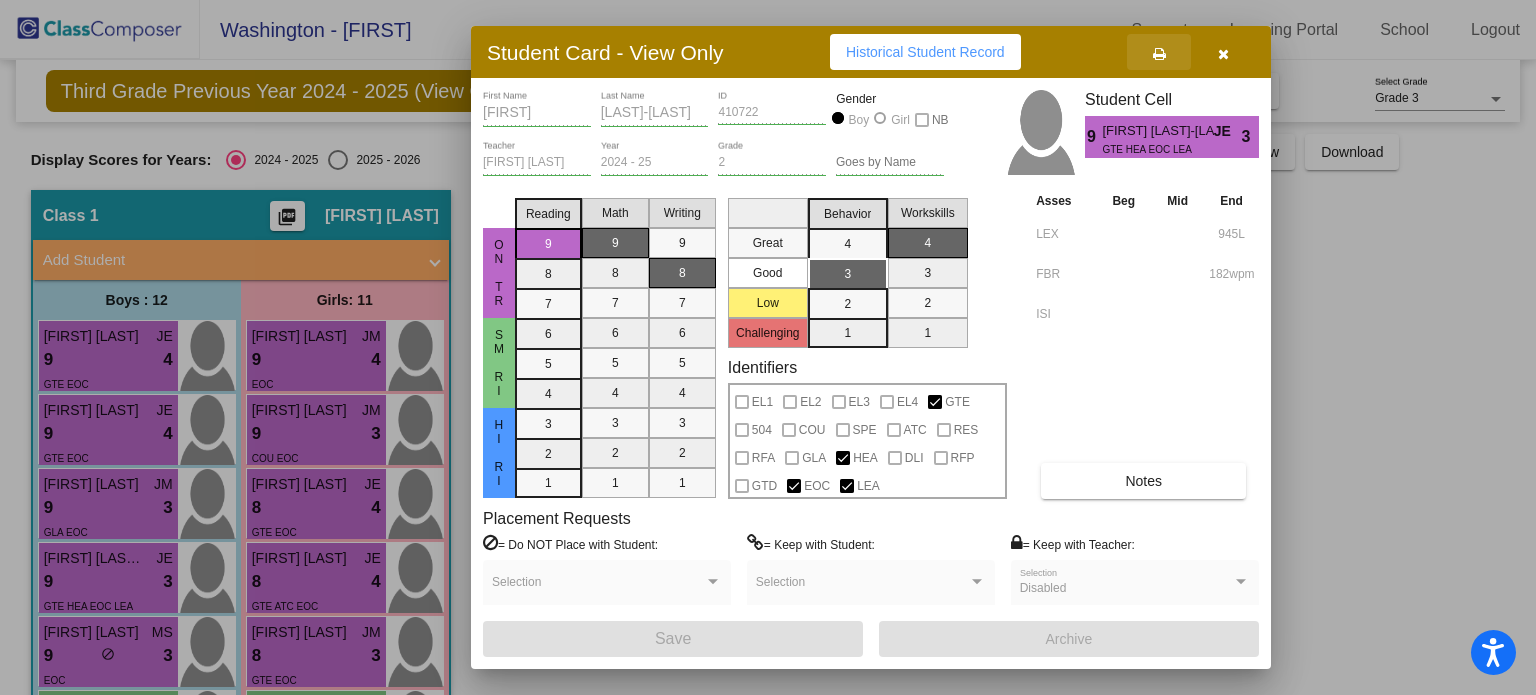 click at bounding box center [1159, 54] 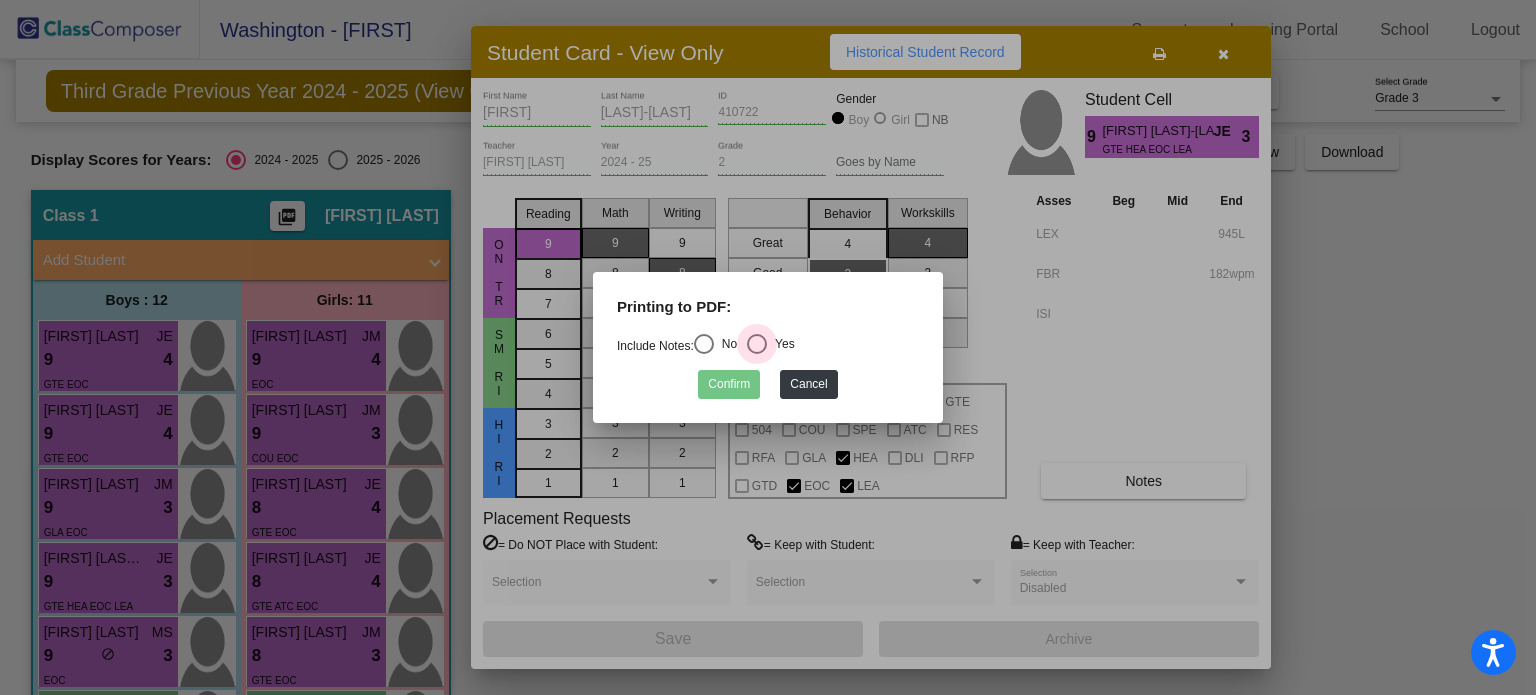 click at bounding box center (757, 344) 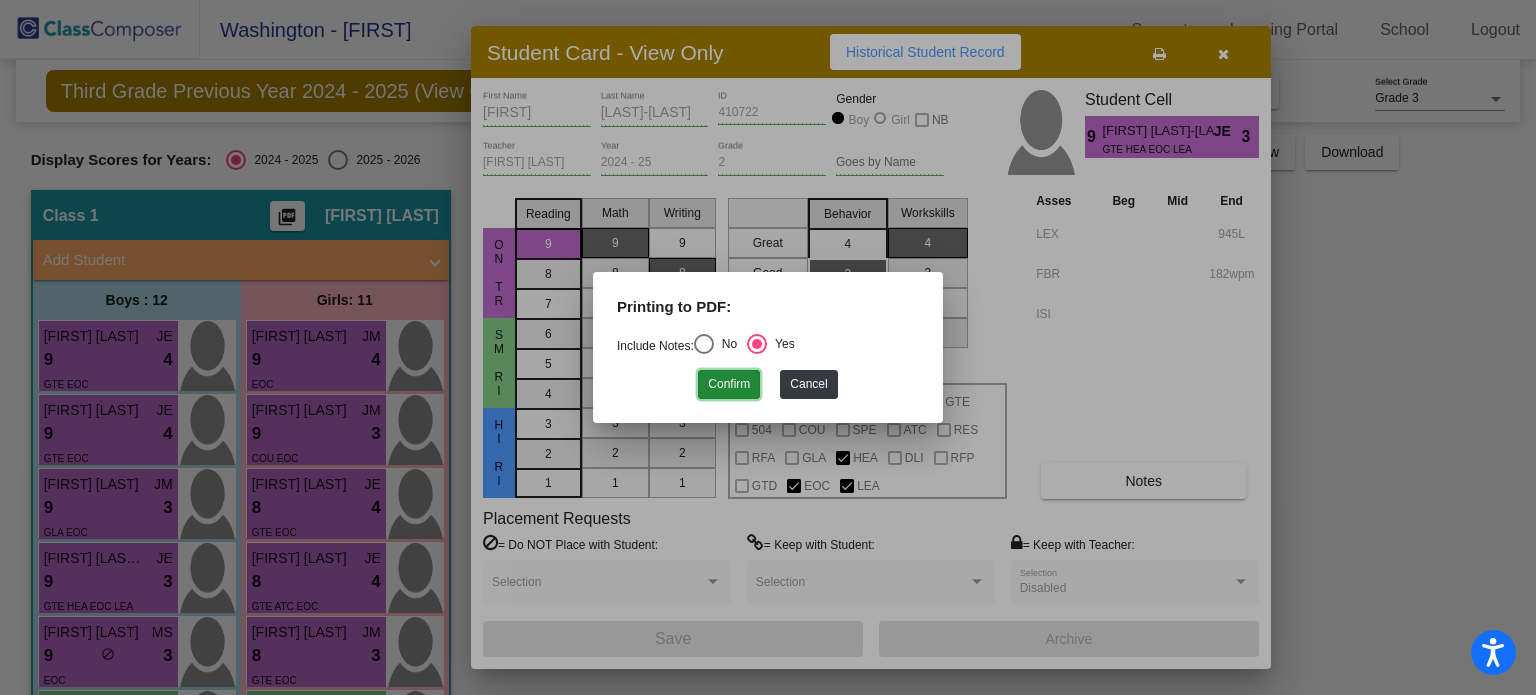 click on "Confirm" at bounding box center (729, 384) 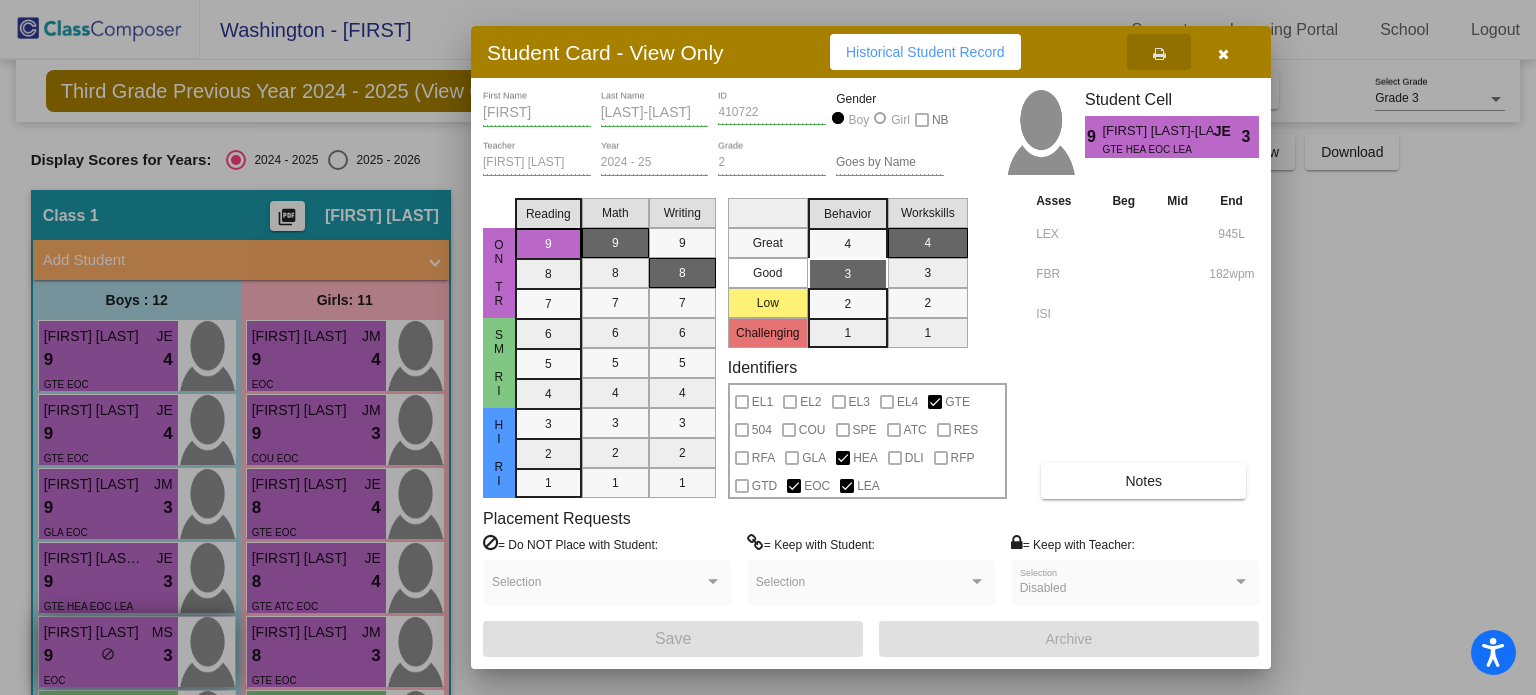 click at bounding box center [768, 347] 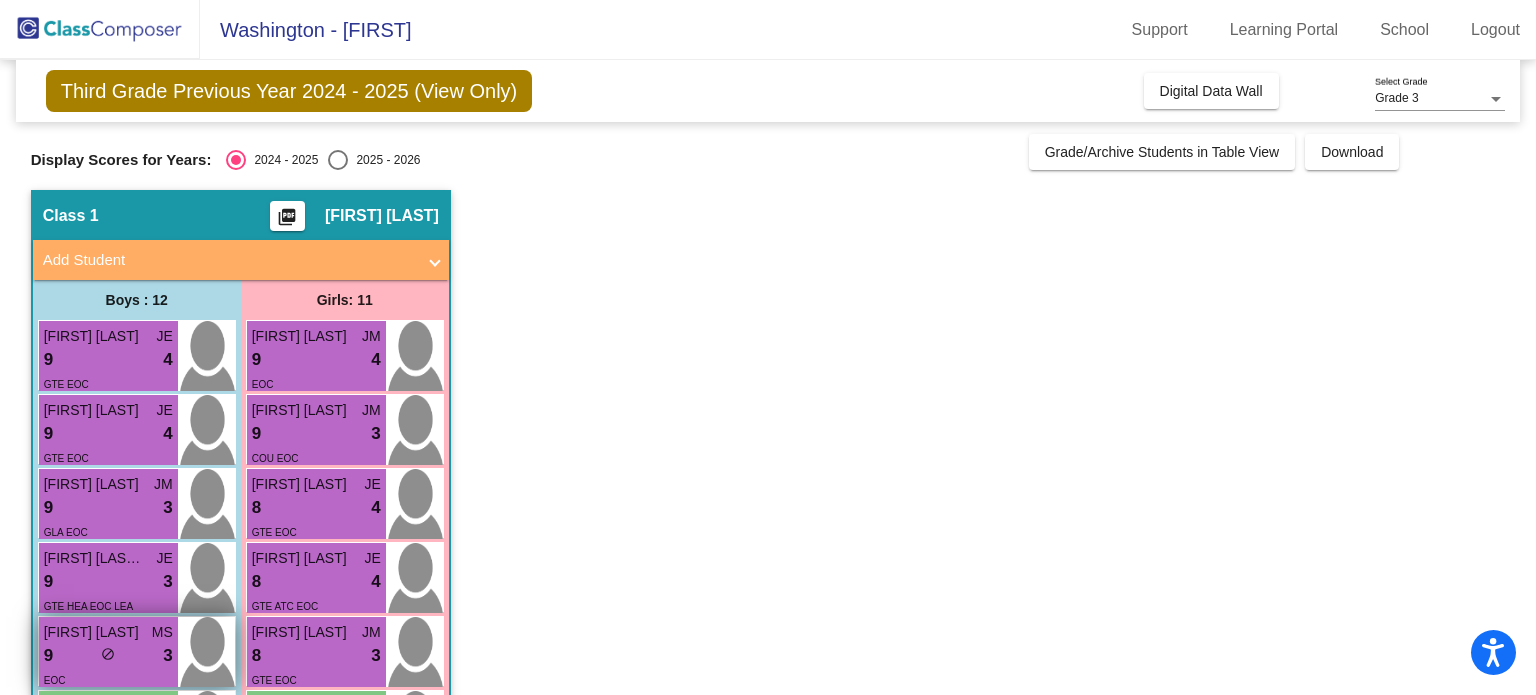 click on "[FIRST] [LAST]" at bounding box center (94, 632) 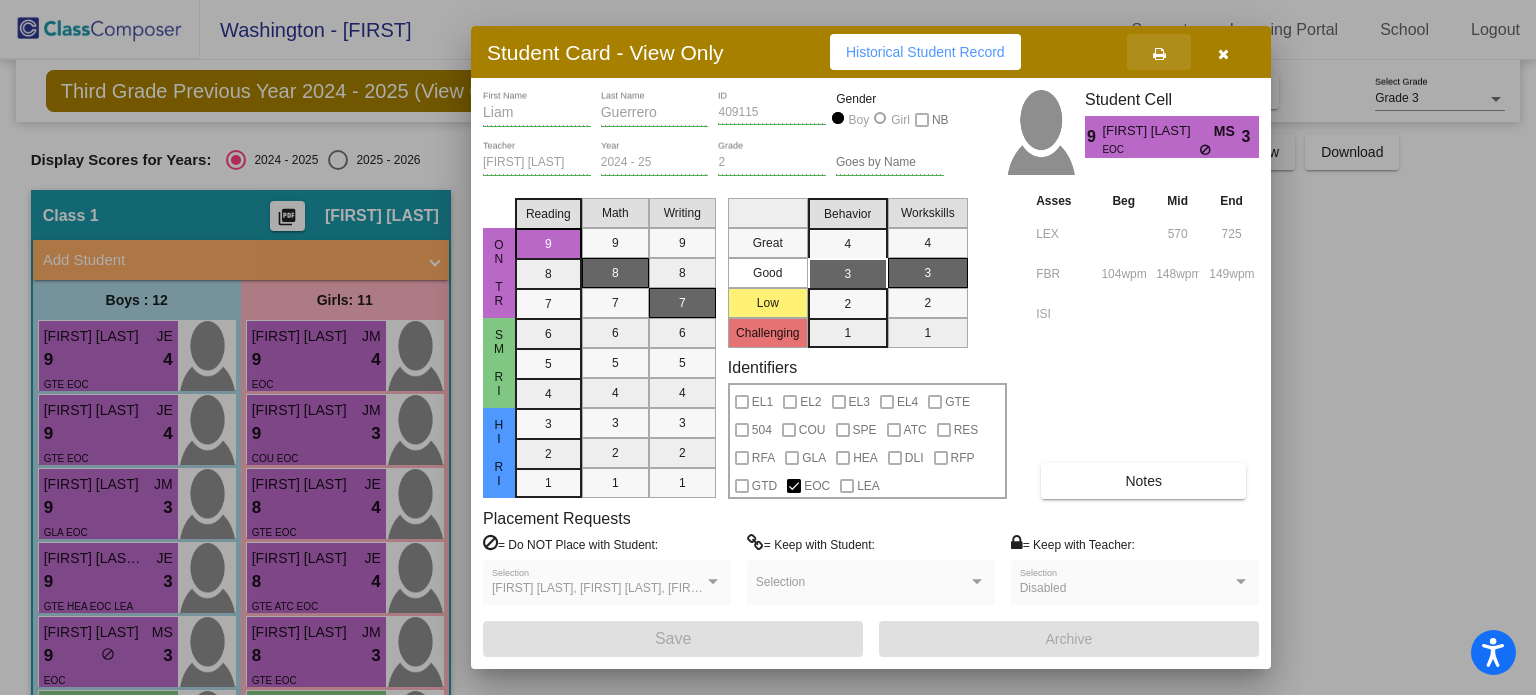 click at bounding box center [1159, 54] 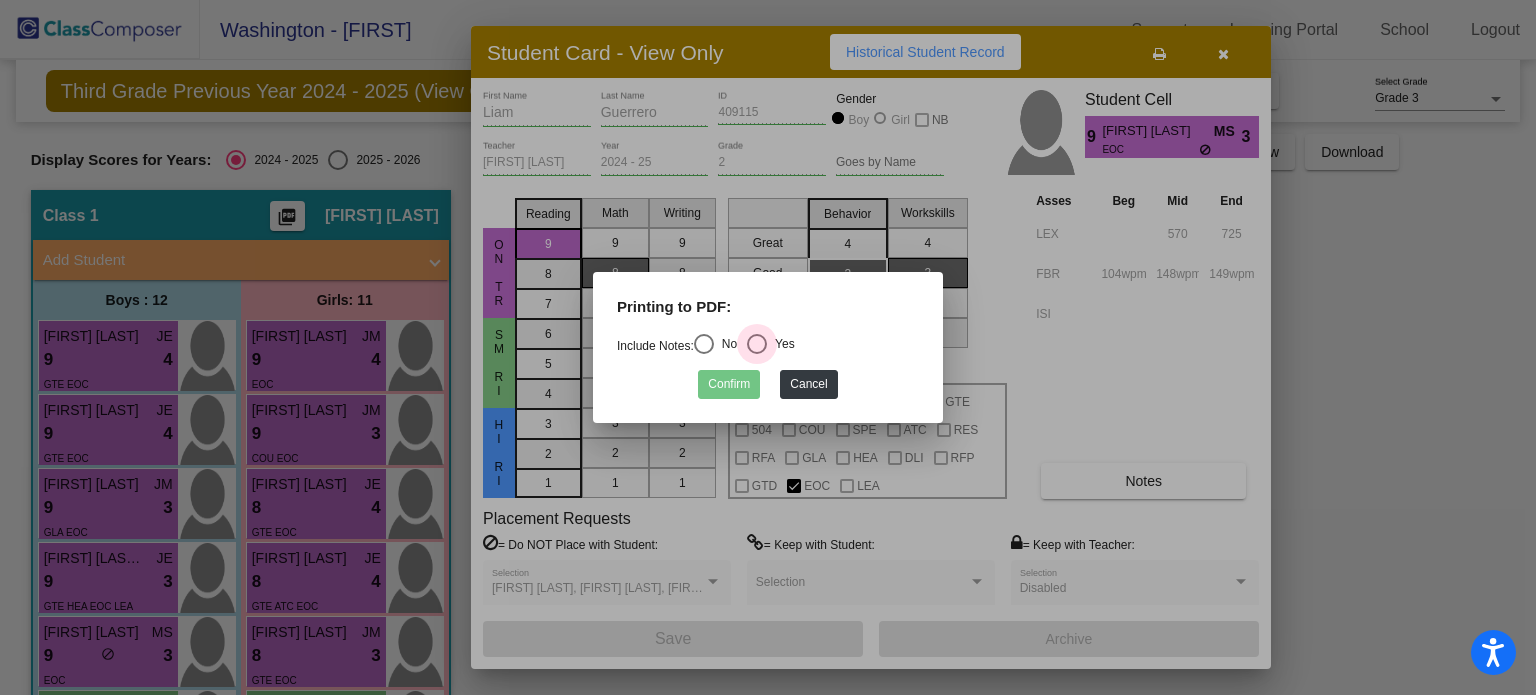 click at bounding box center (757, 344) 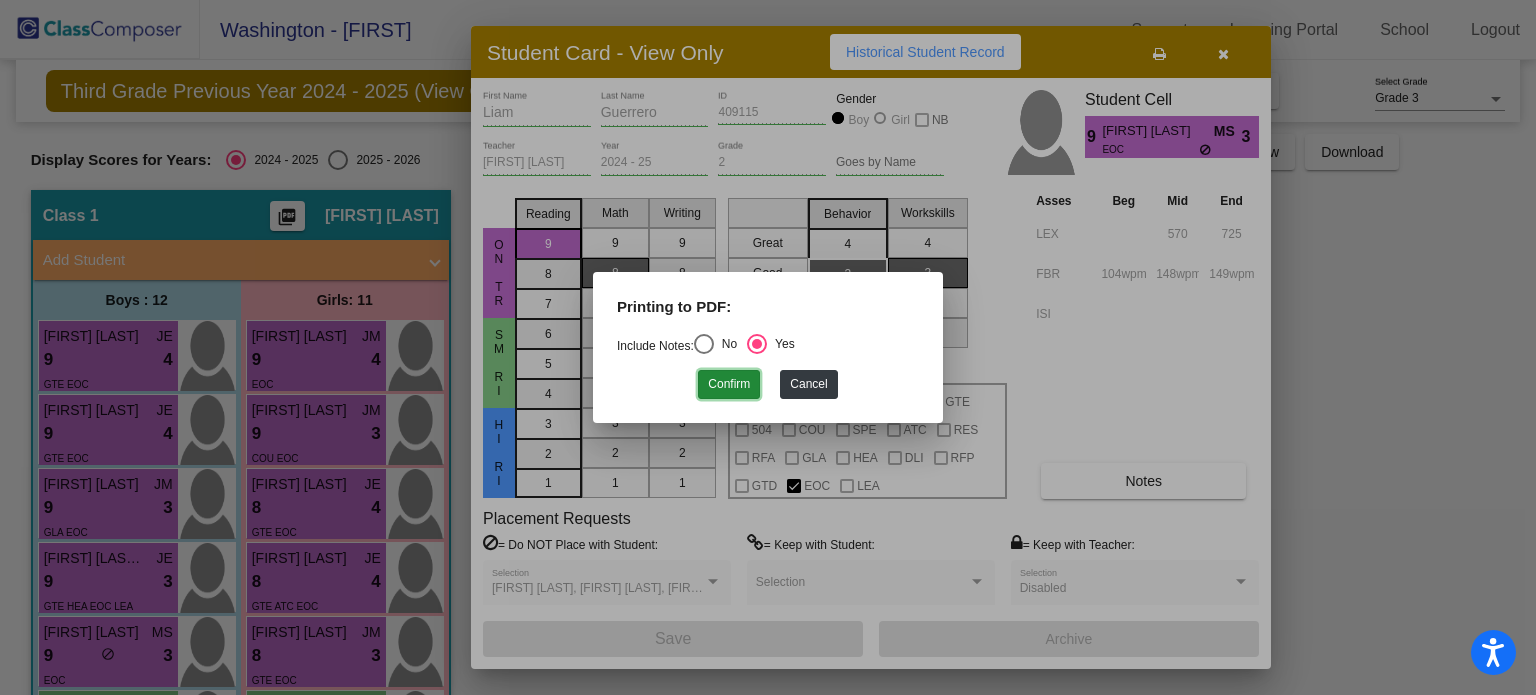 click on "Confirm" at bounding box center (729, 384) 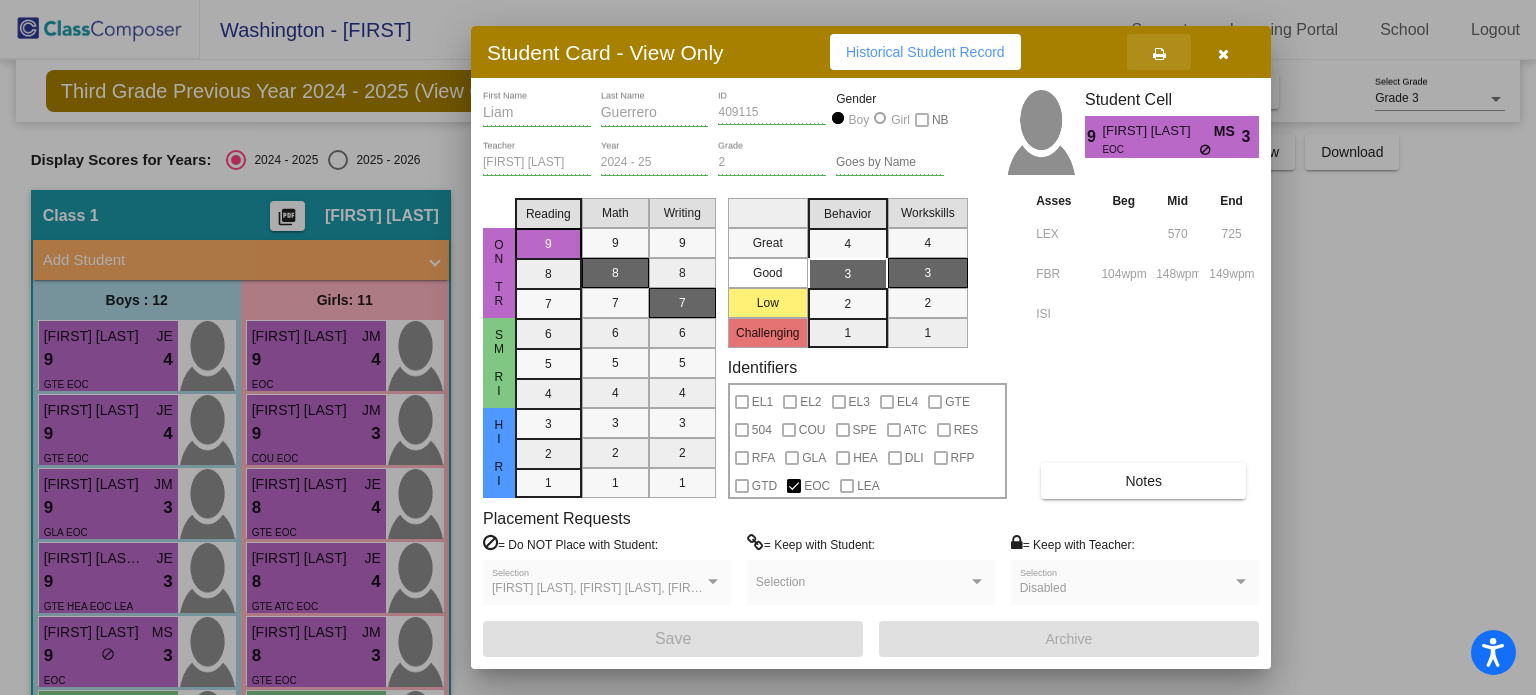 click at bounding box center (1159, 54) 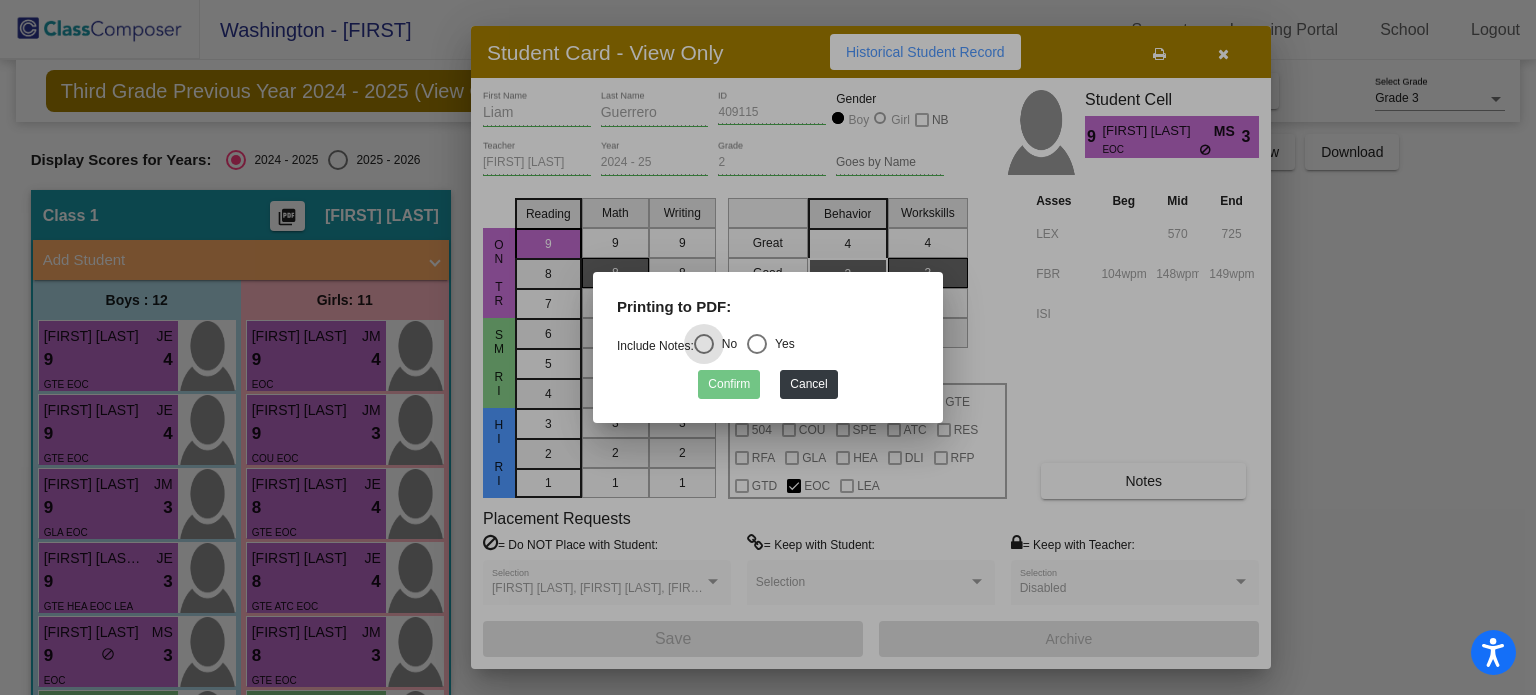 click at bounding box center (757, 344) 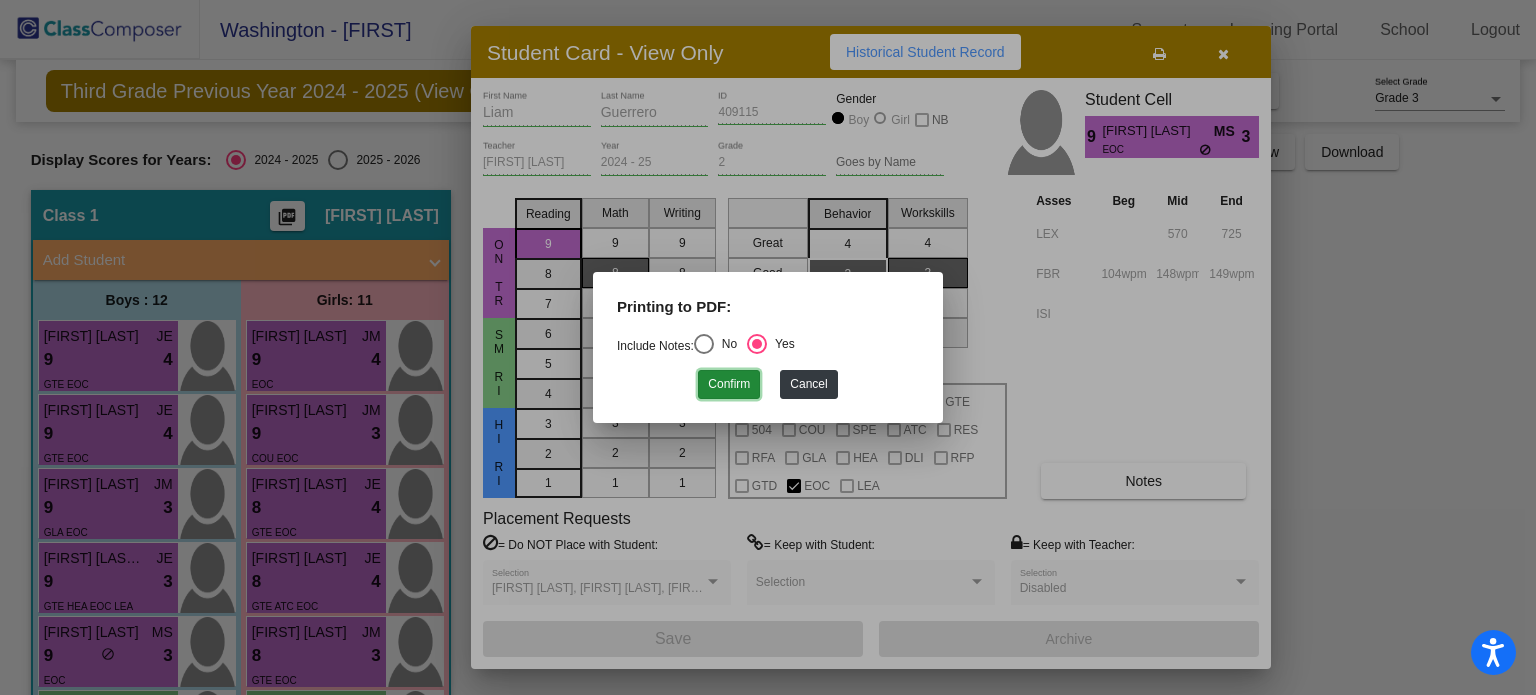click on "Confirm" at bounding box center (729, 384) 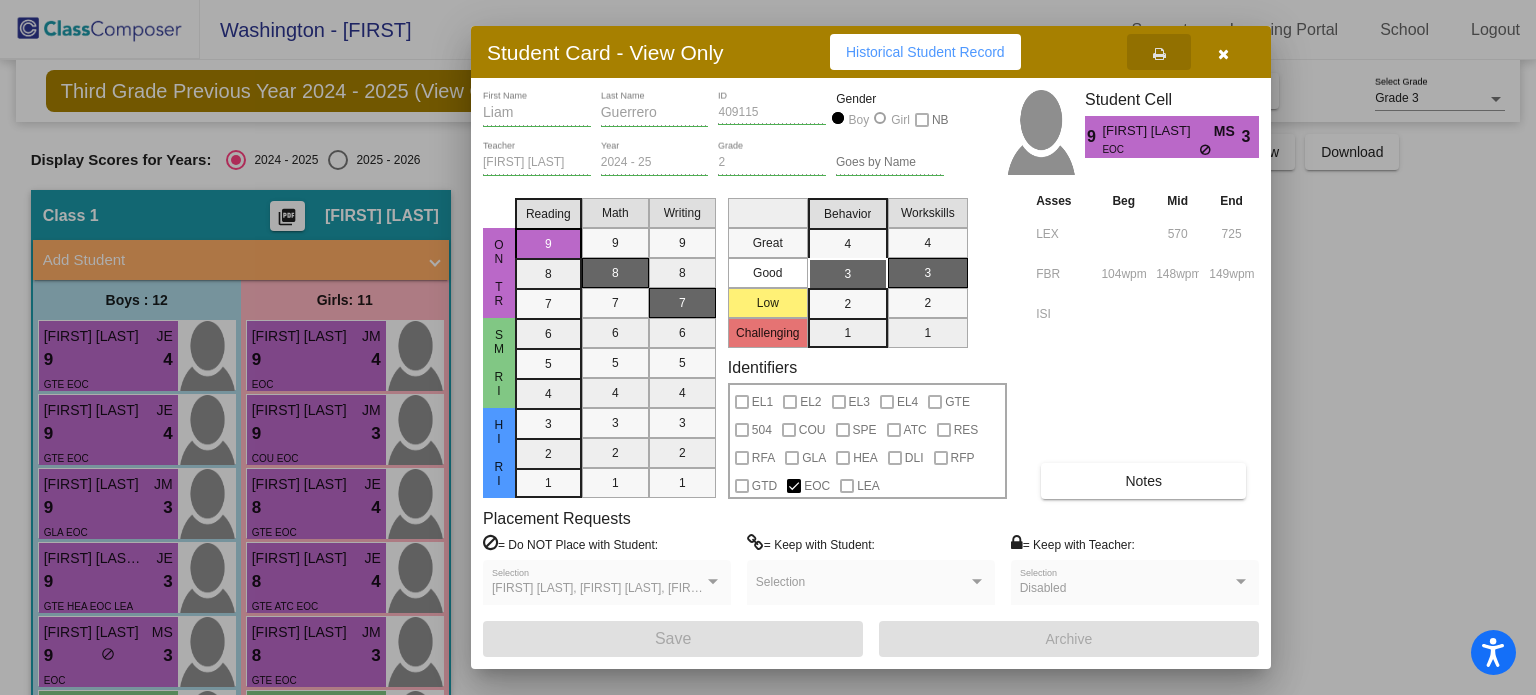 click at bounding box center [1223, 54] 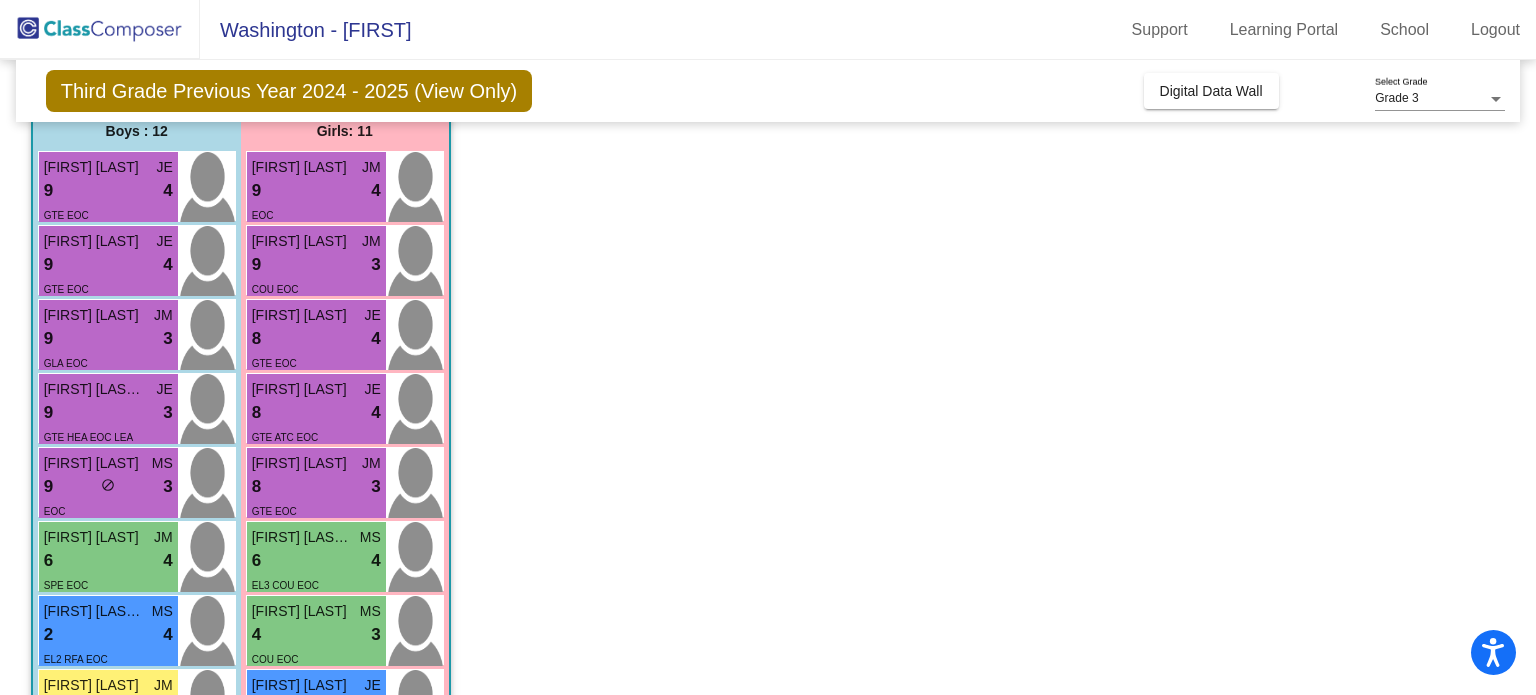 scroll, scrollTop: 200, scrollLeft: 0, axis: vertical 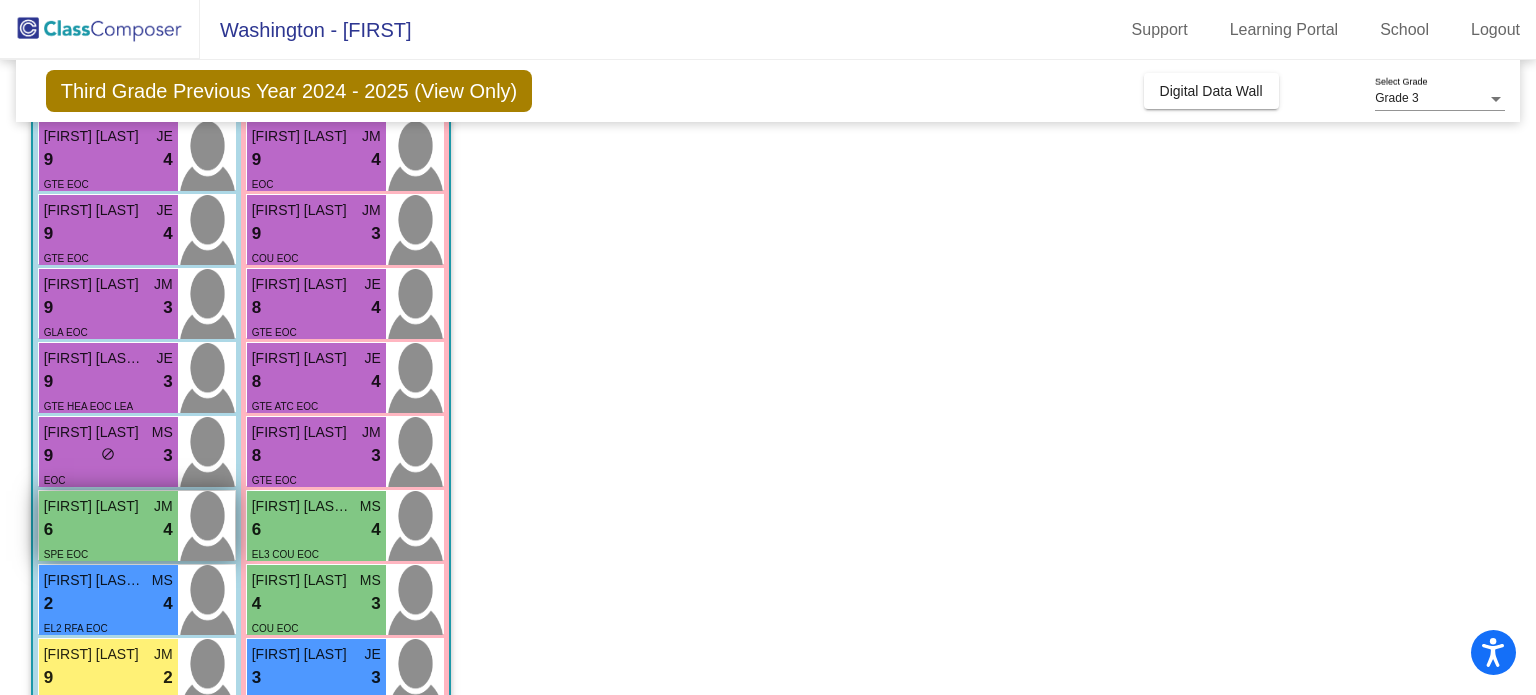 click on "6 lock do_not_disturb_alt 4" at bounding box center [108, 530] 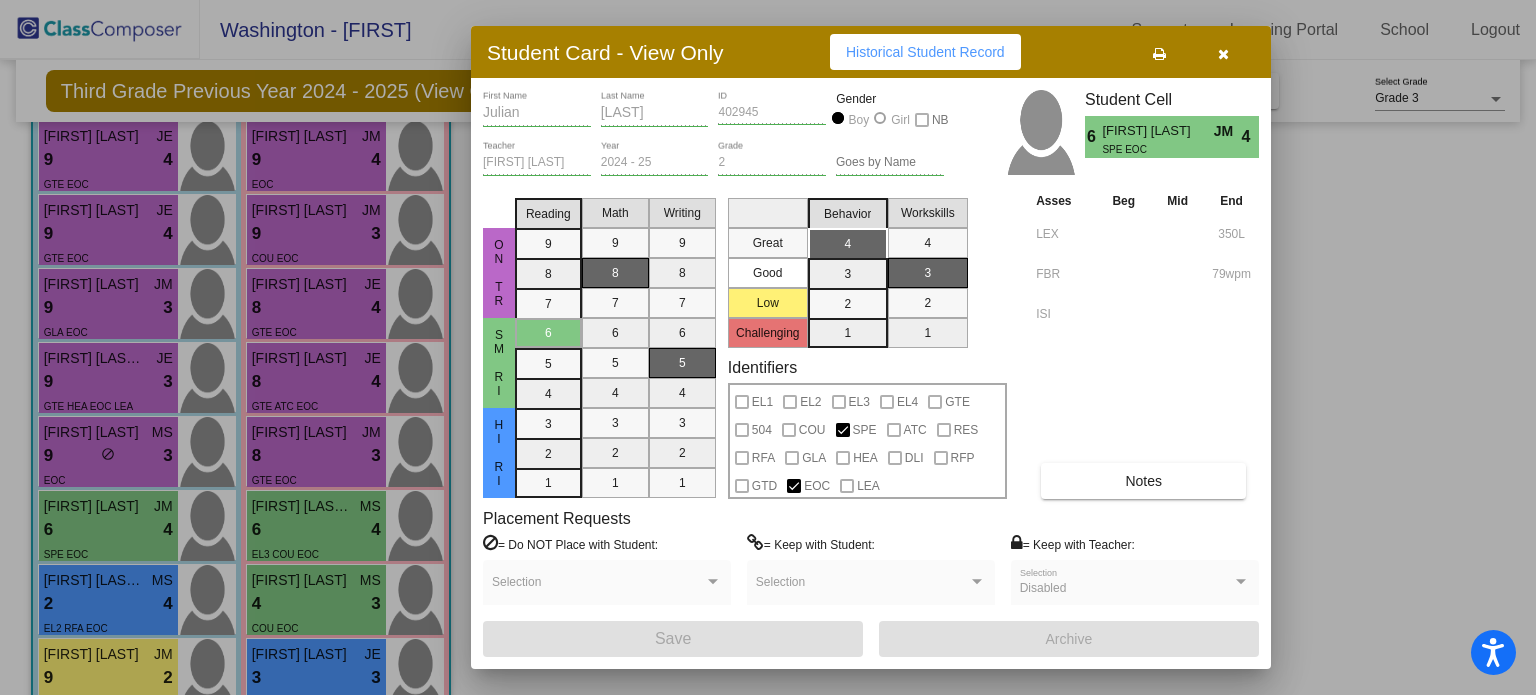 click at bounding box center (1159, 54) 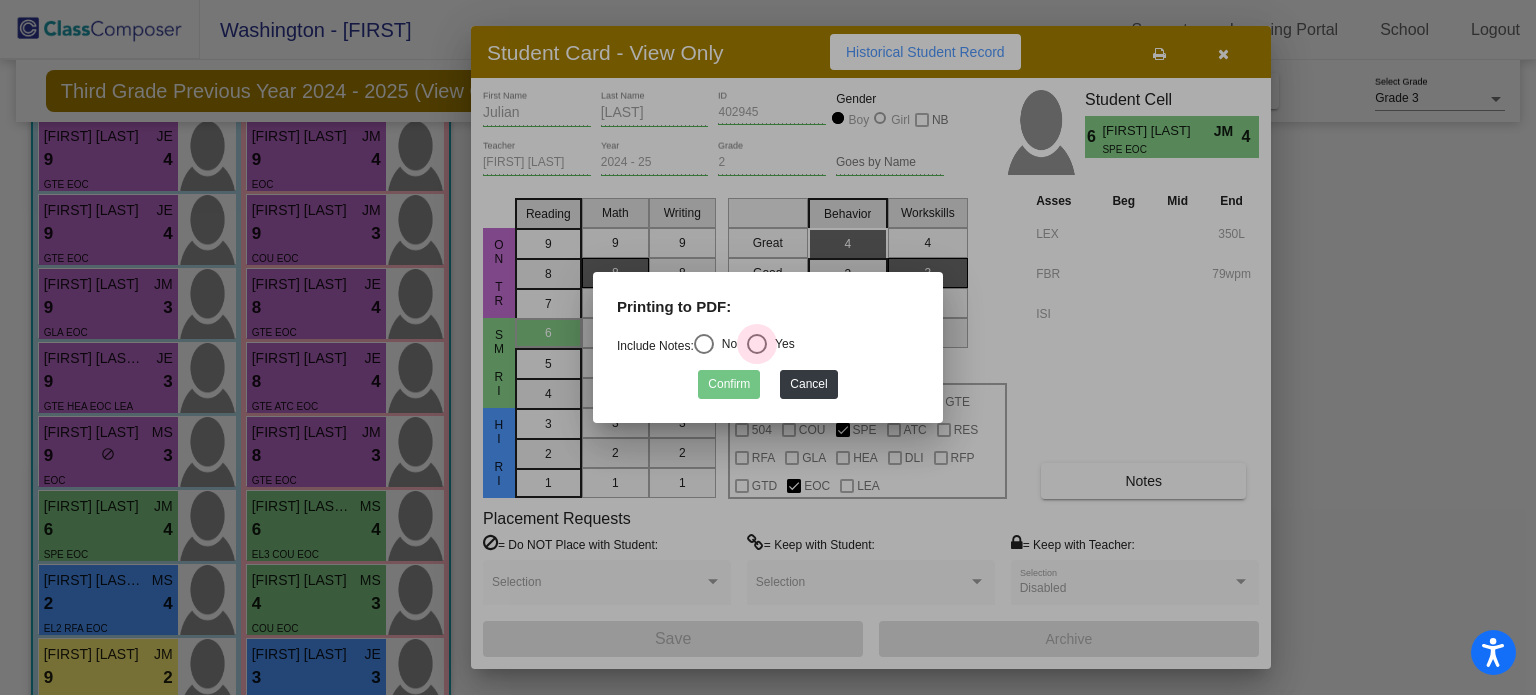 click at bounding box center [757, 344] 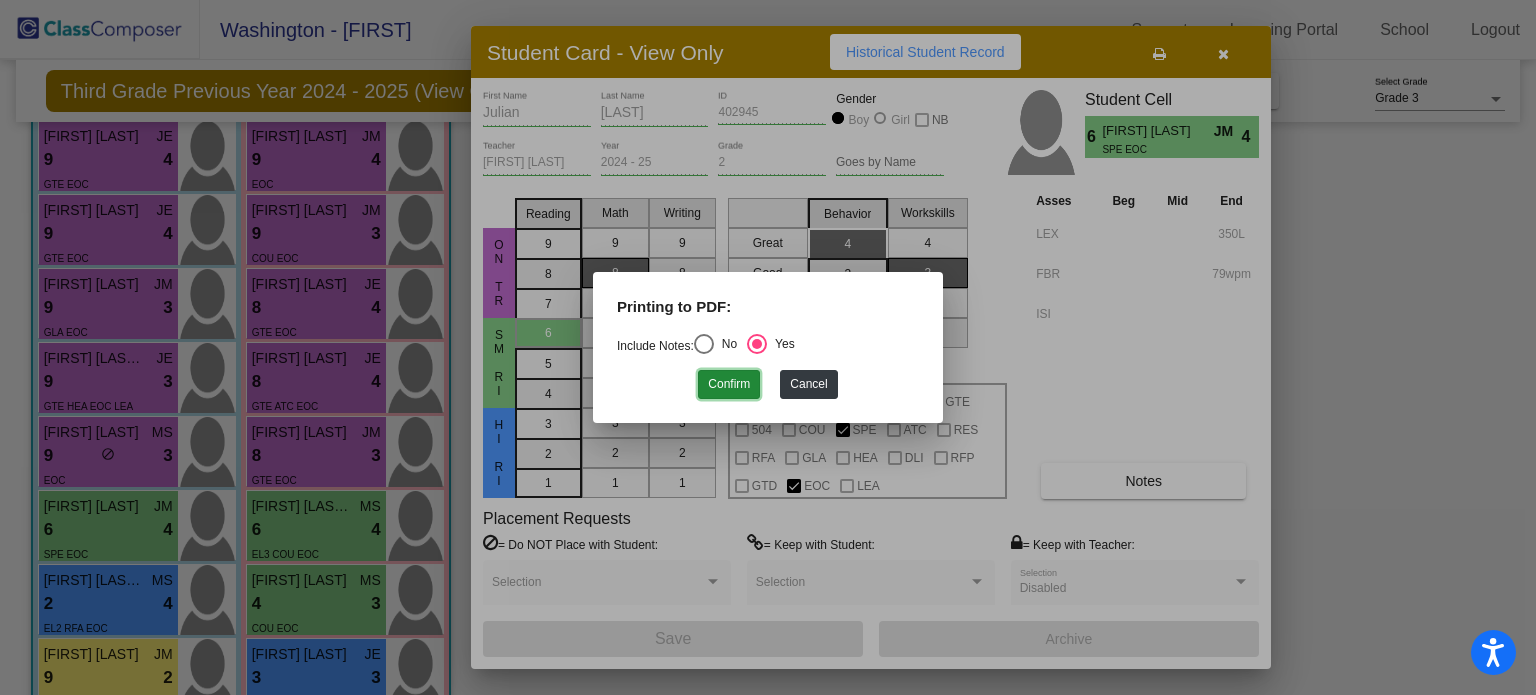 click on "Confirm" at bounding box center (729, 384) 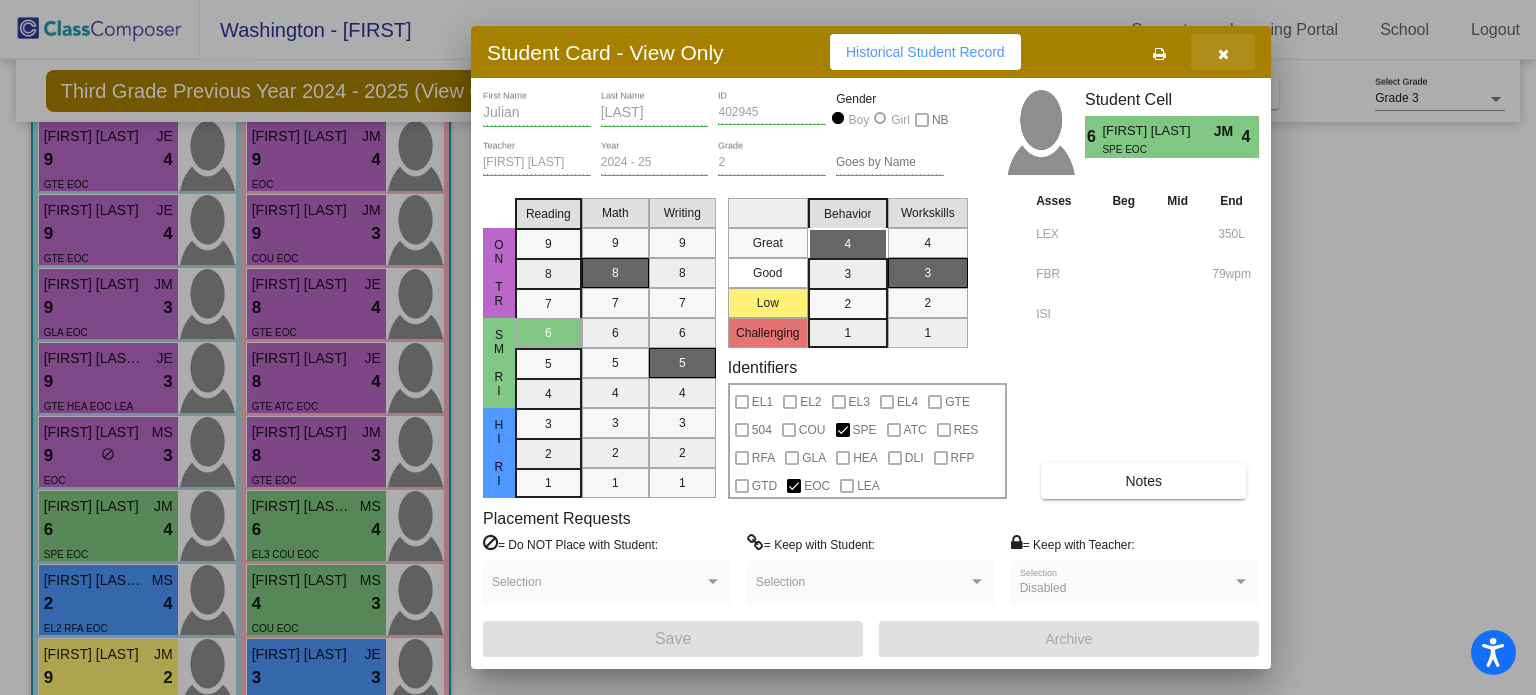 click at bounding box center [1223, 54] 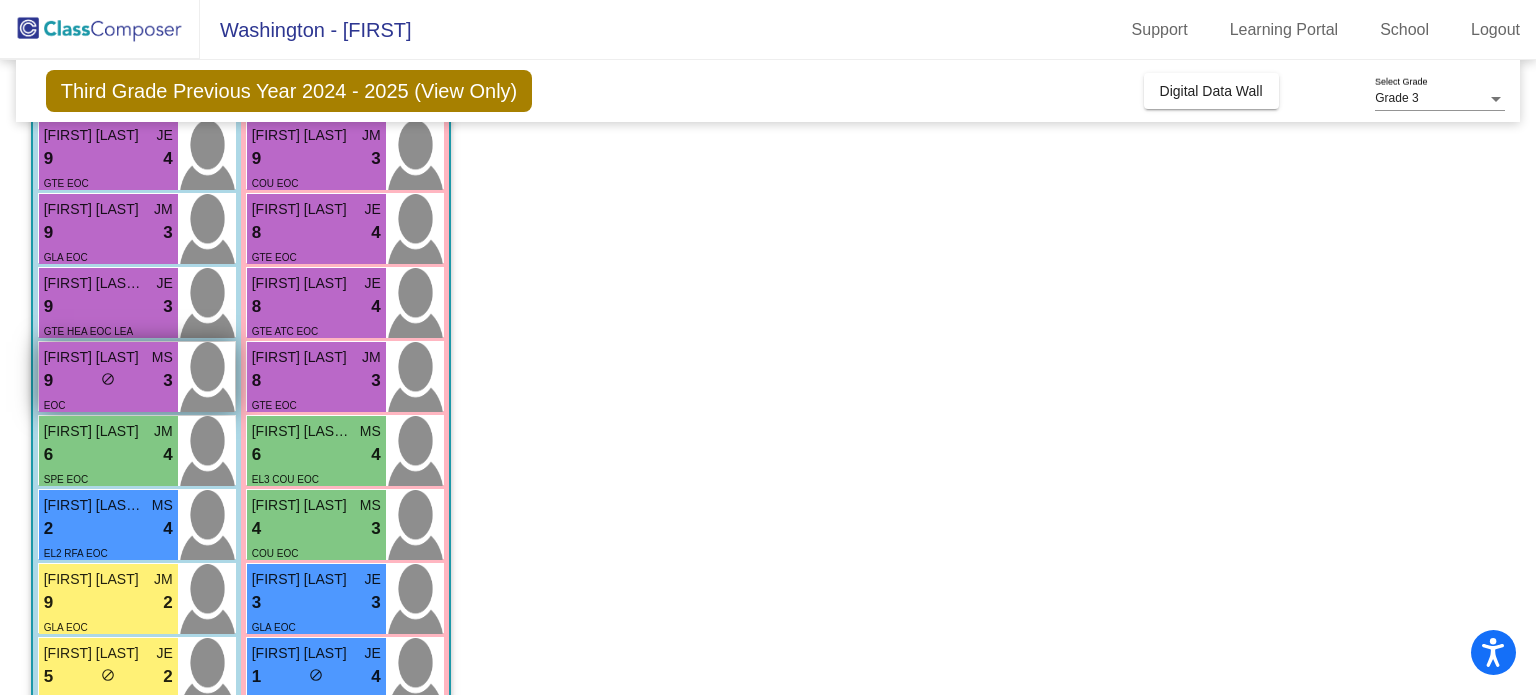 scroll, scrollTop: 300, scrollLeft: 0, axis: vertical 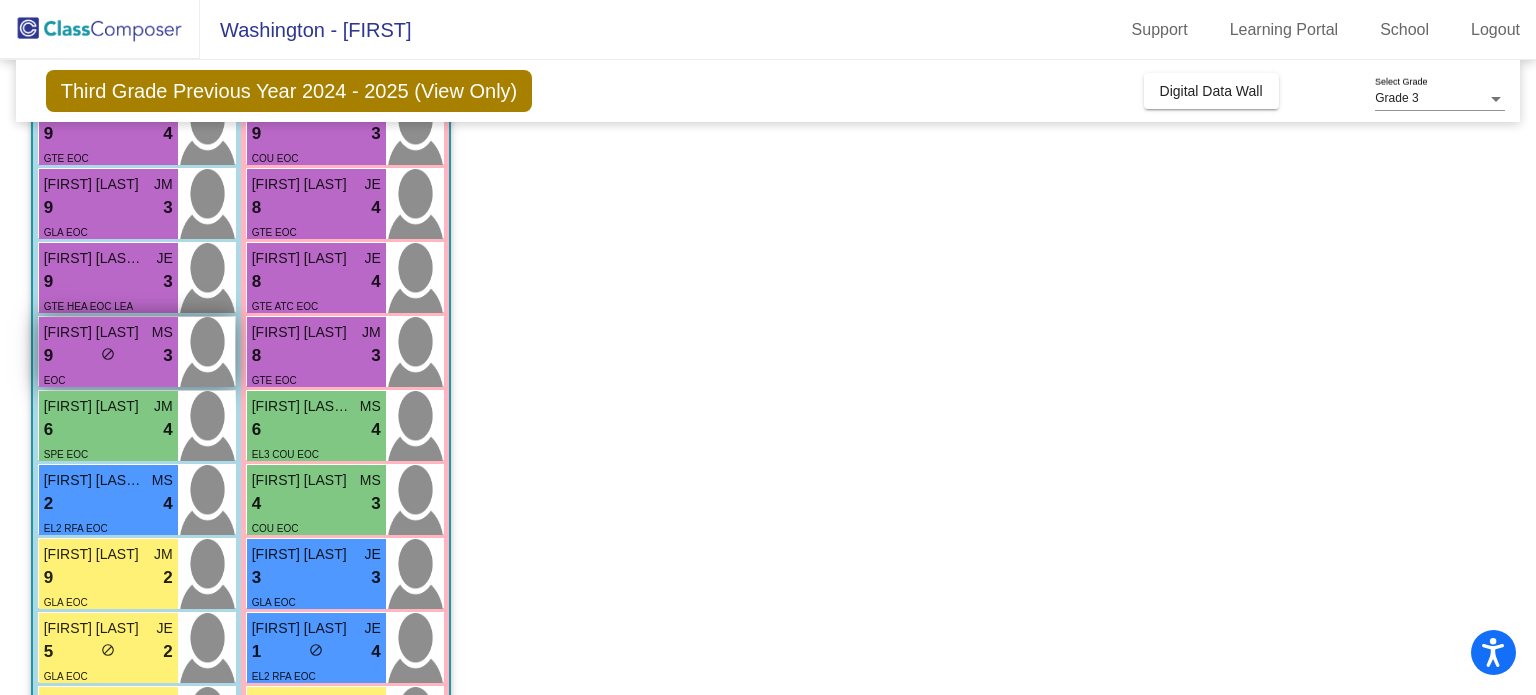 click on "[FIRST] [LAST] [LAST]" at bounding box center (94, 480) 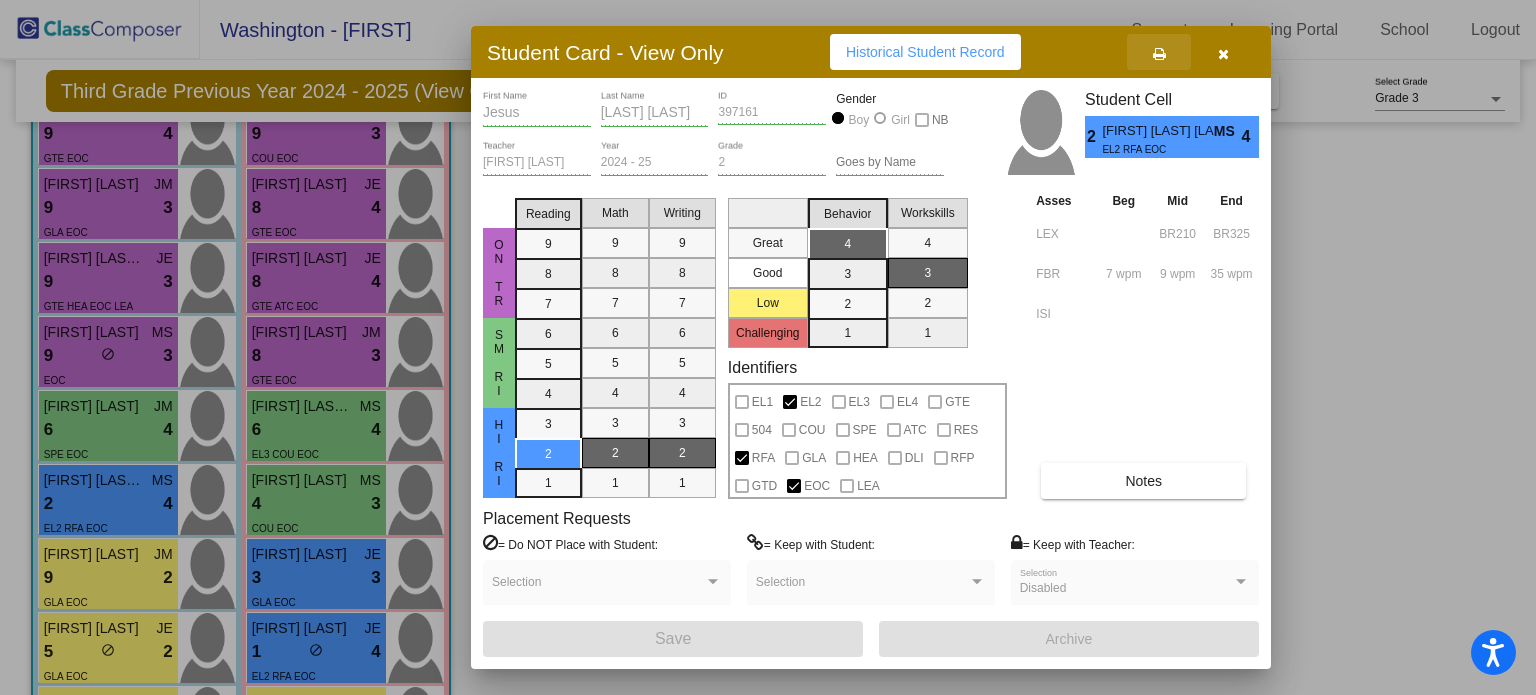 click at bounding box center (1159, 54) 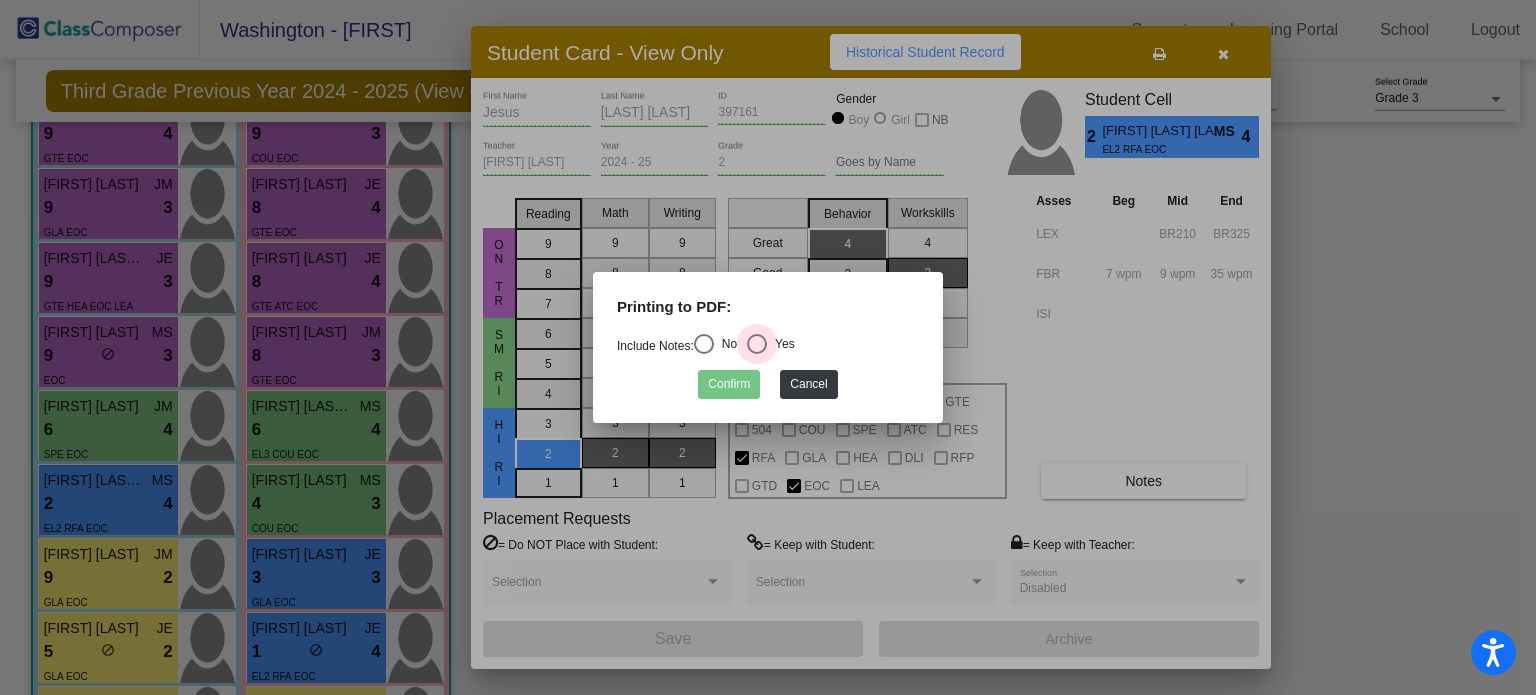 click at bounding box center [757, 344] 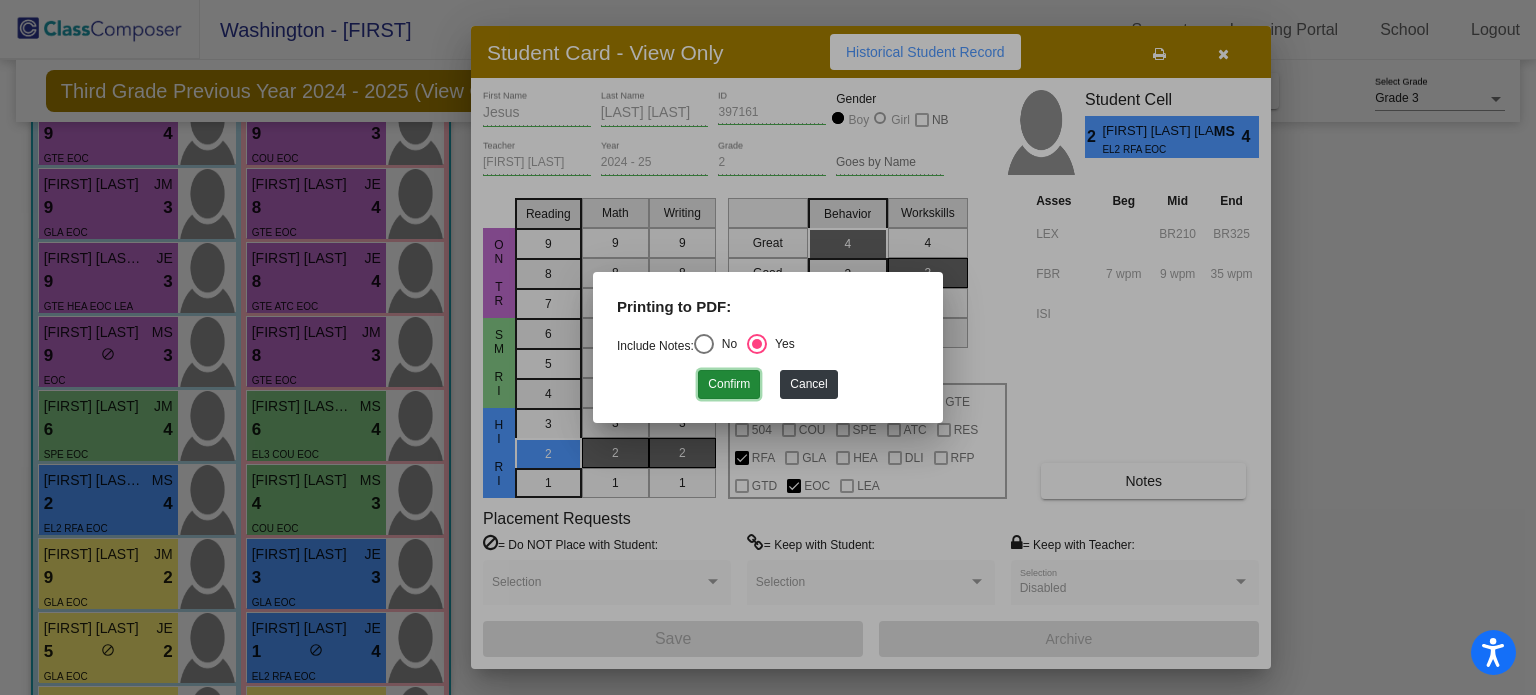 click on "Confirm" at bounding box center [729, 384] 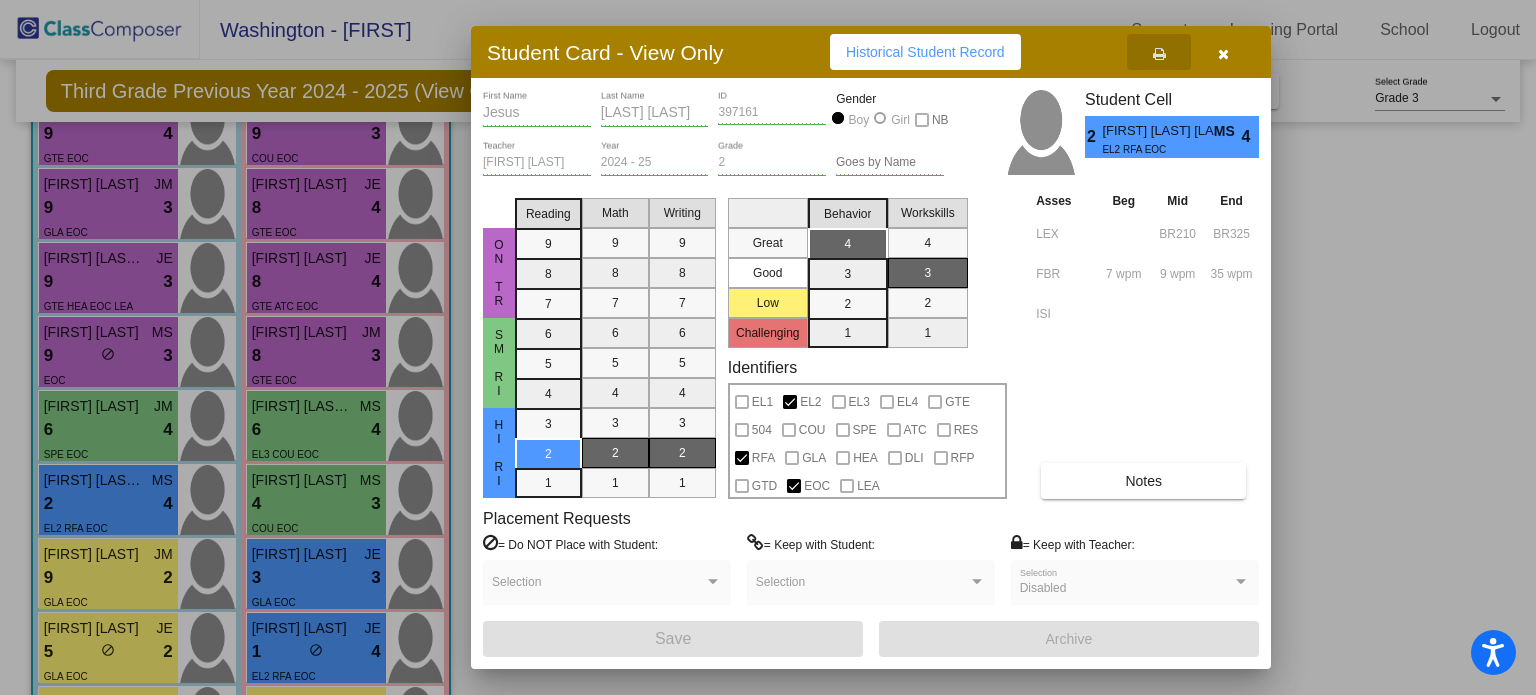 click at bounding box center (1223, 52) 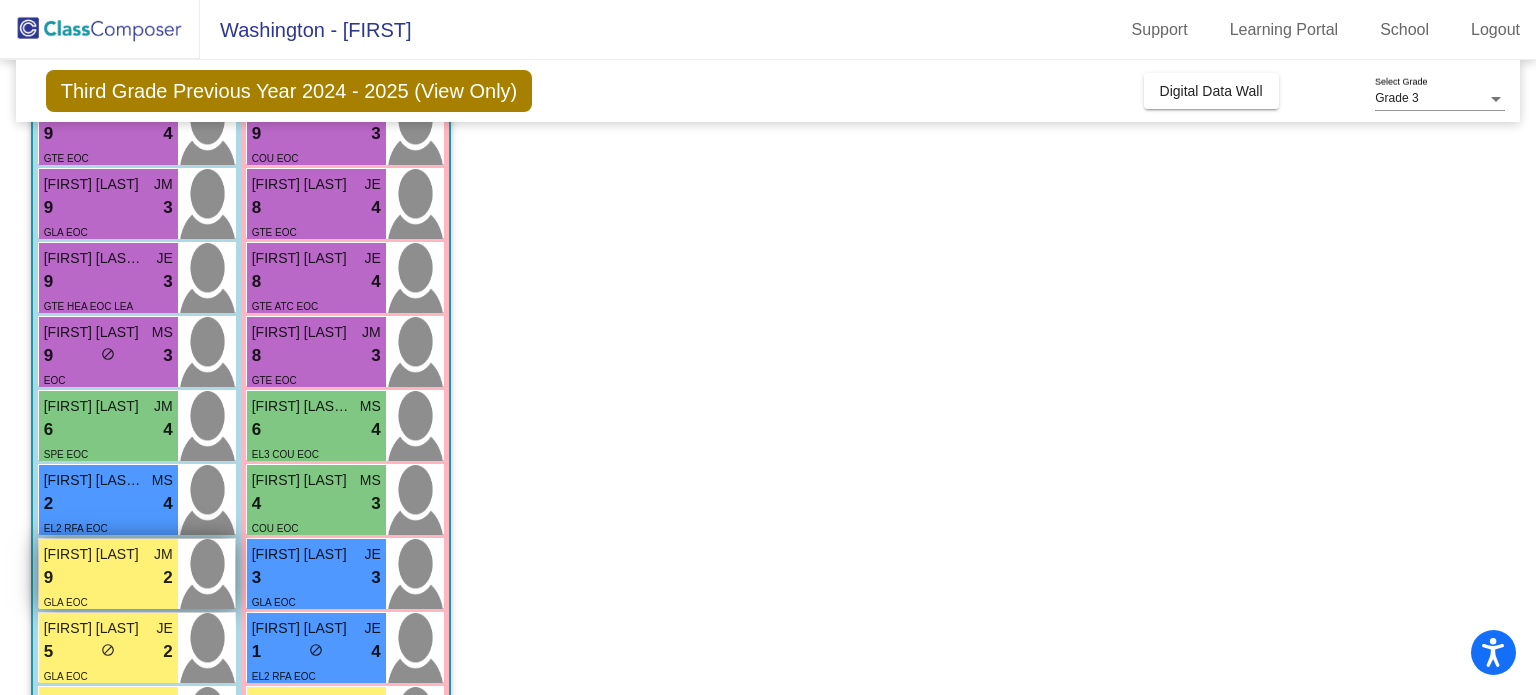 click on "9 lock do_not_disturb_alt 2" at bounding box center (108, 578) 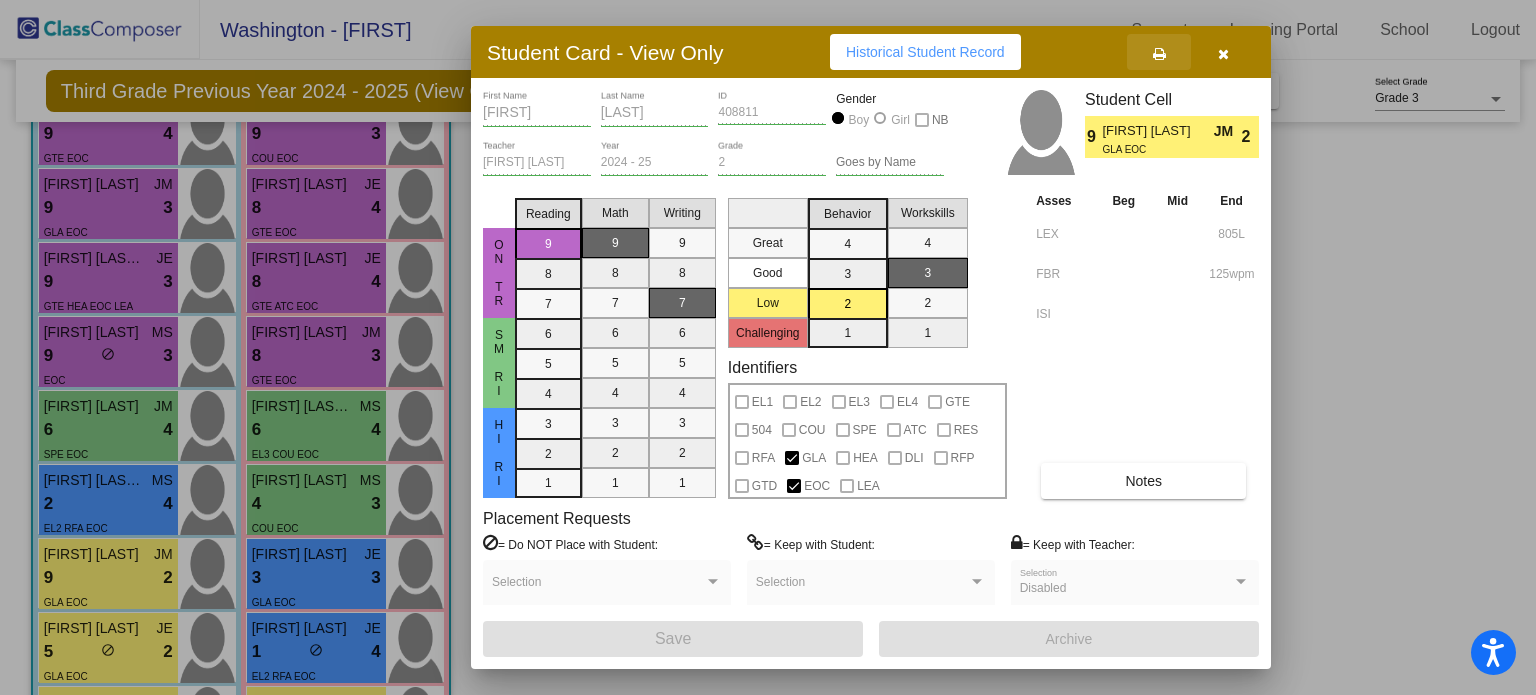 click at bounding box center [1159, 54] 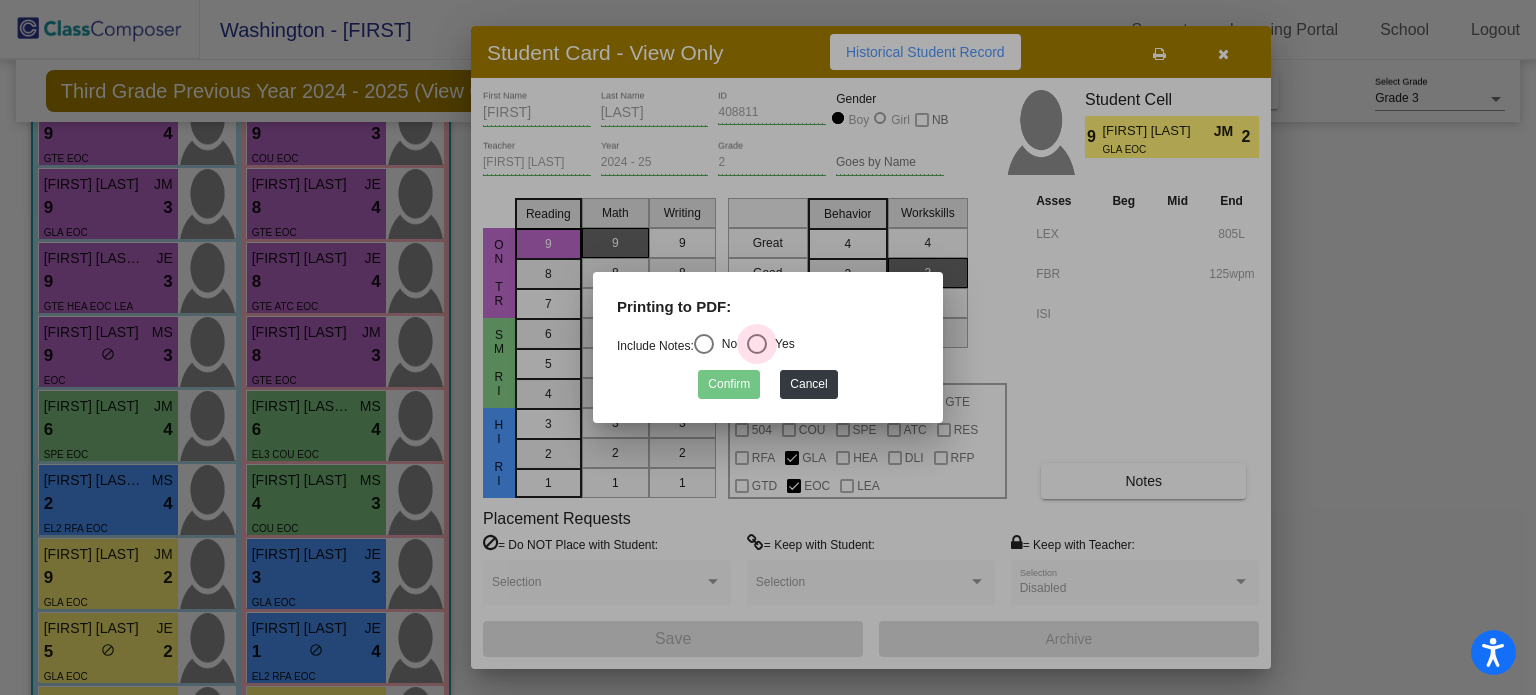 click at bounding box center [757, 344] 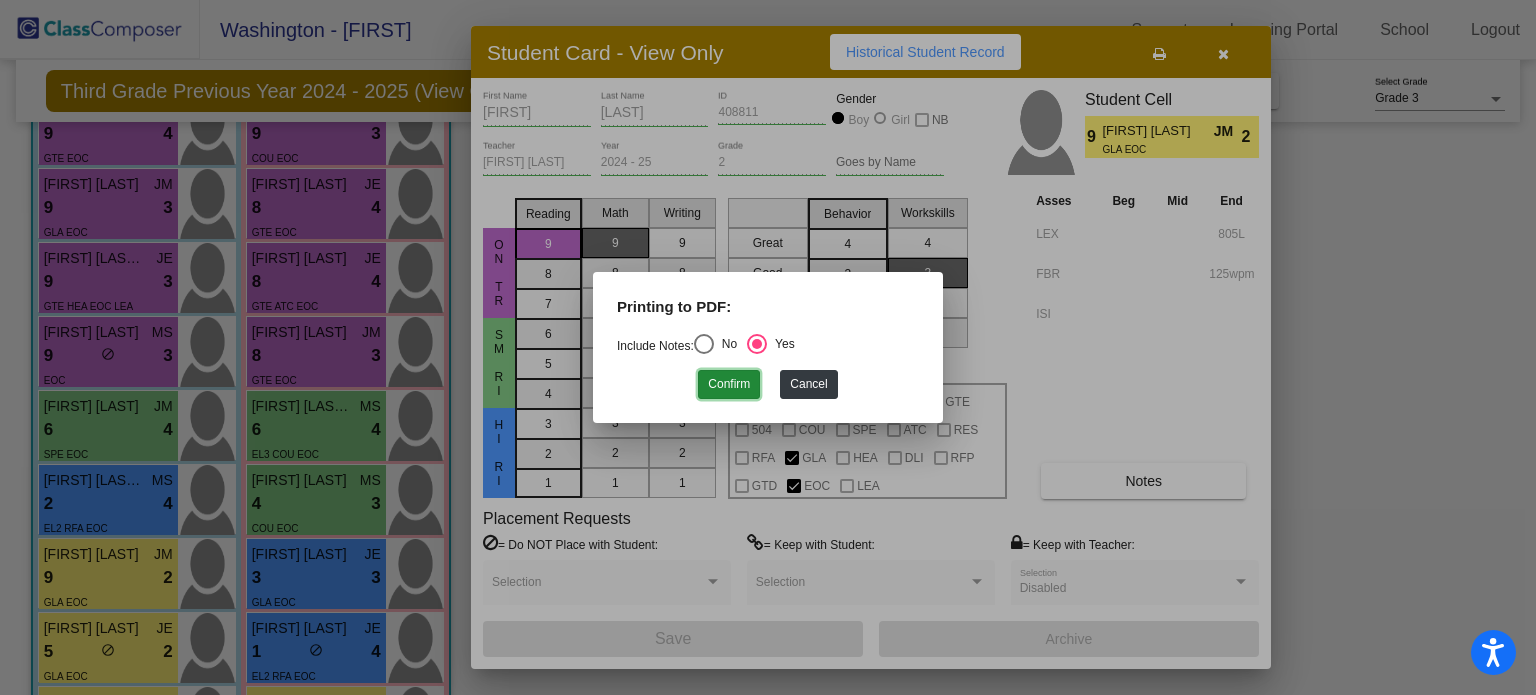 click on "Confirm" at bounding box center (729, 384) 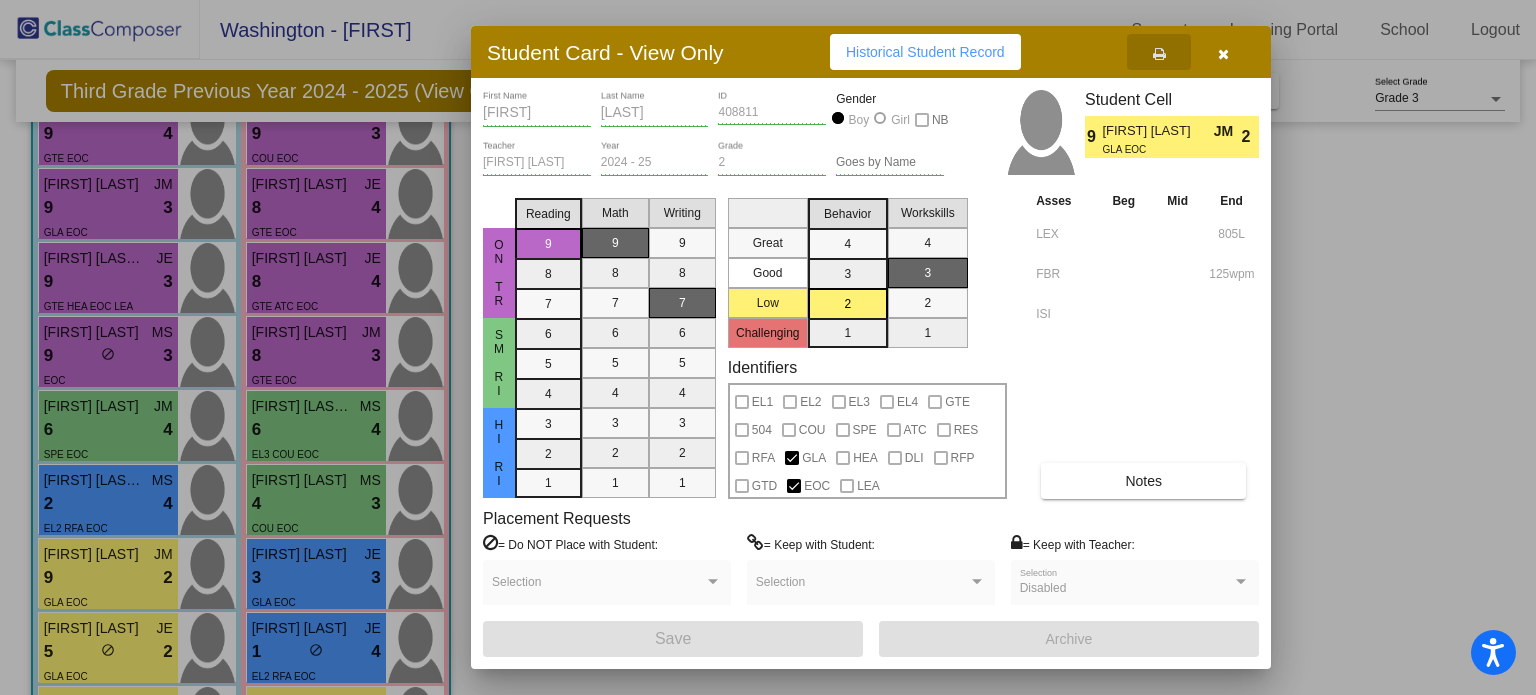 click at bounding box center (1223, 52) 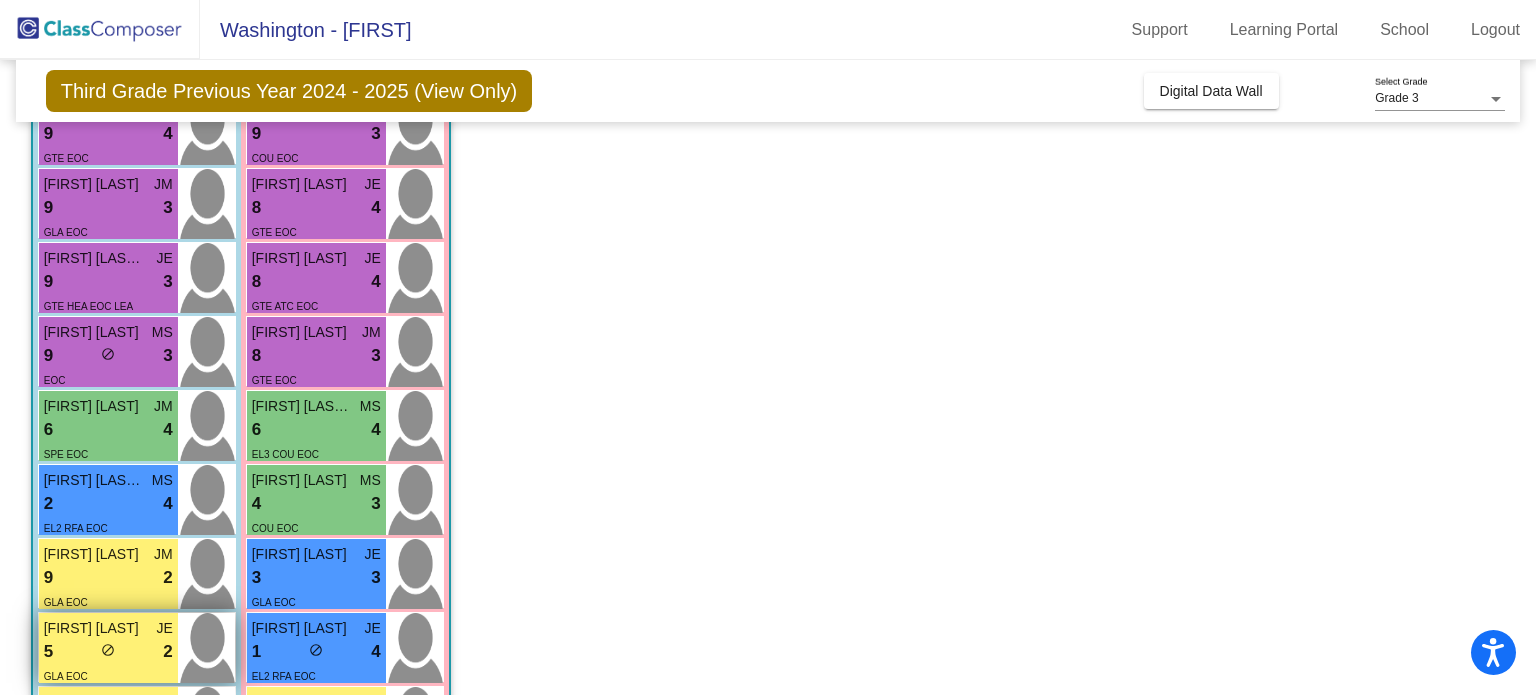 click on "do_not_disturb_alt" at bounding box center [108, 650] 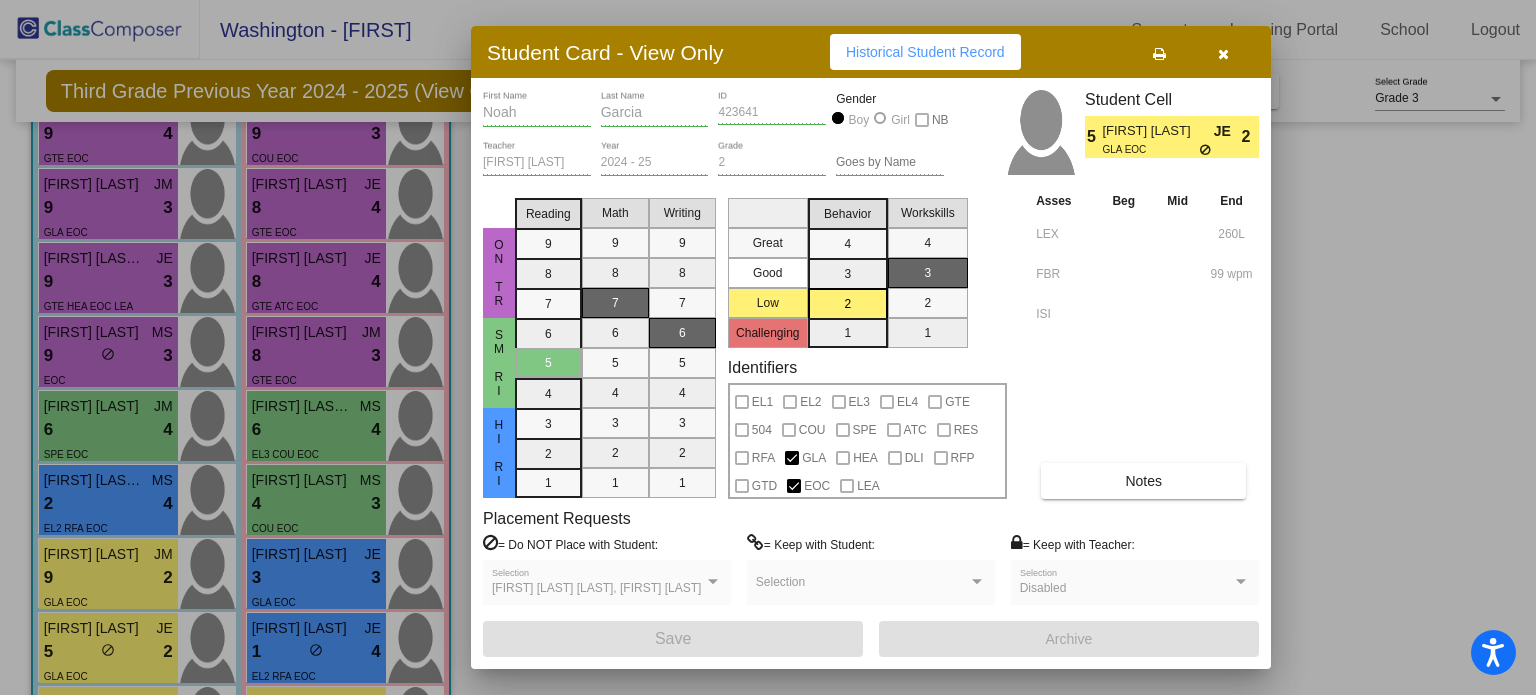 click at bounding box center [1159, 54] 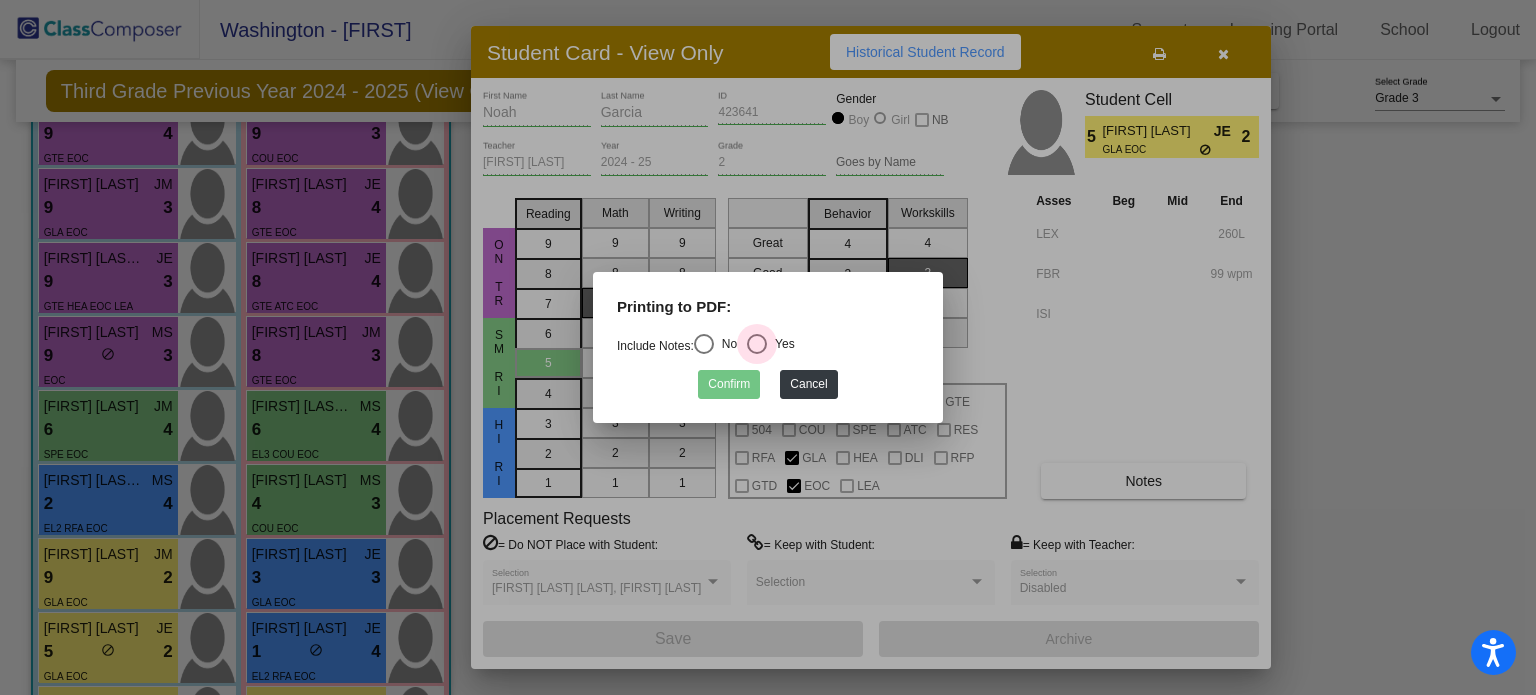 click at bounding box center [757, 344] 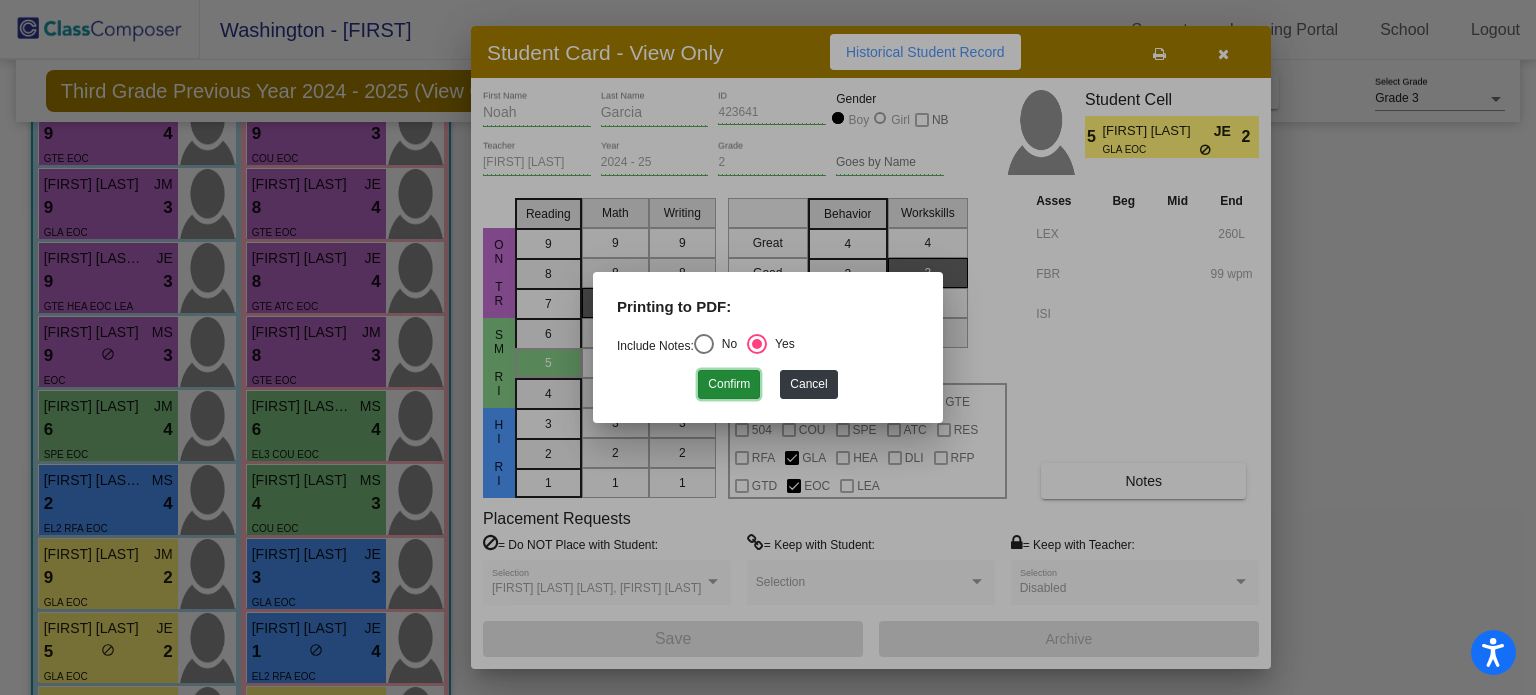 click on "Confirm" at bounding box center [729, 384] 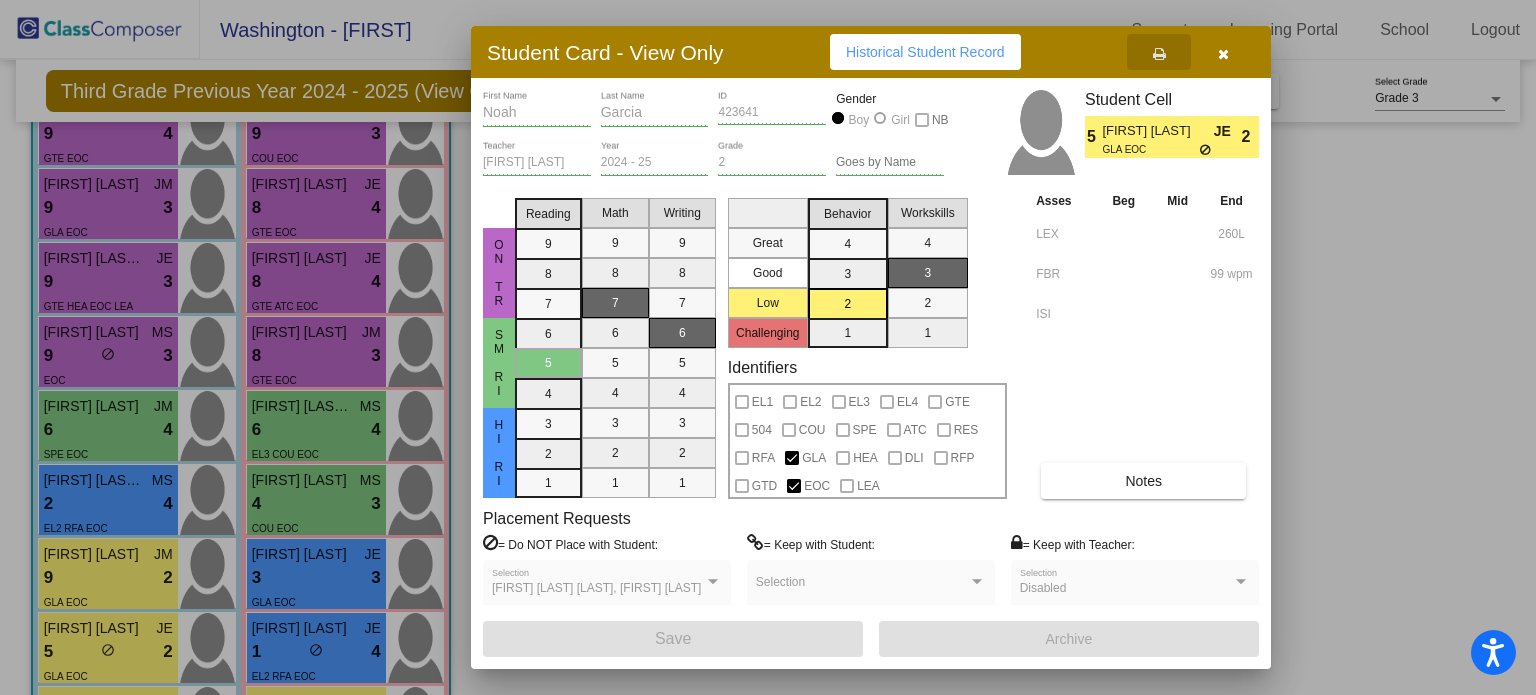 click at bounding box center (1223, 54) 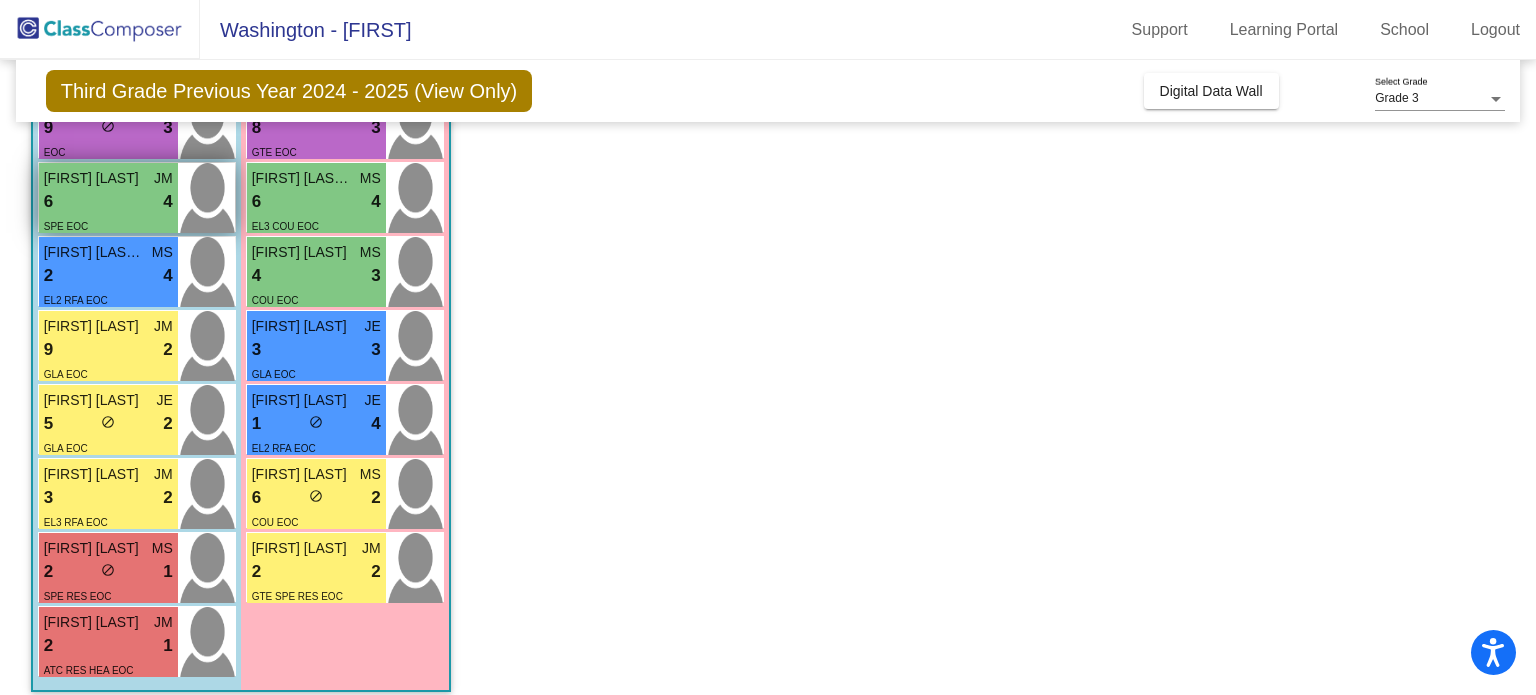 scroll, scrollTop: 544, scrollLeft: 0, axis: vertical 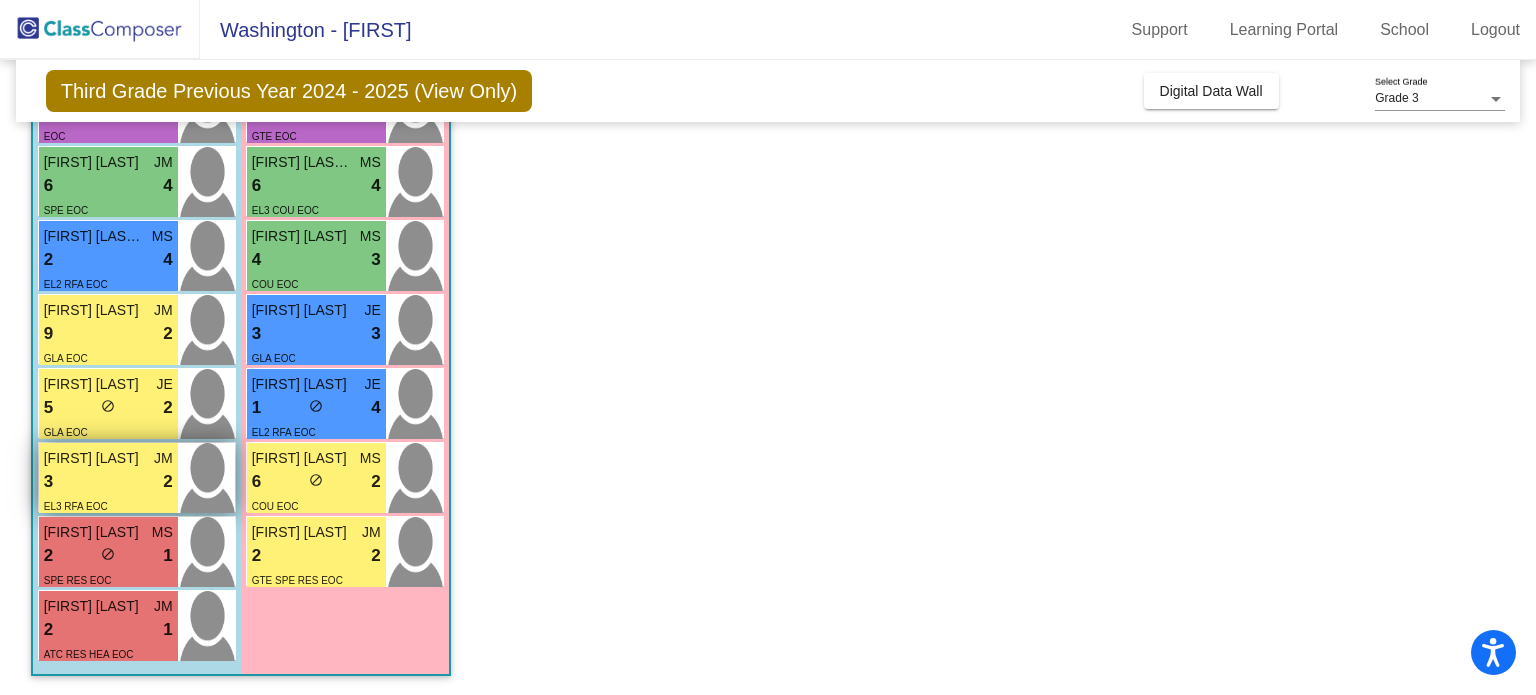 click on "3 lock do_not_disturb_alt 2" at bounding box center (108, 482) 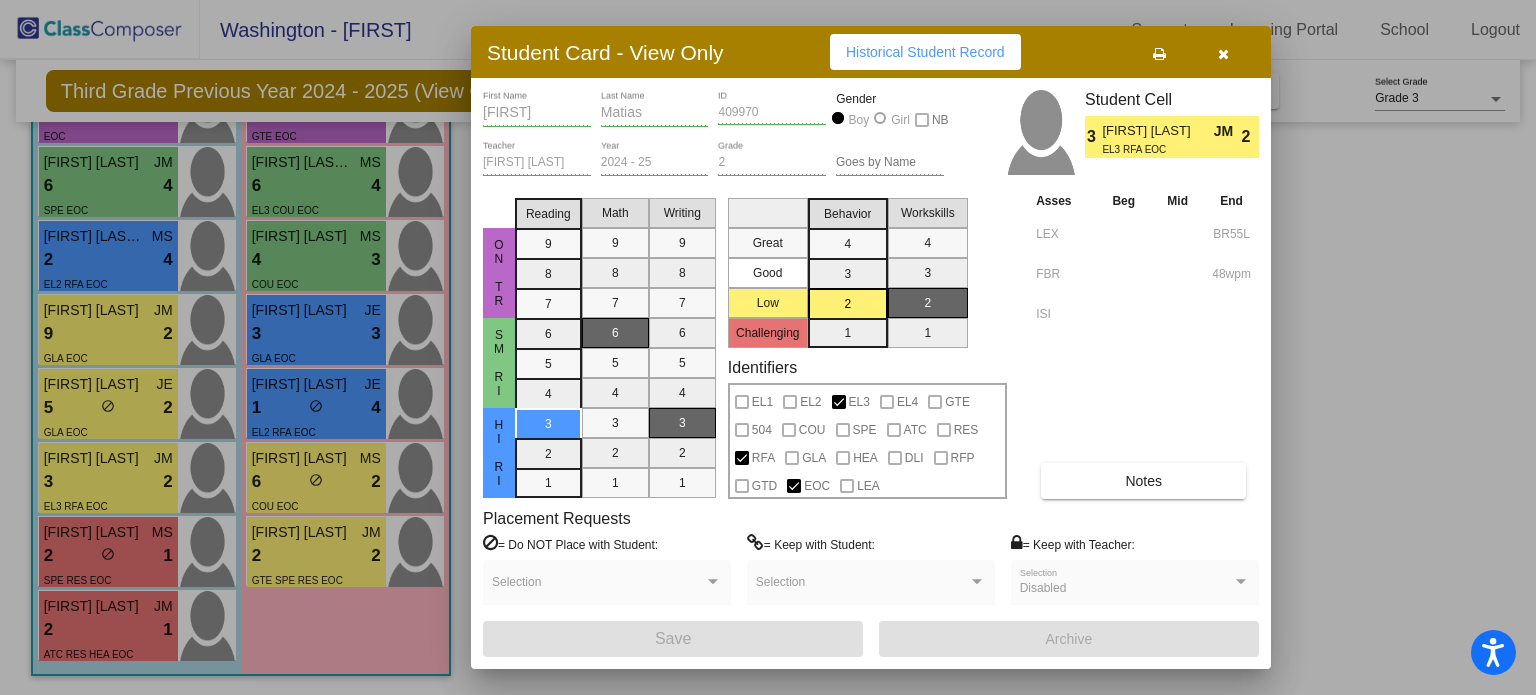 click at bounding box center [1159, 54] 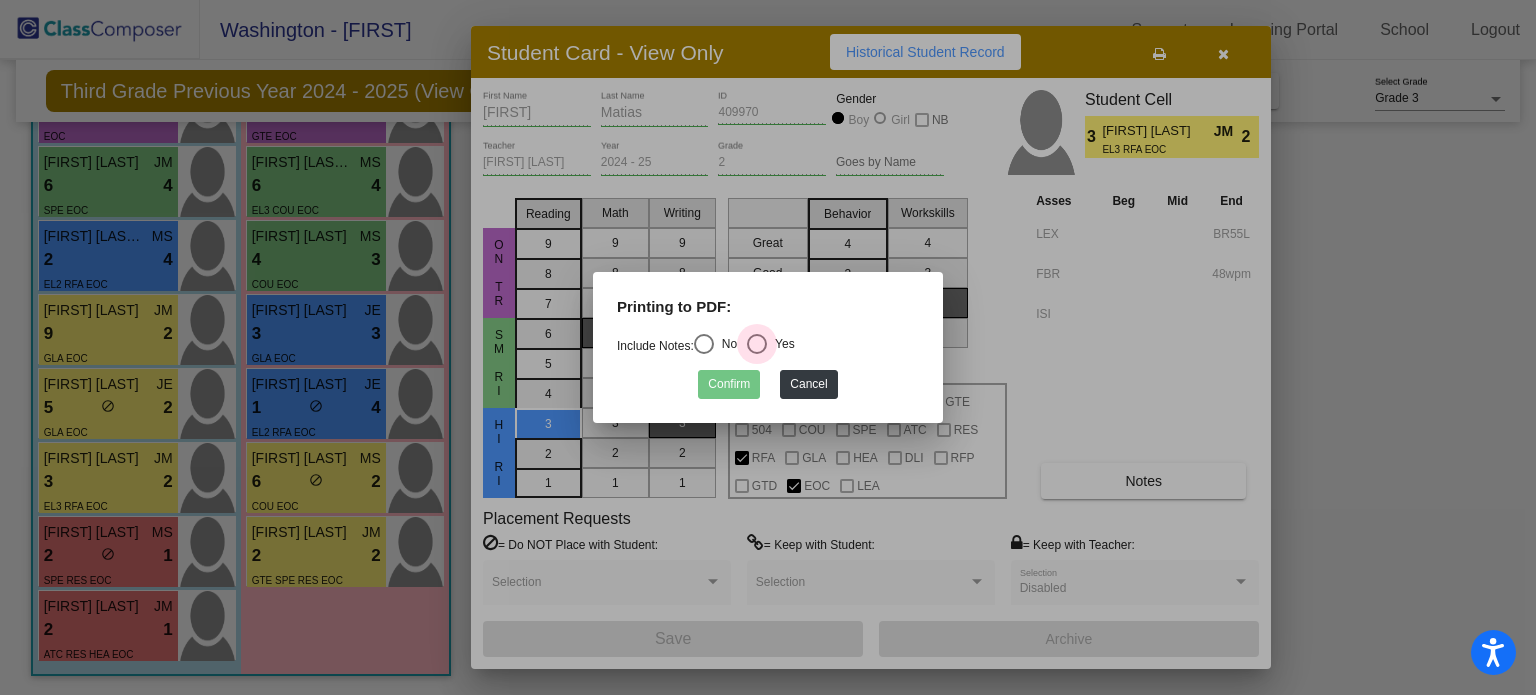 click at bounding box center (757, 344) 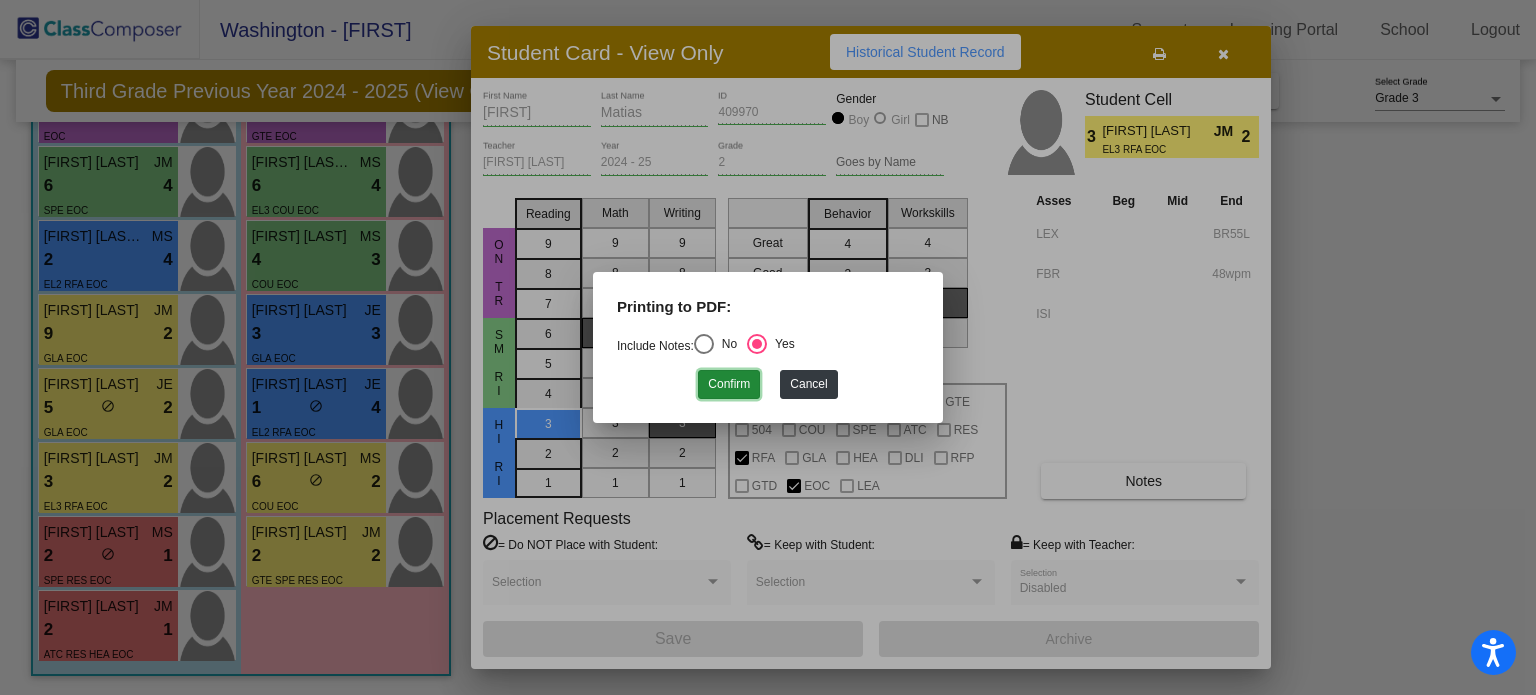 click on "Confirm" at bounding box center (729, 384) 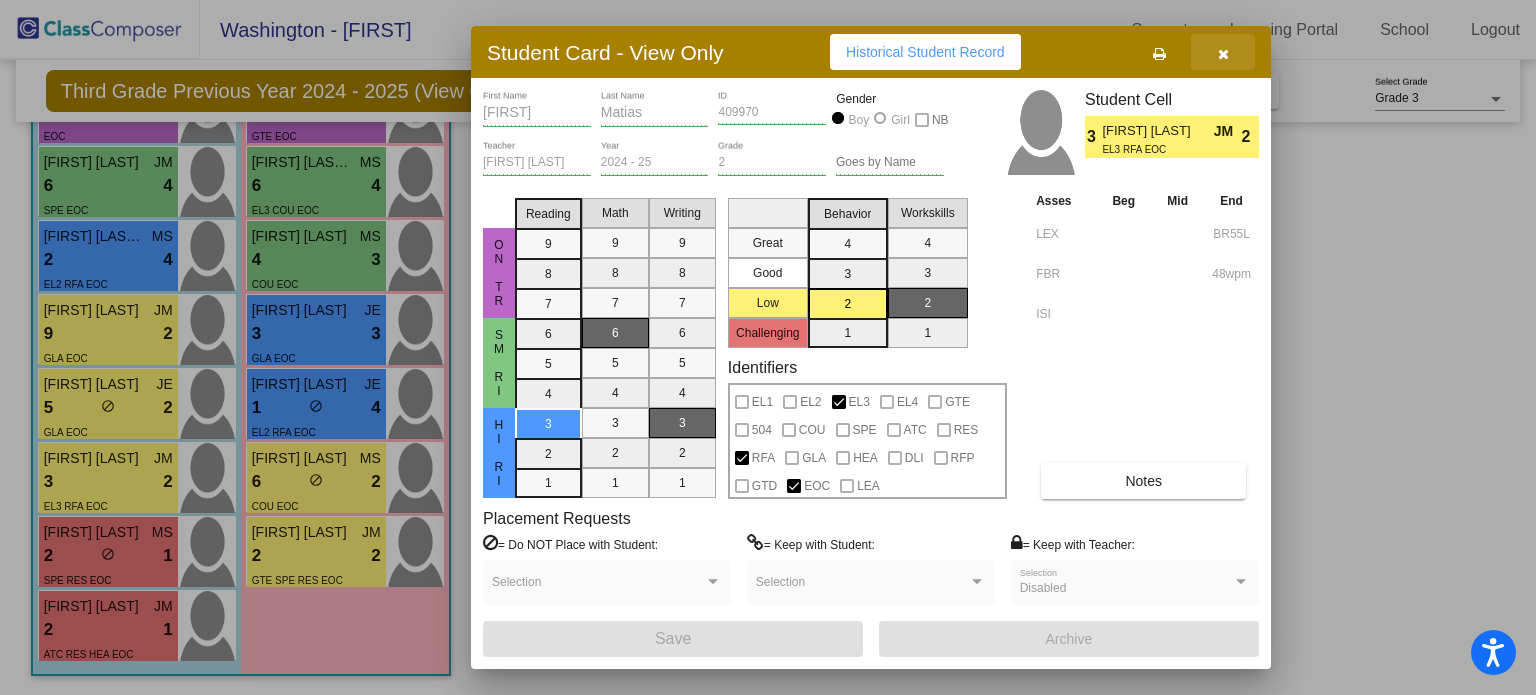 click at bounding box center [1223, 54] 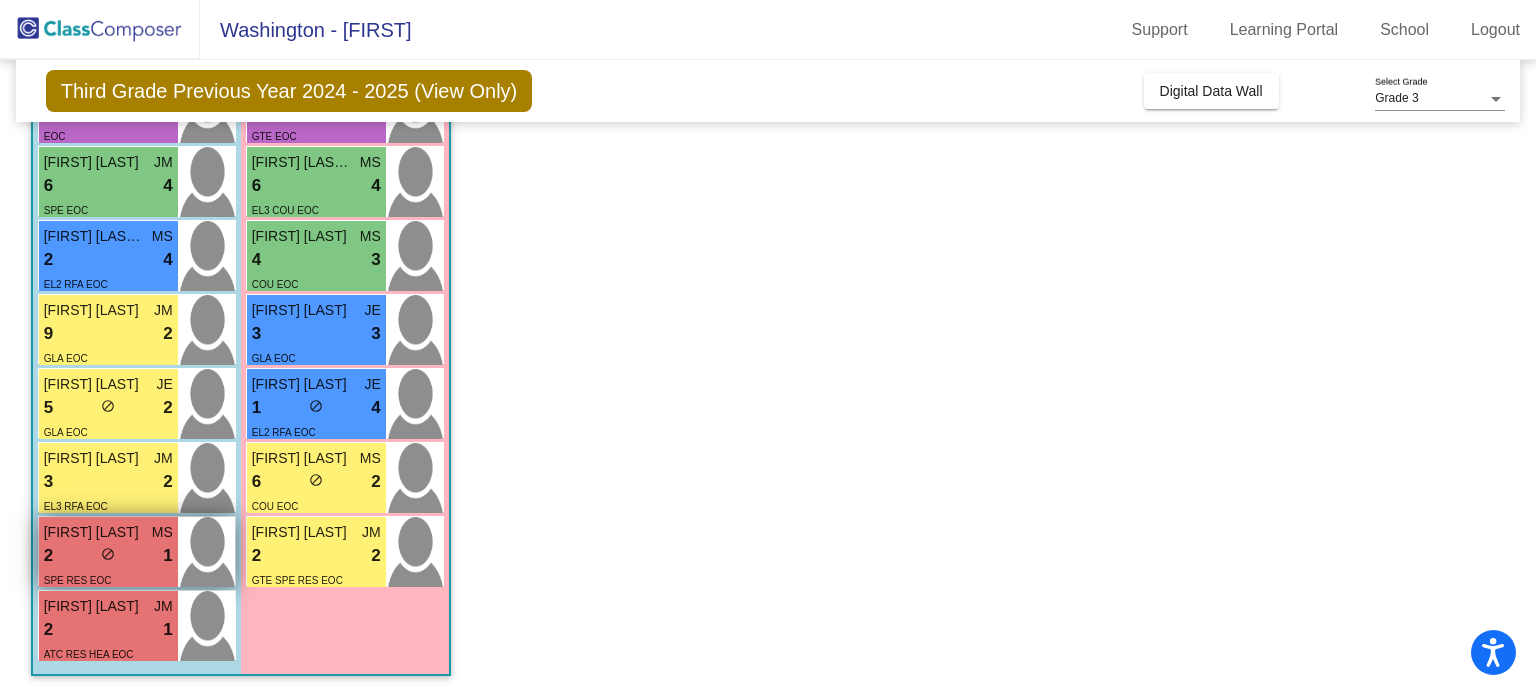 click on "2 lock do_not_disturb_alt 1" at bounding box center [108, 556] 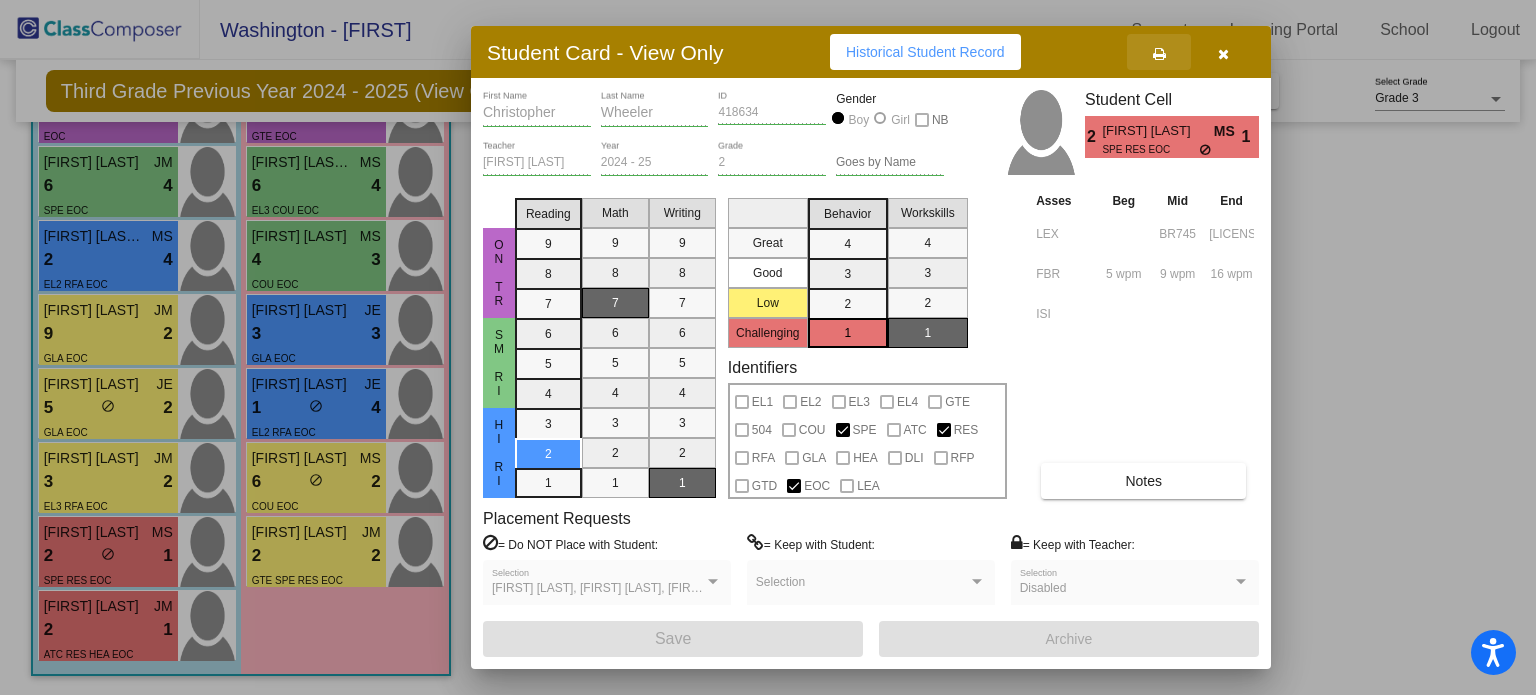 click at bounding box center [1159, 54] 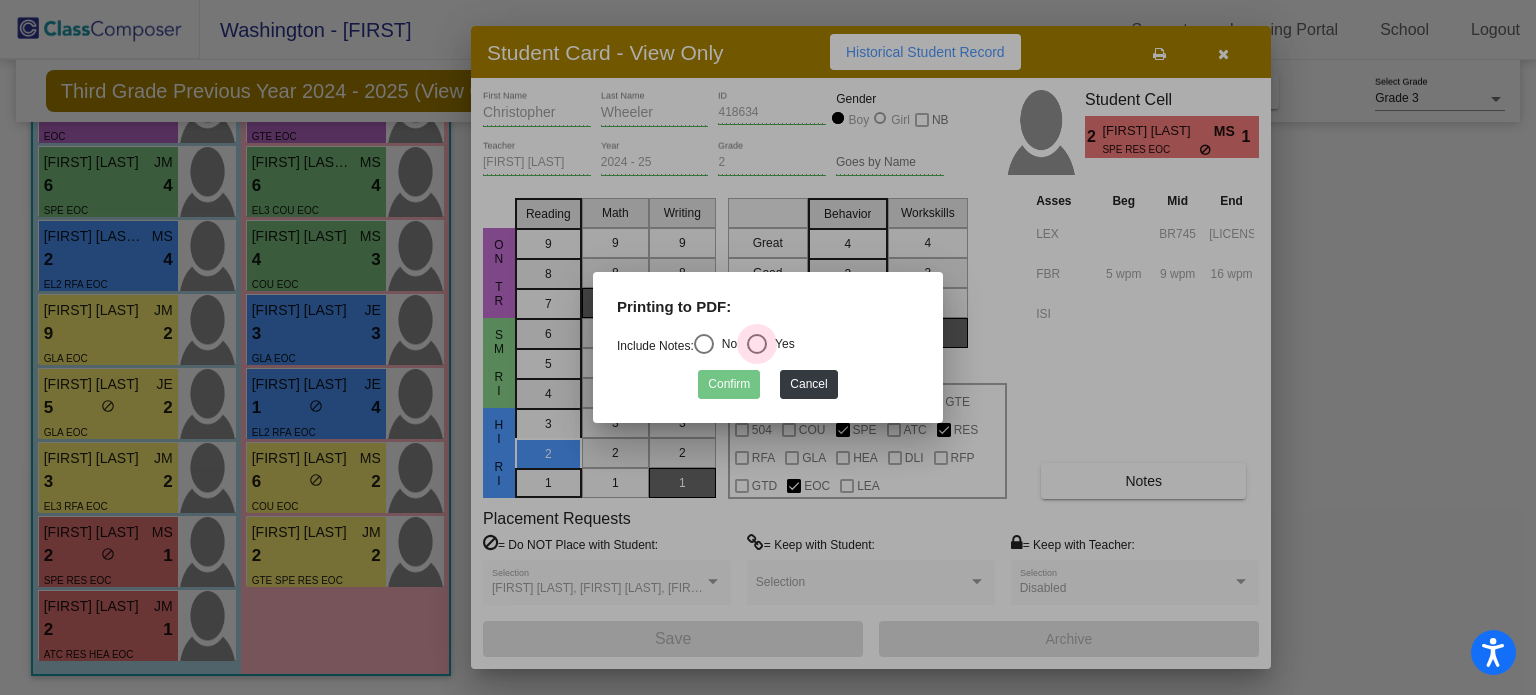 click at bounding box center [757, 344] 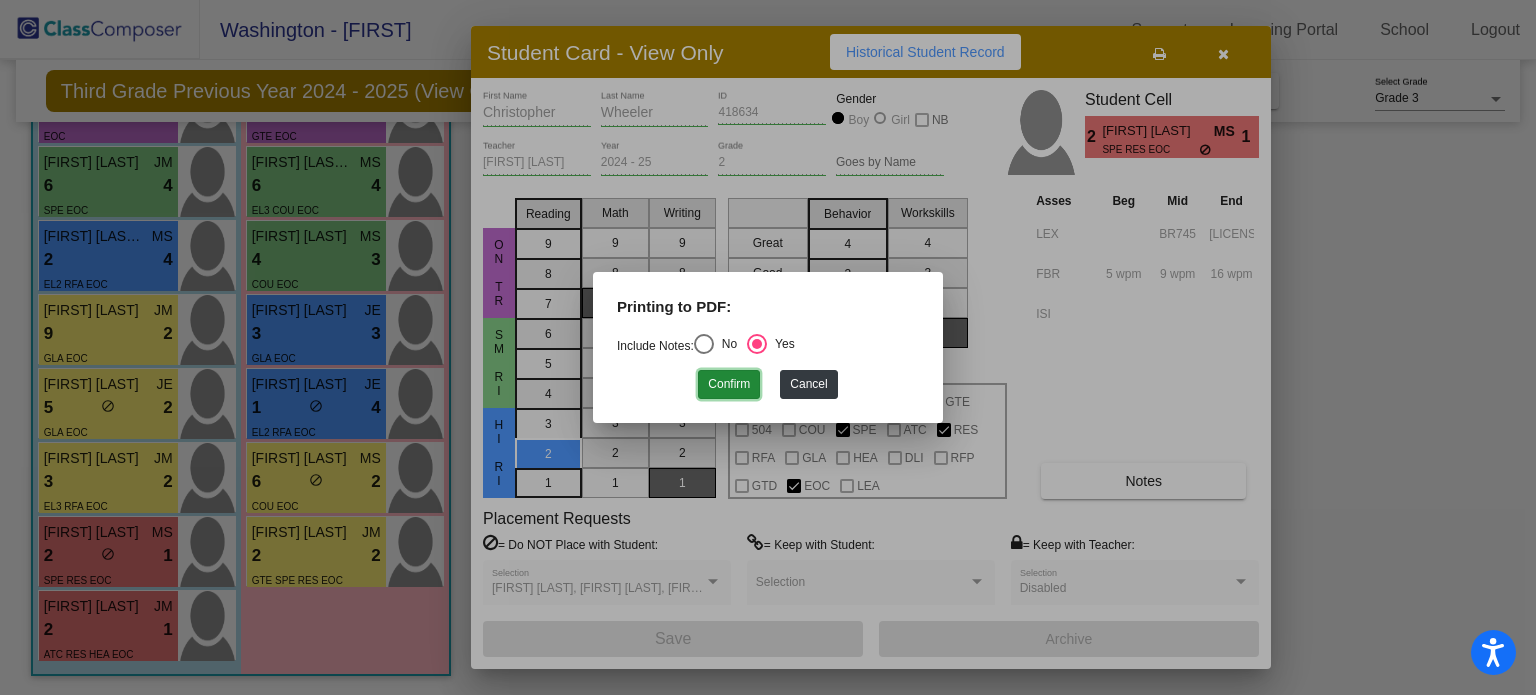 click on "Confirm" at bounding box center [729, 384] 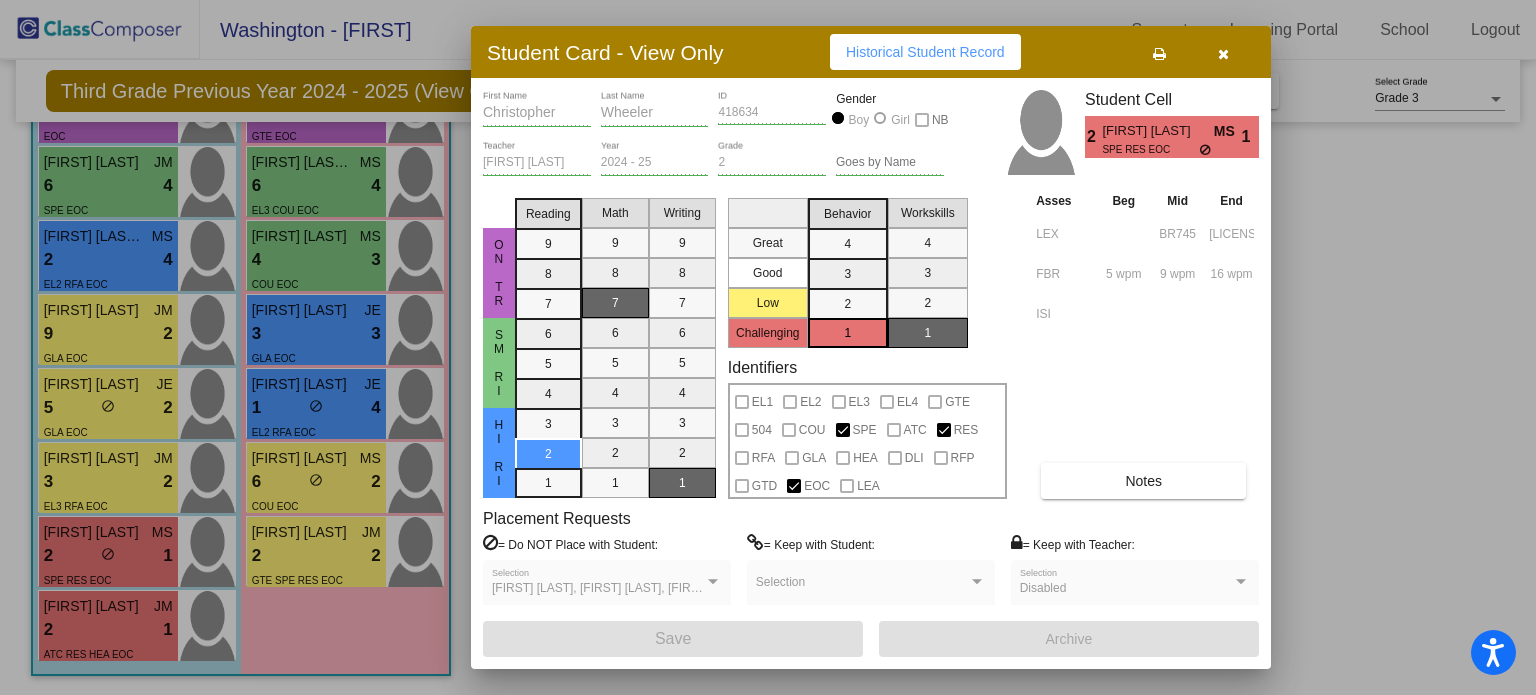 click at bounding box center (768, 347) 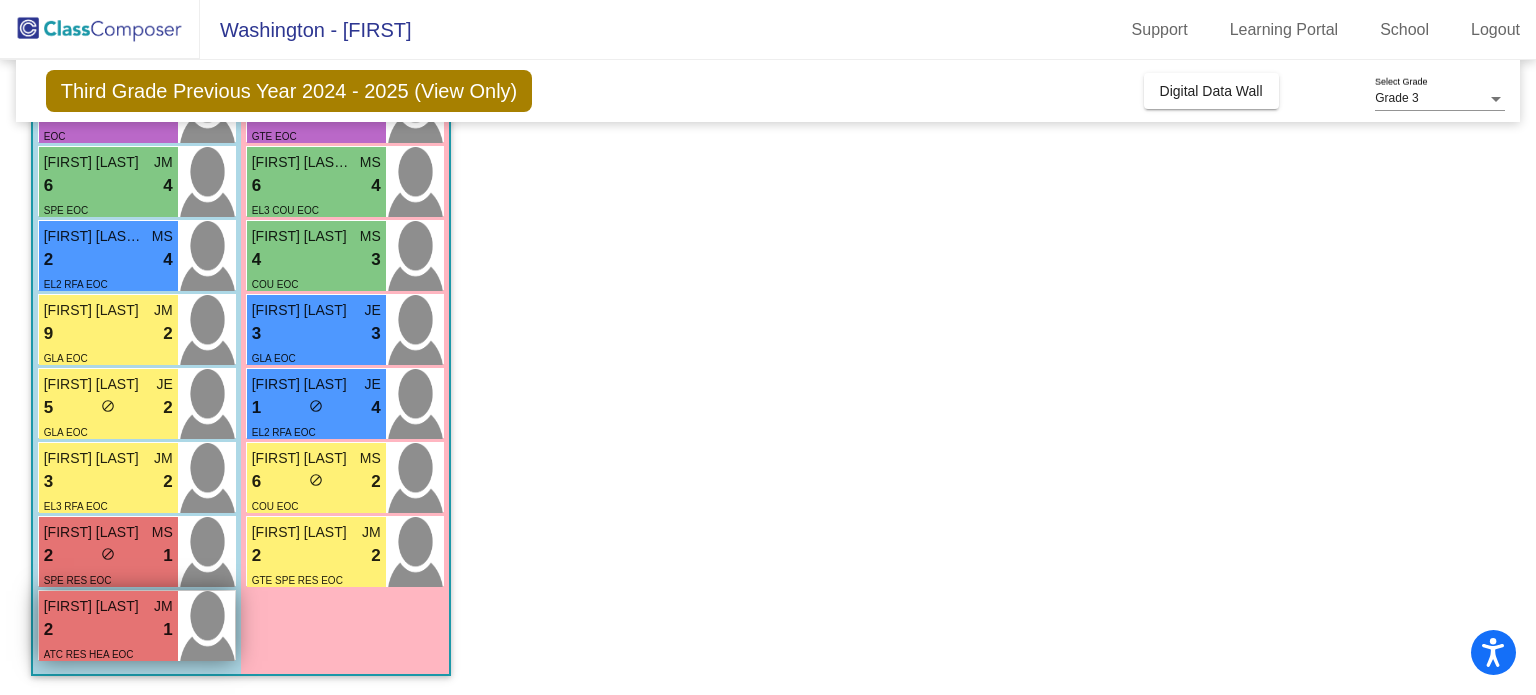 click on "2 lock do_not_disturb_alt 1" at bounding box center (108, 630) 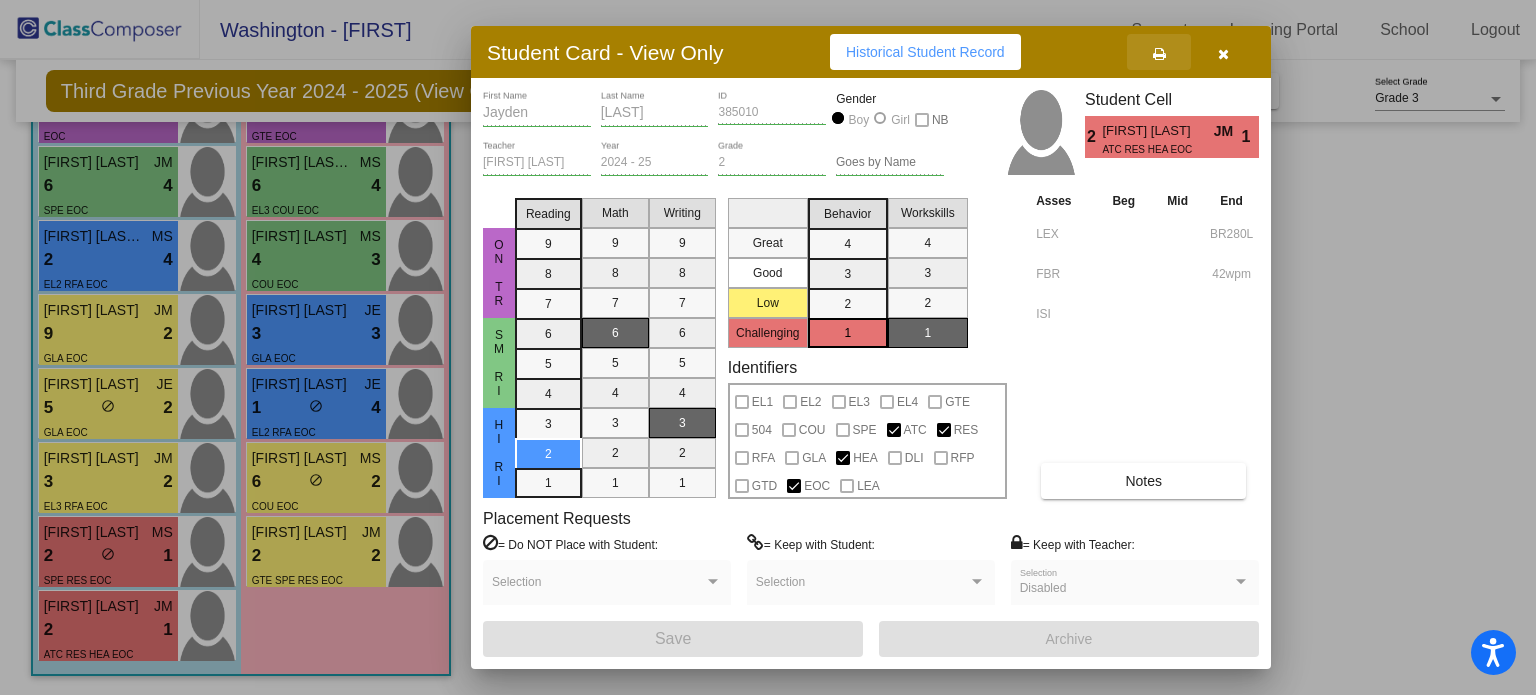 click at bounding box center (1159, 54) 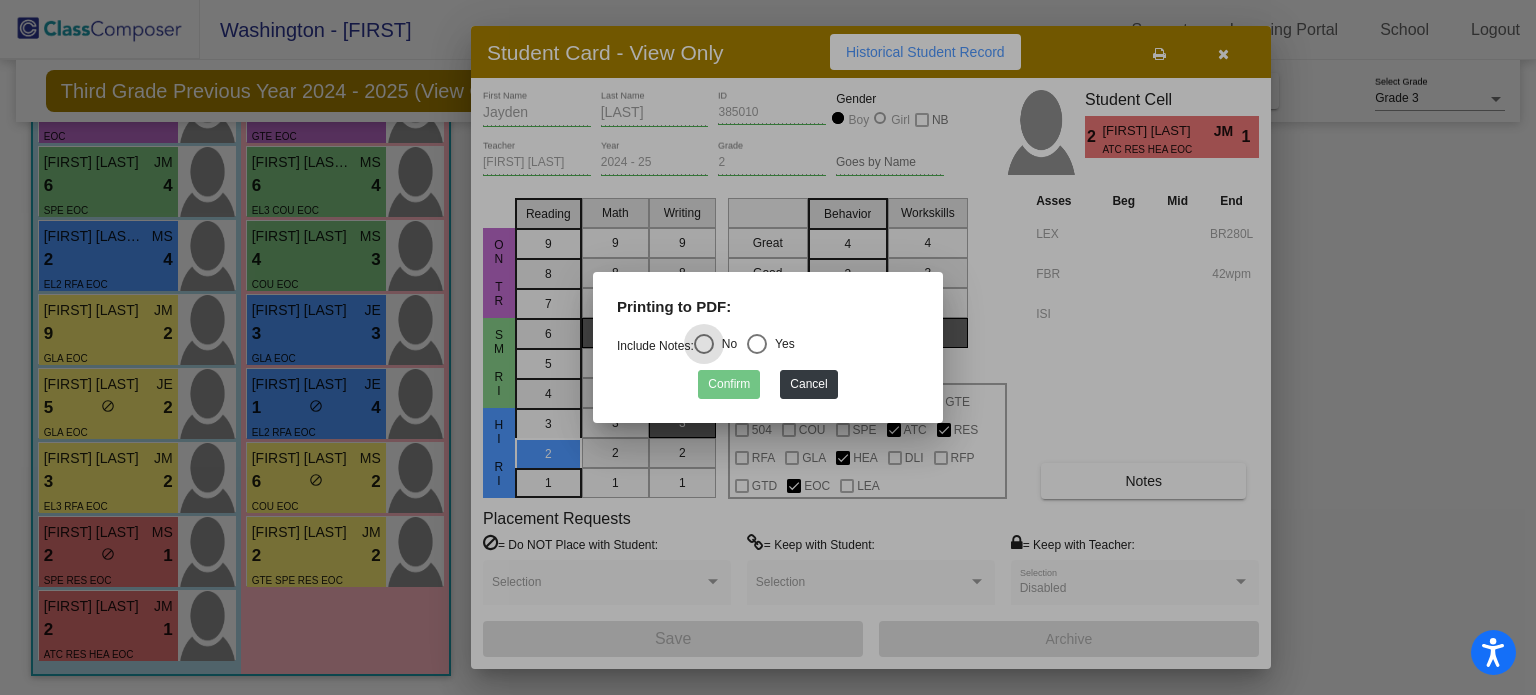 click at bounding box center (757, 344) 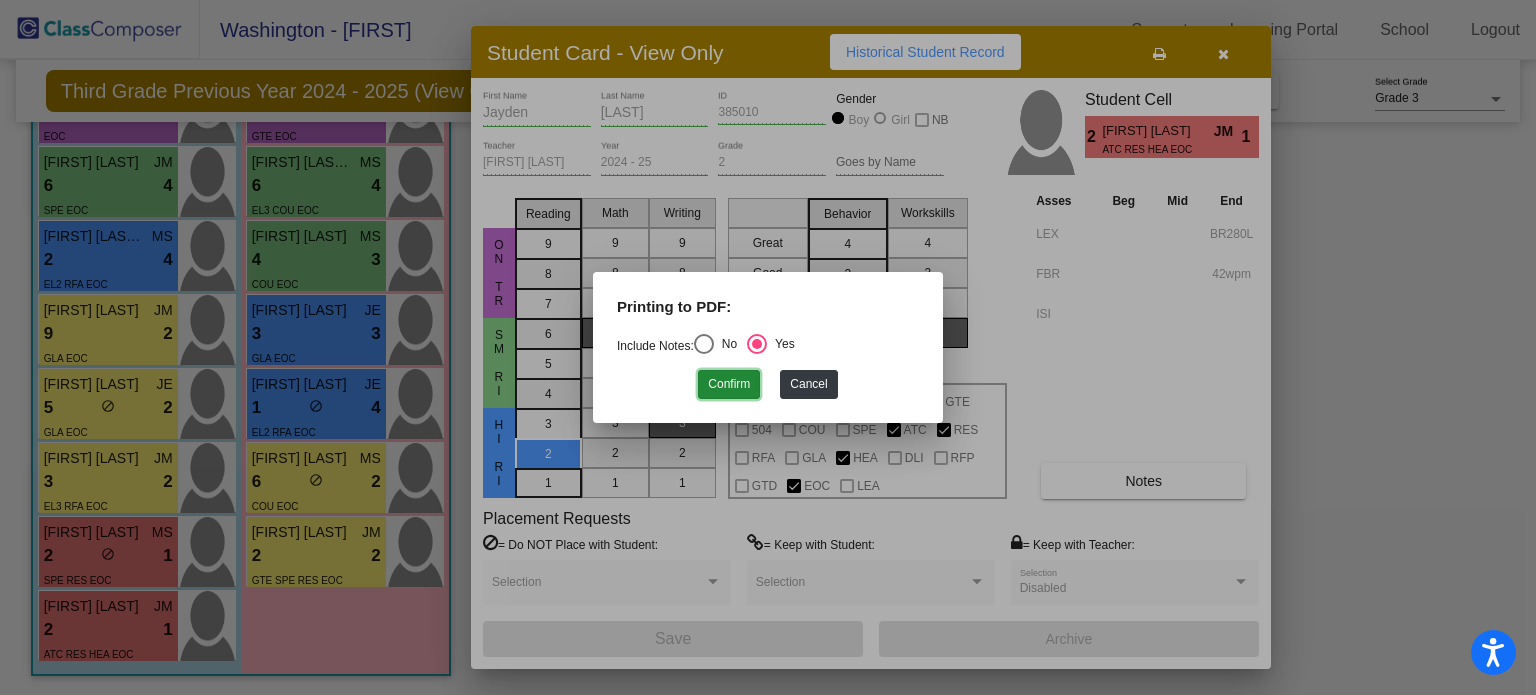 click on "Confirm" at bounding box center (729, 384) 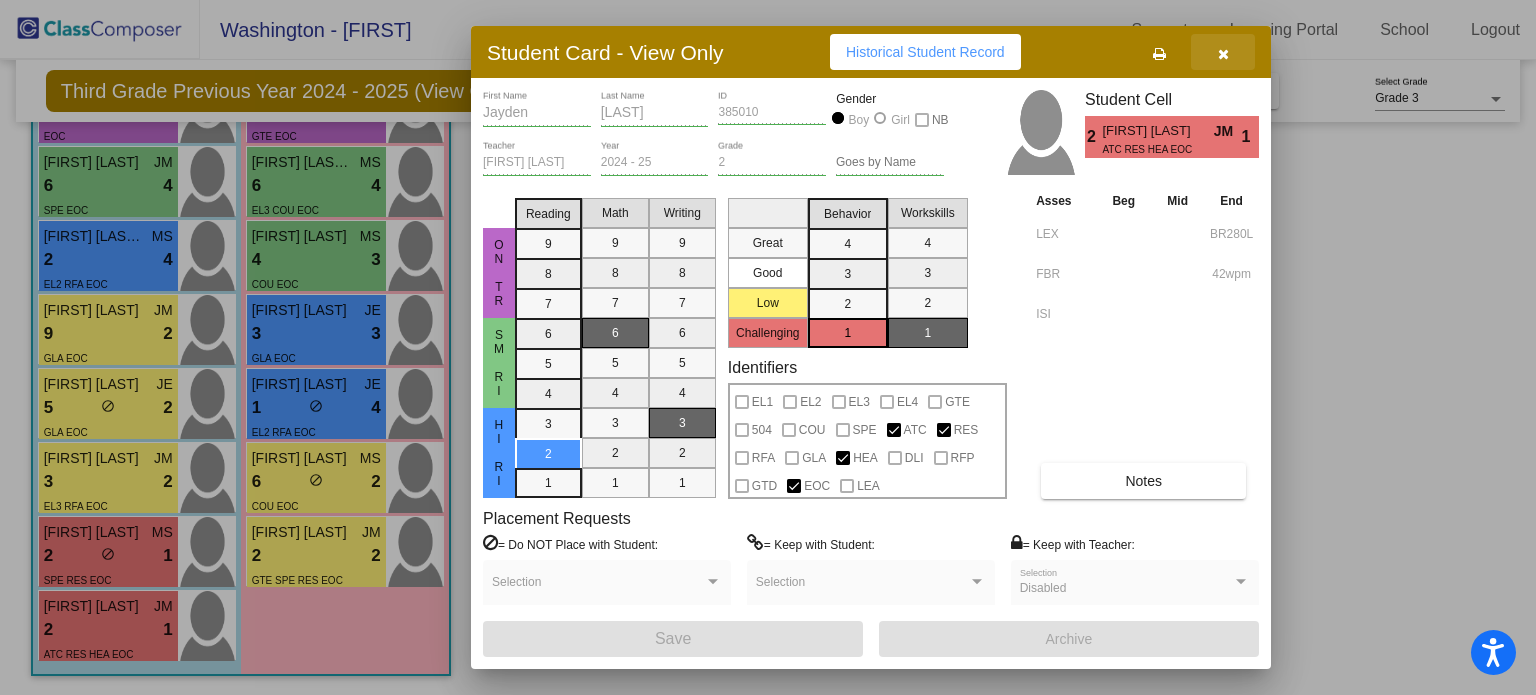 click at bounding box center (1223, 54) 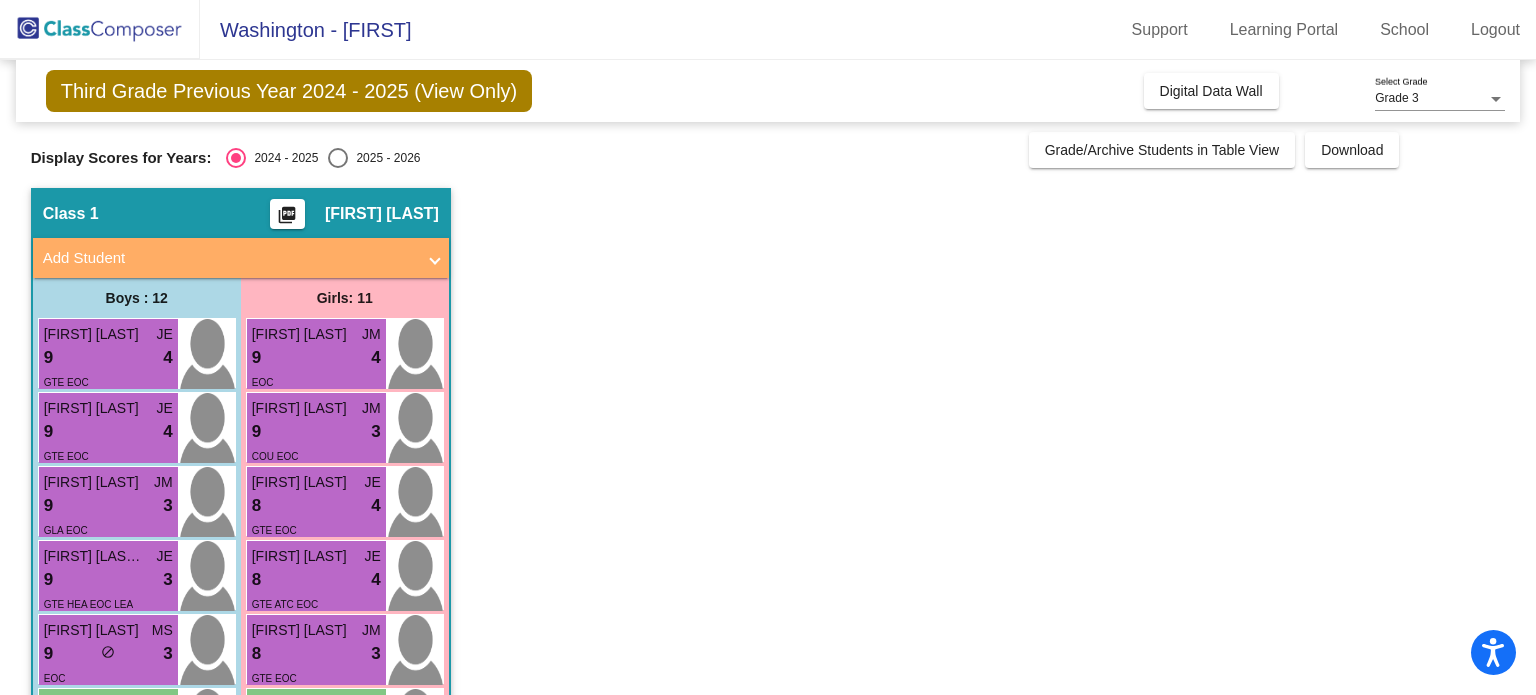 scroll, scrollTop: 0, scrollLeft: 0, axis: both 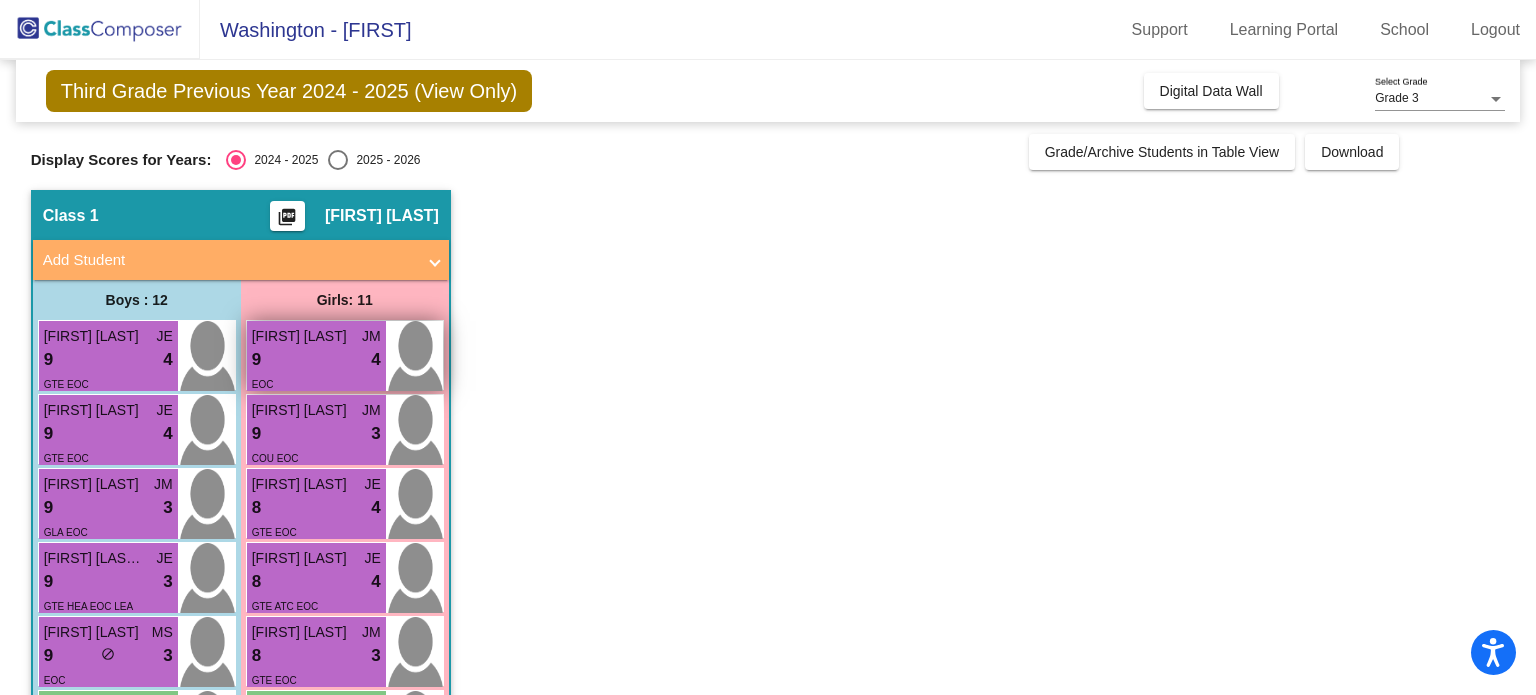 click on "9 lock do_not_disturb_alt 4" at bounding box center (316, 360) 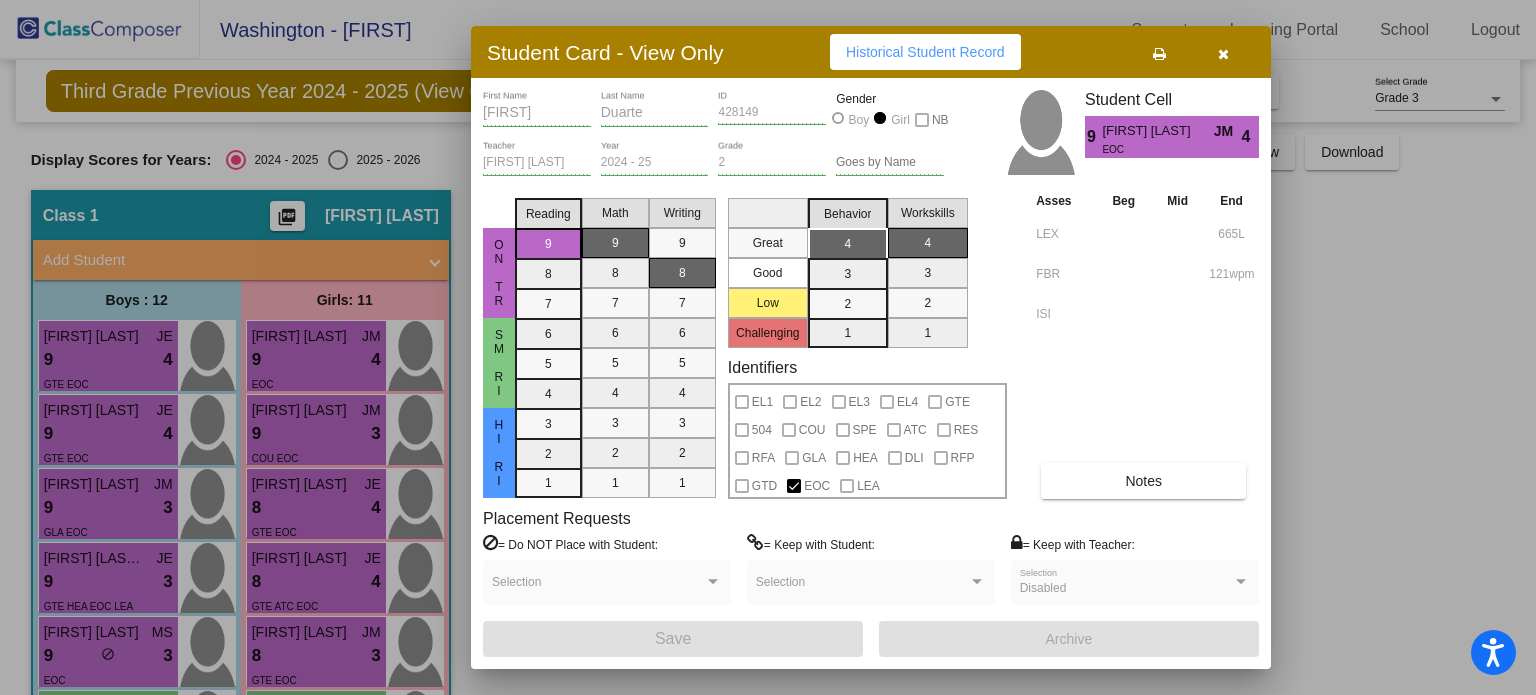 click at bounding box center (1159, 54) 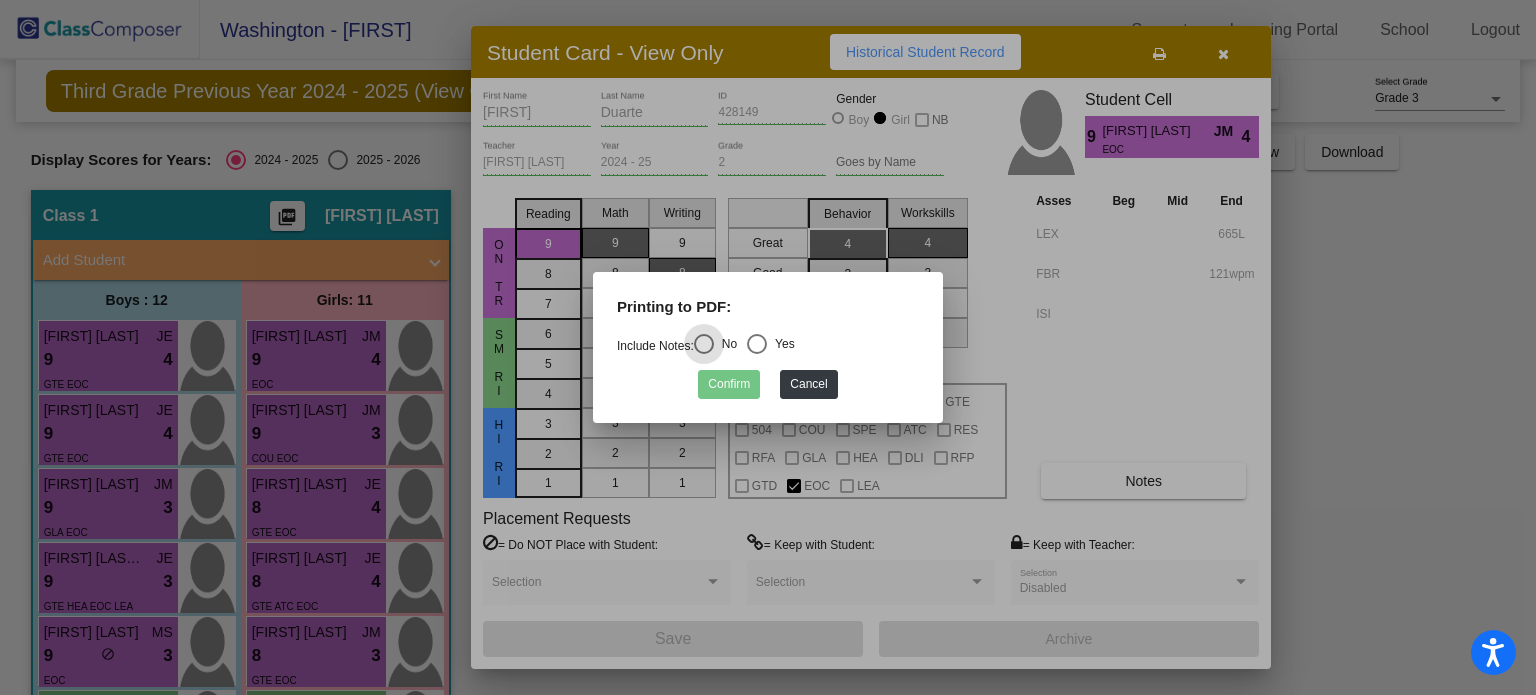 click at bounding box center (757, 344) 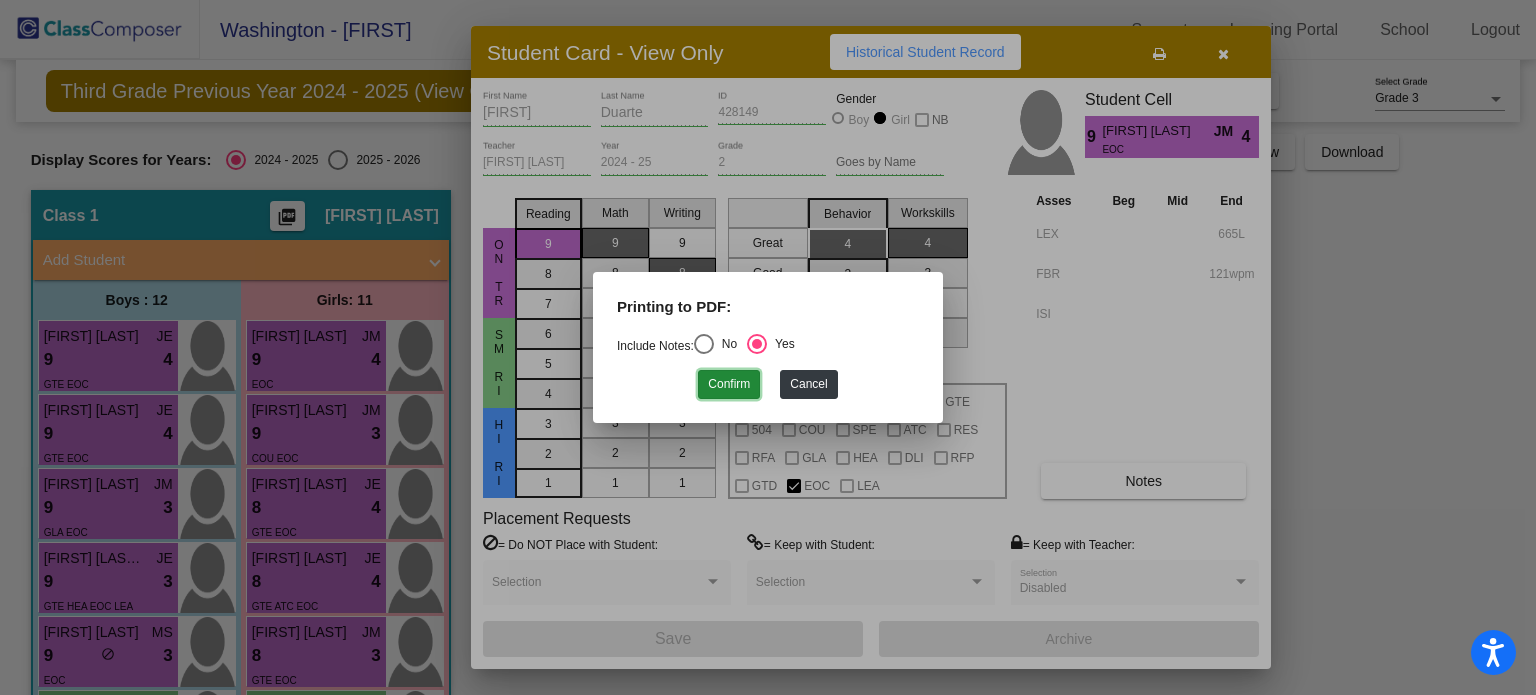 click on "Confirm" at bounding box center [729, 384] 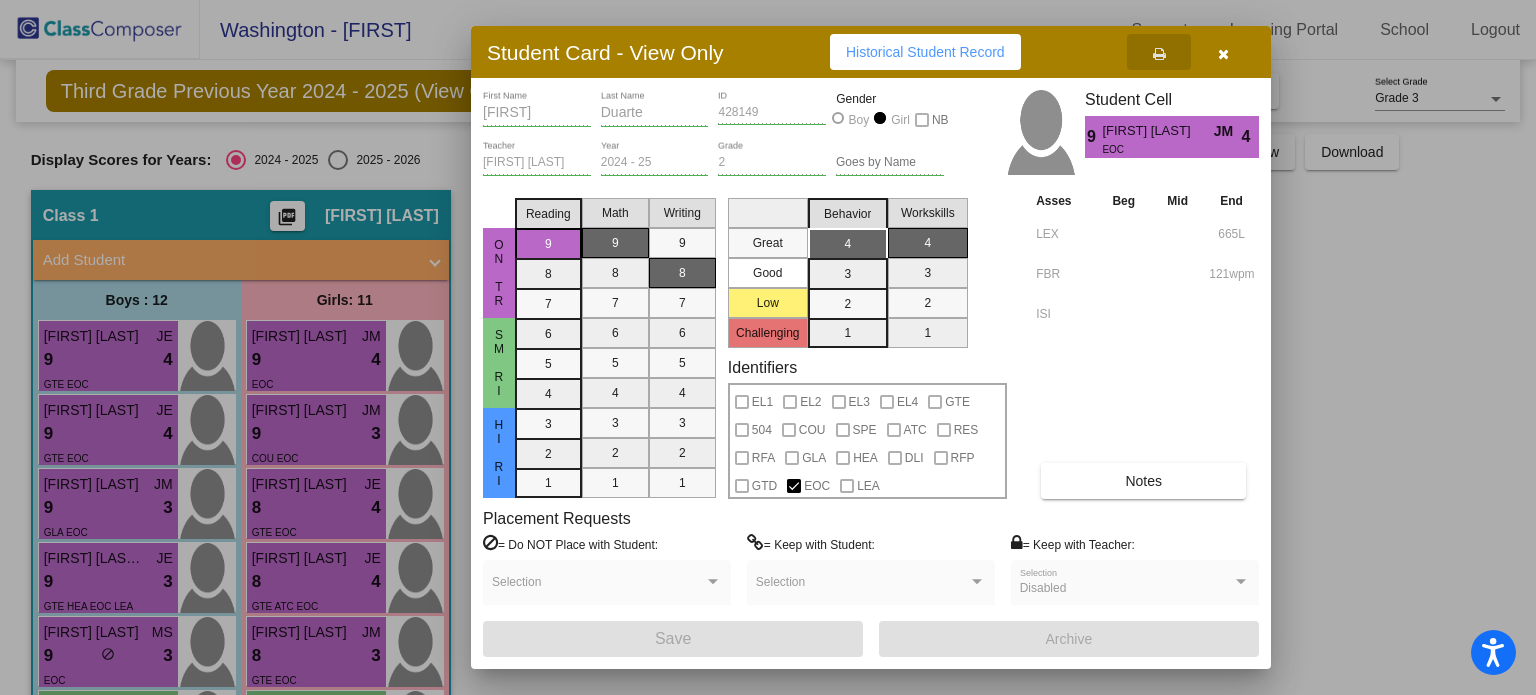 click at bounding box center [1223, 52] 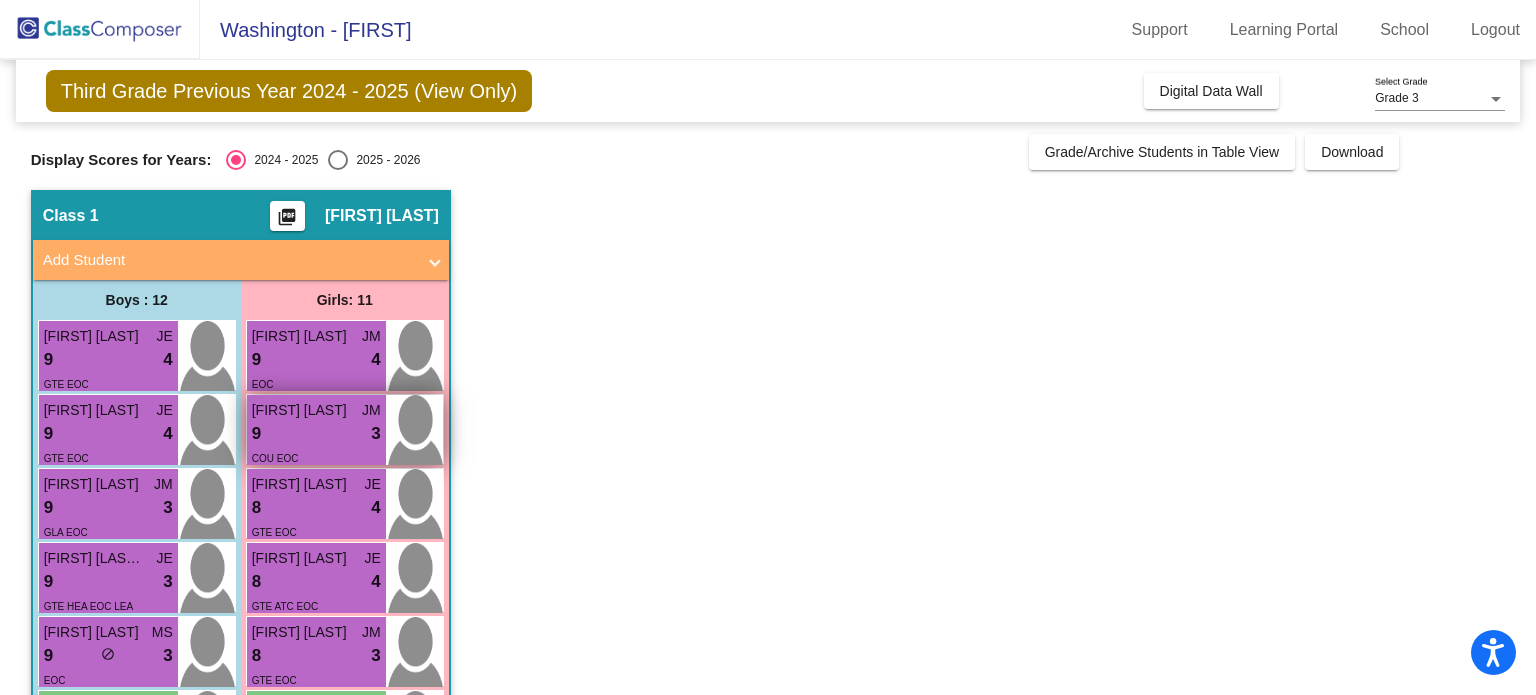 click on "9 lock do_not_disturb_alt 3" at bounding box center [316, 434] 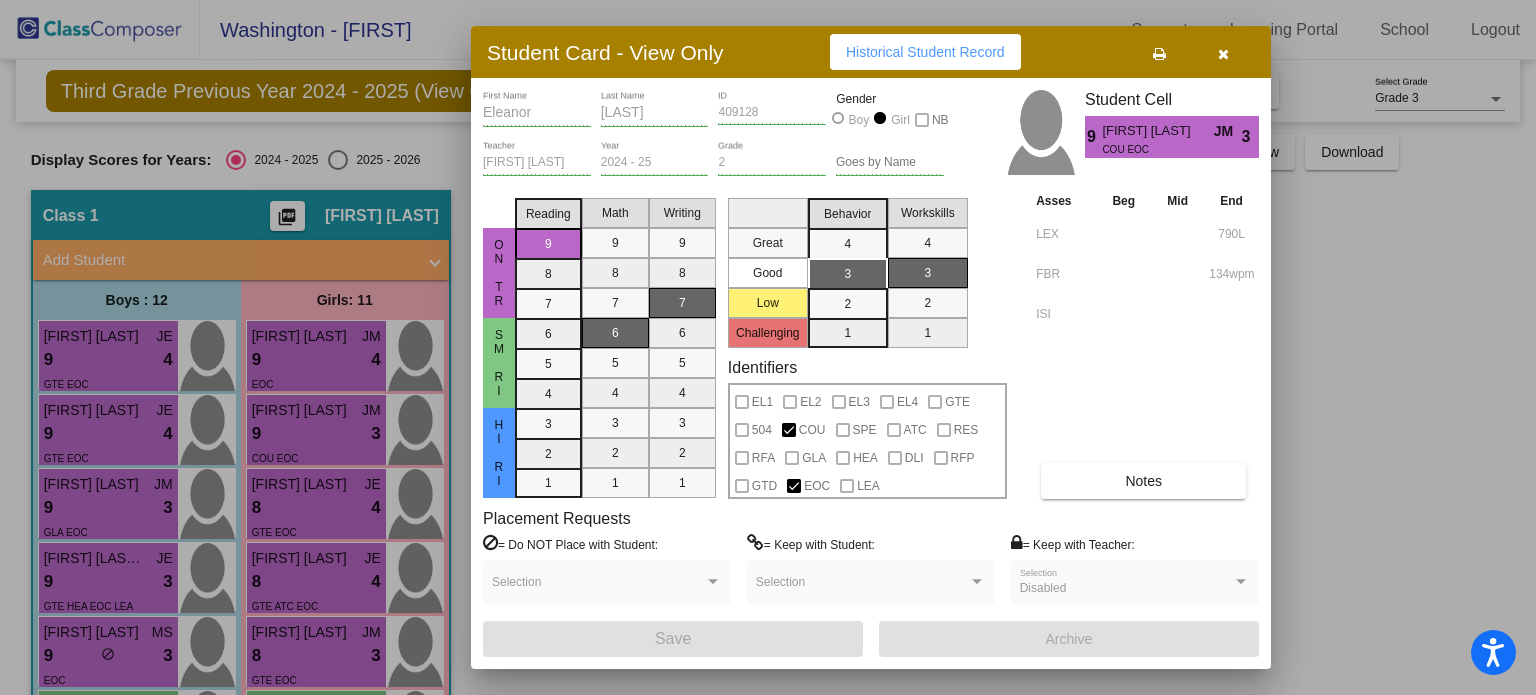 click at bounding box center (1159, 52) 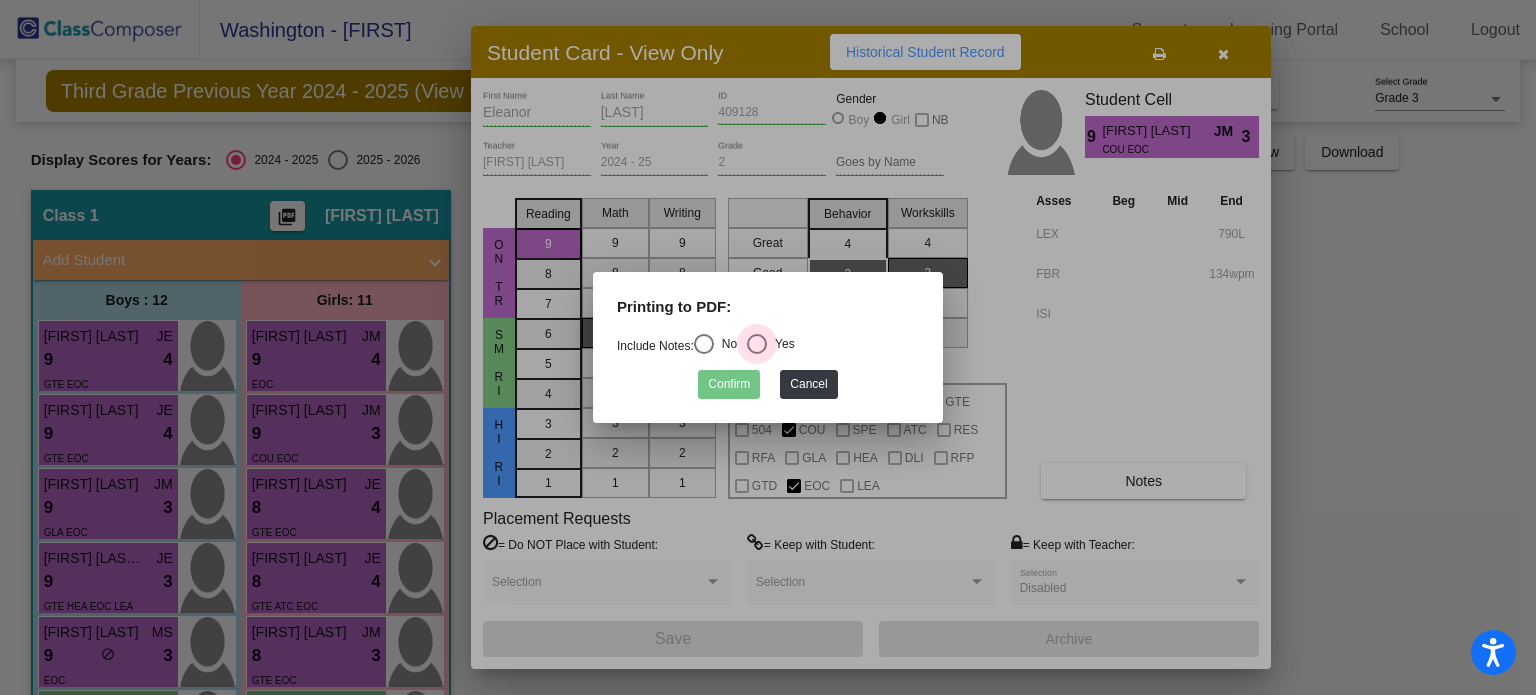 click at bounding box center [757, 344] 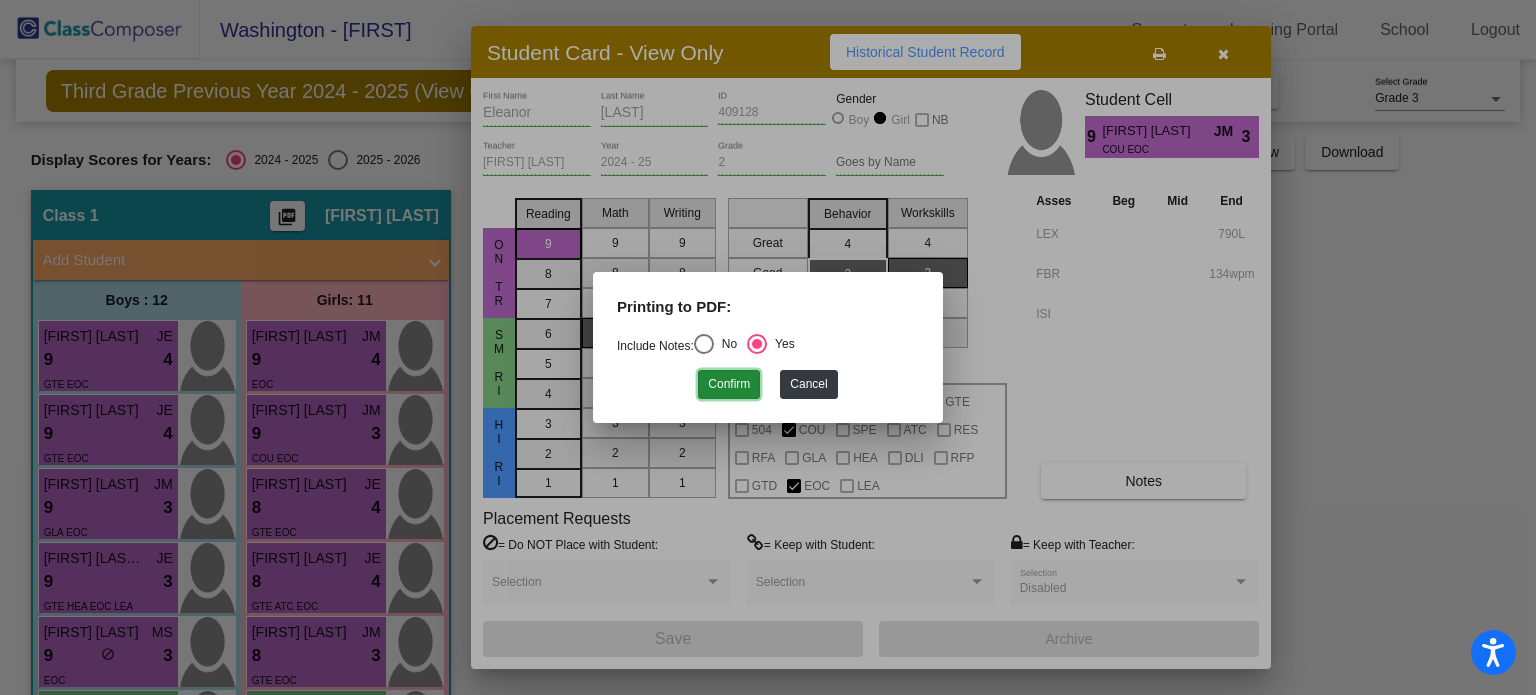 click on "Confirm" at bounding box center [729, 384] 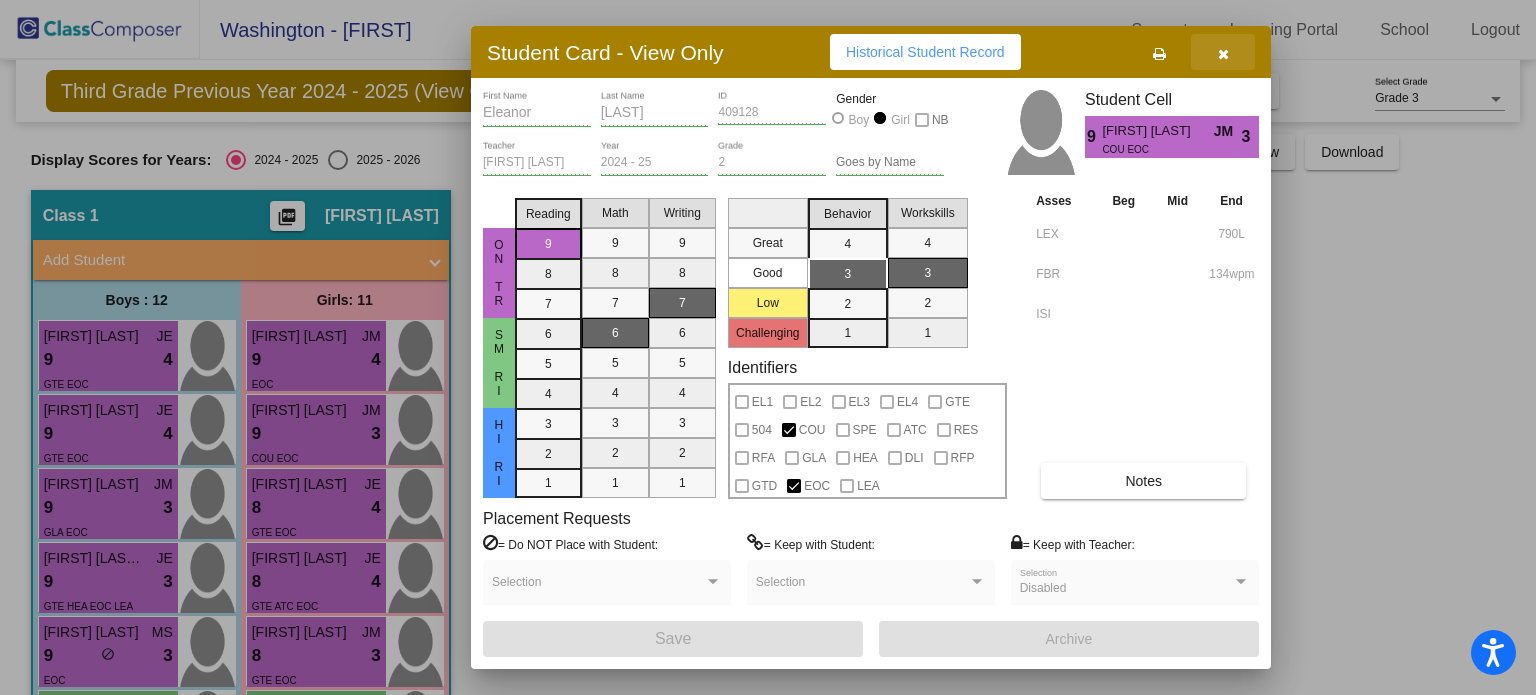 click at bounding box center [1223, 54] 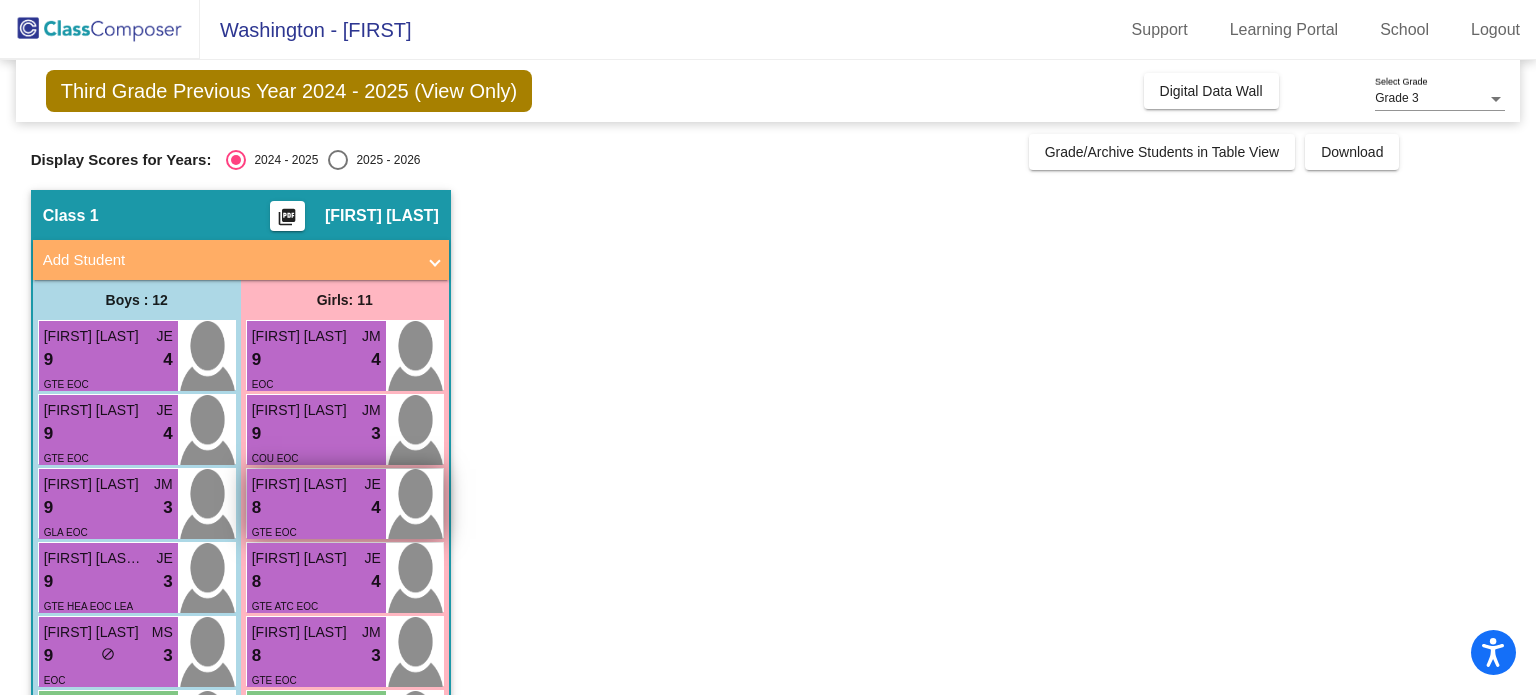 click on "[FIRST] [LAST]" at bounding box center (302, 484) 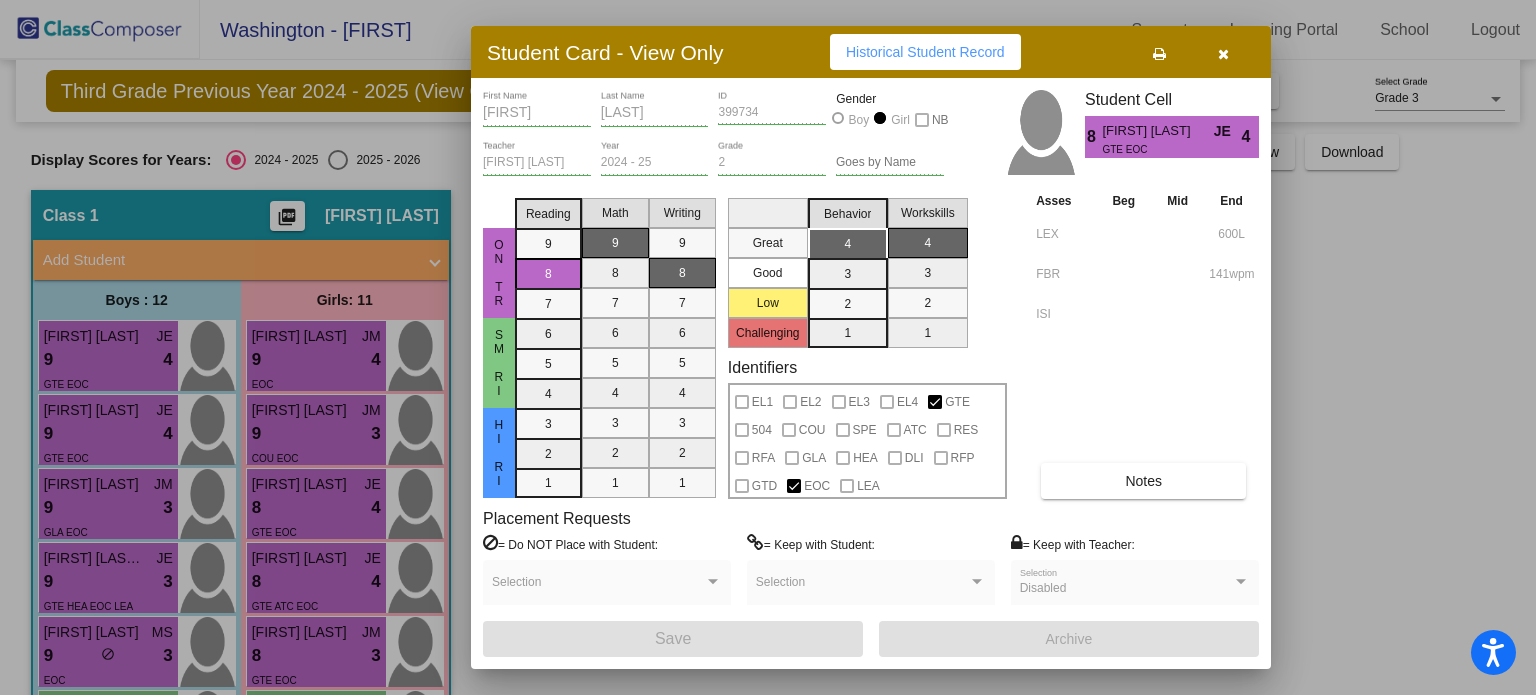 click at bounding box center [1159, 52] 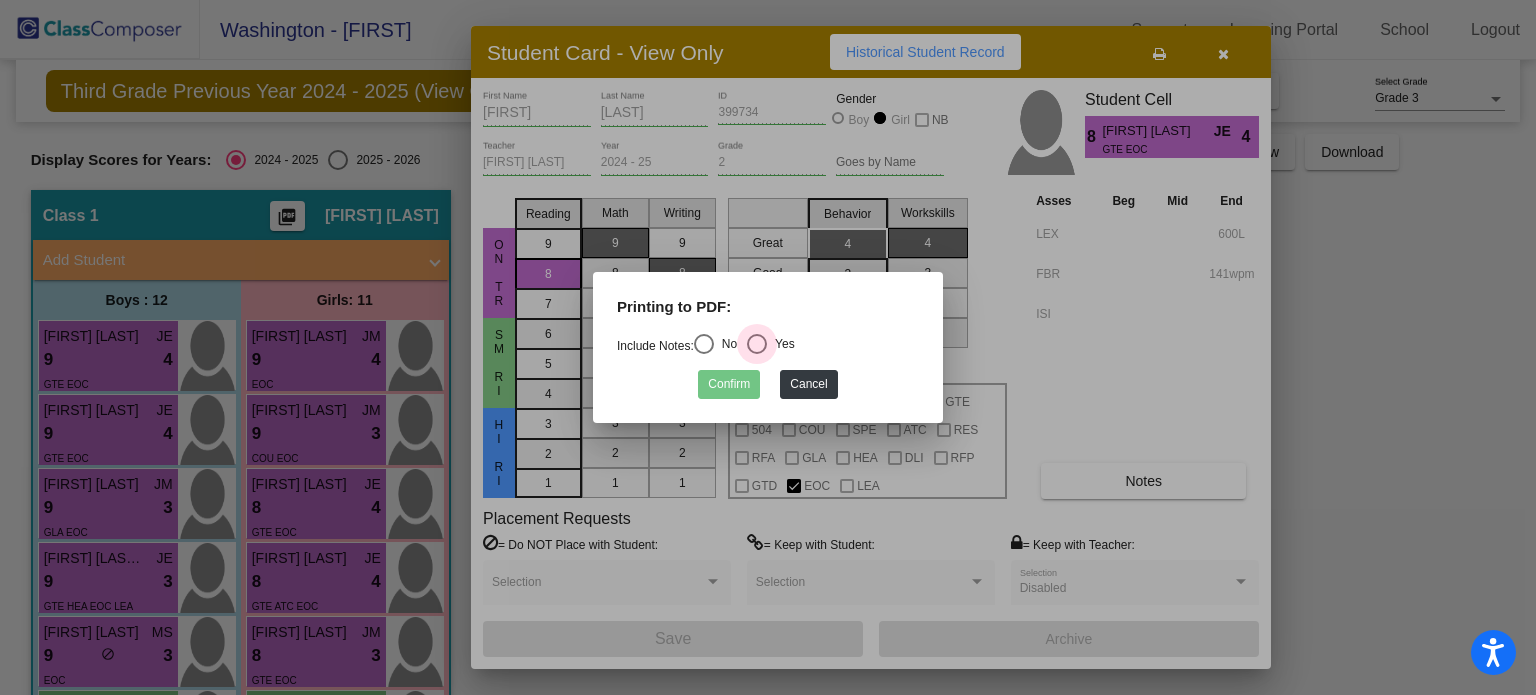 click at bounding box center [757, 344] 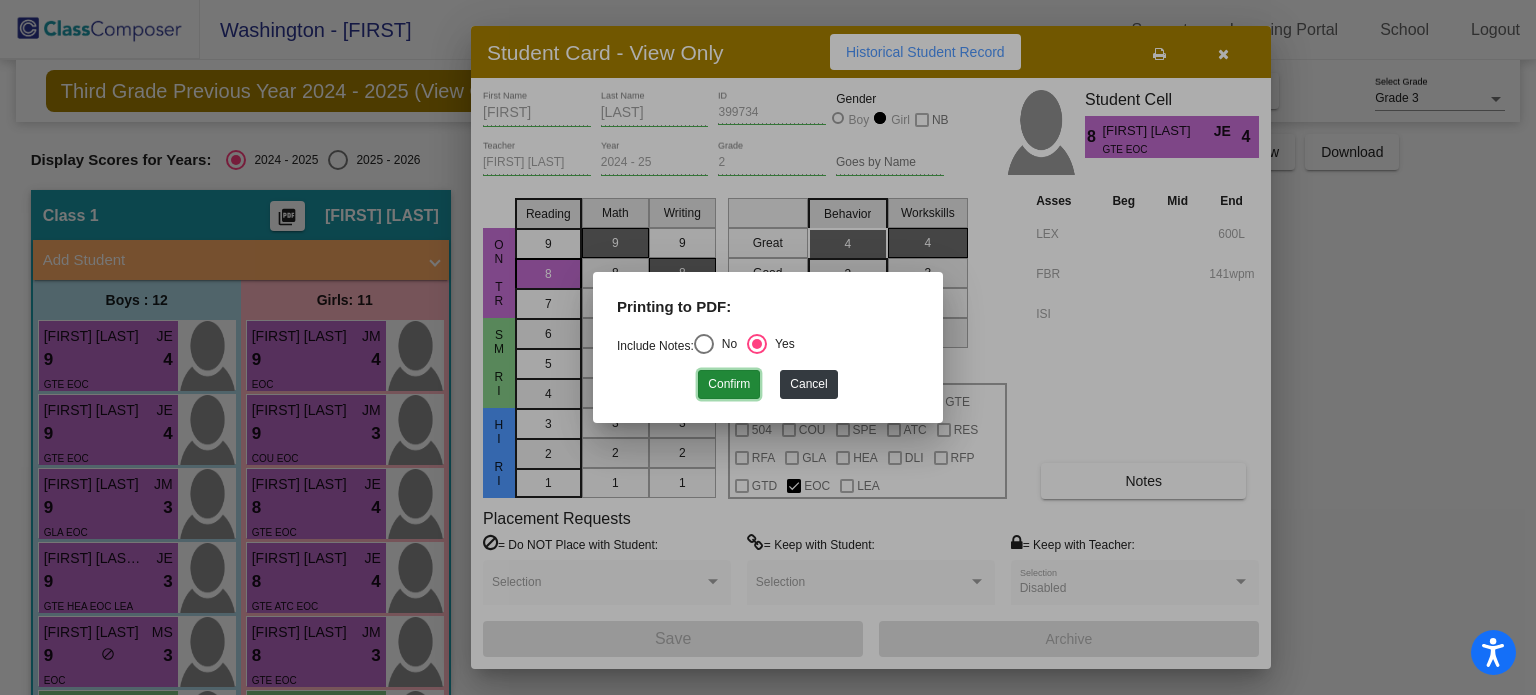 click on "Confirm" at bounding box center [729, 384] 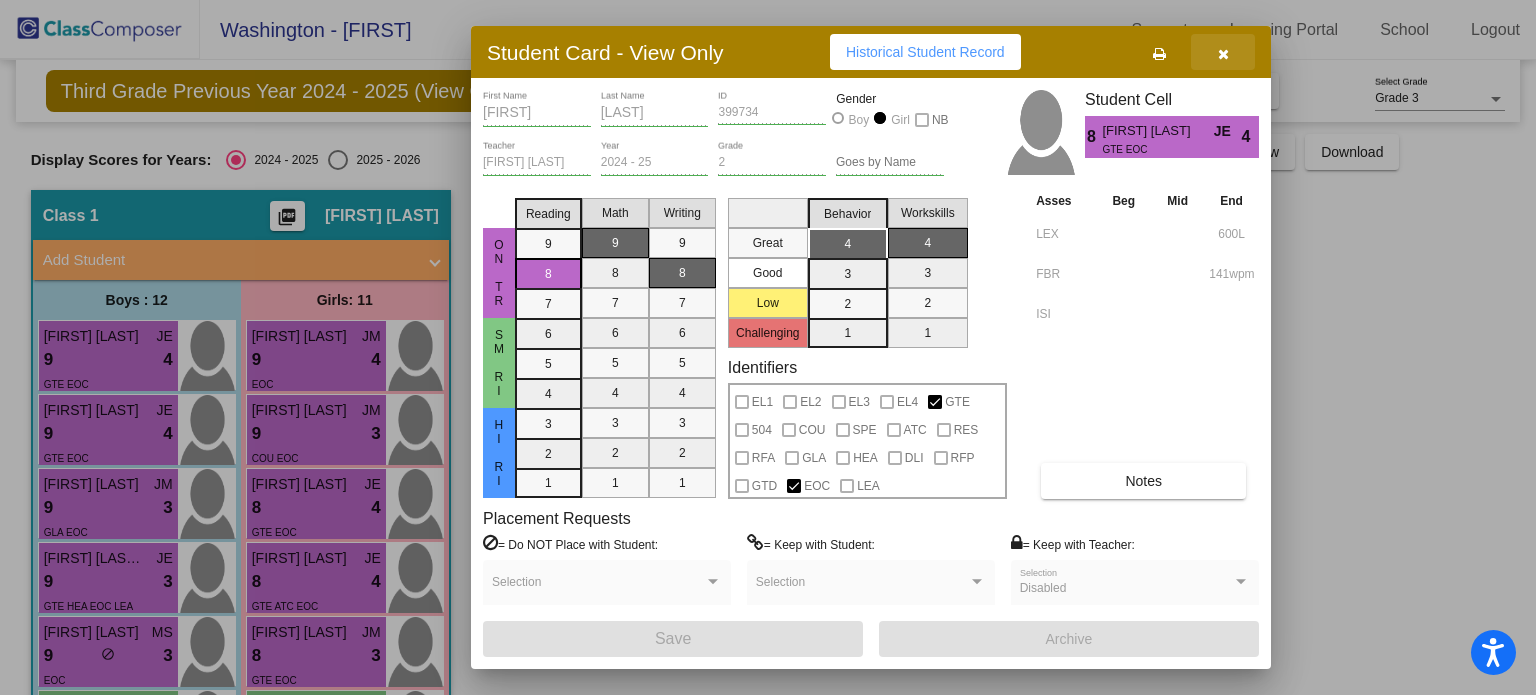 click at bounding box center [1223, 52] 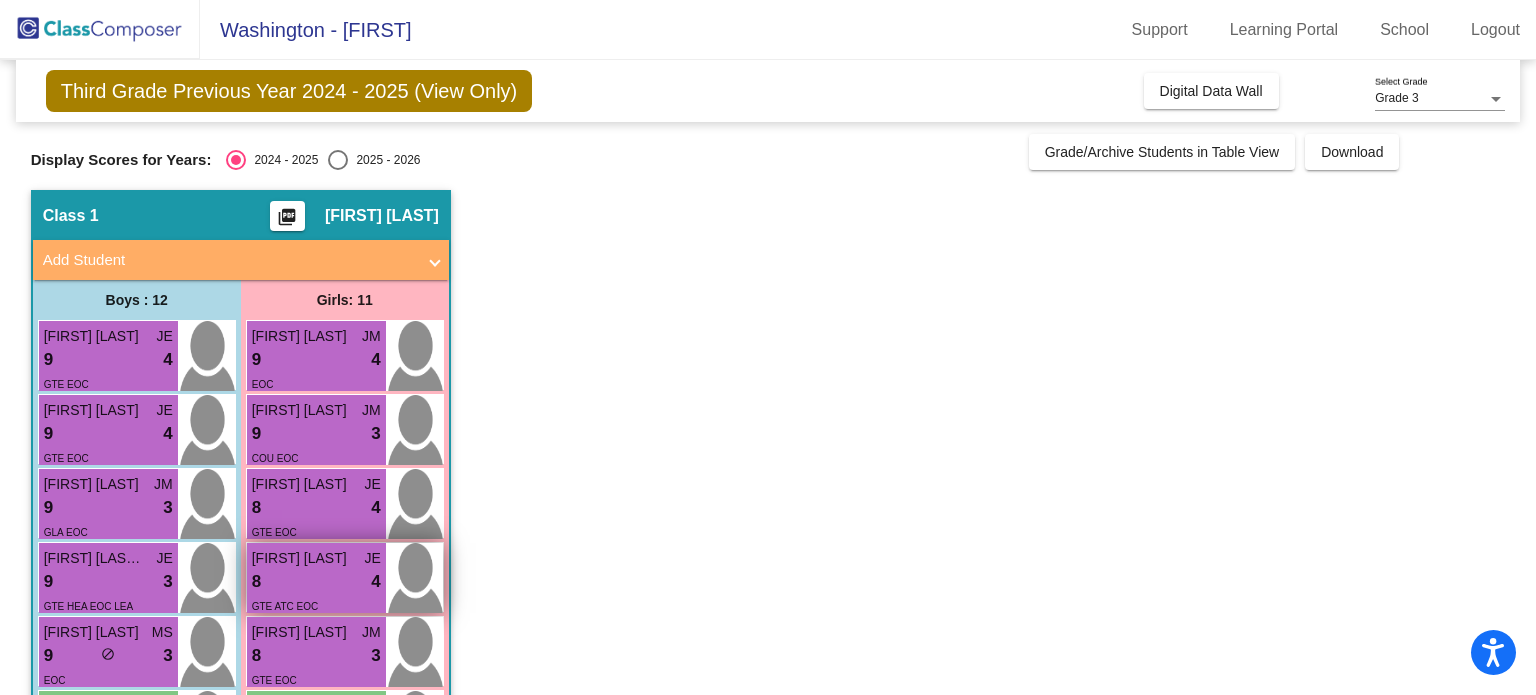 click on "8 lock do_not_disturb_alt 4" at bounding box center (316, 582) 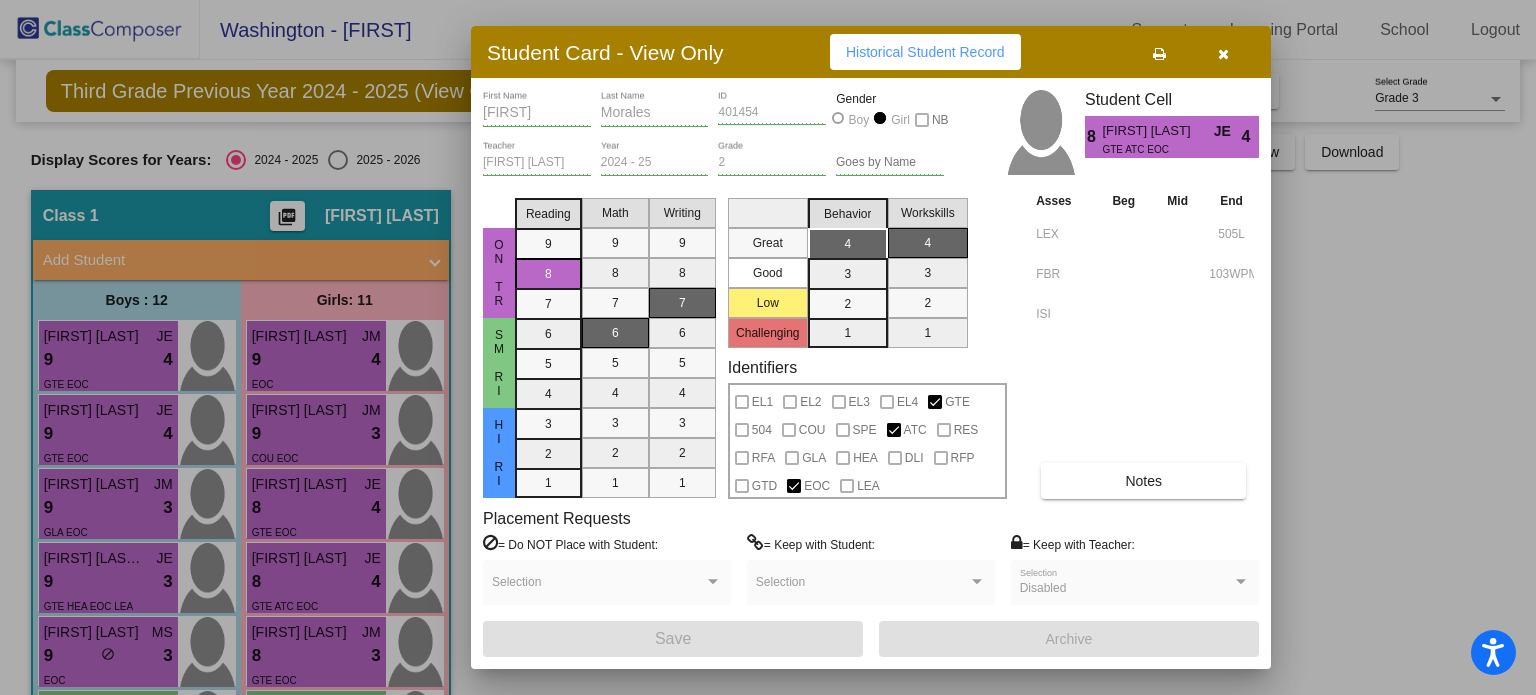 click at bounding box center [1159, 54] 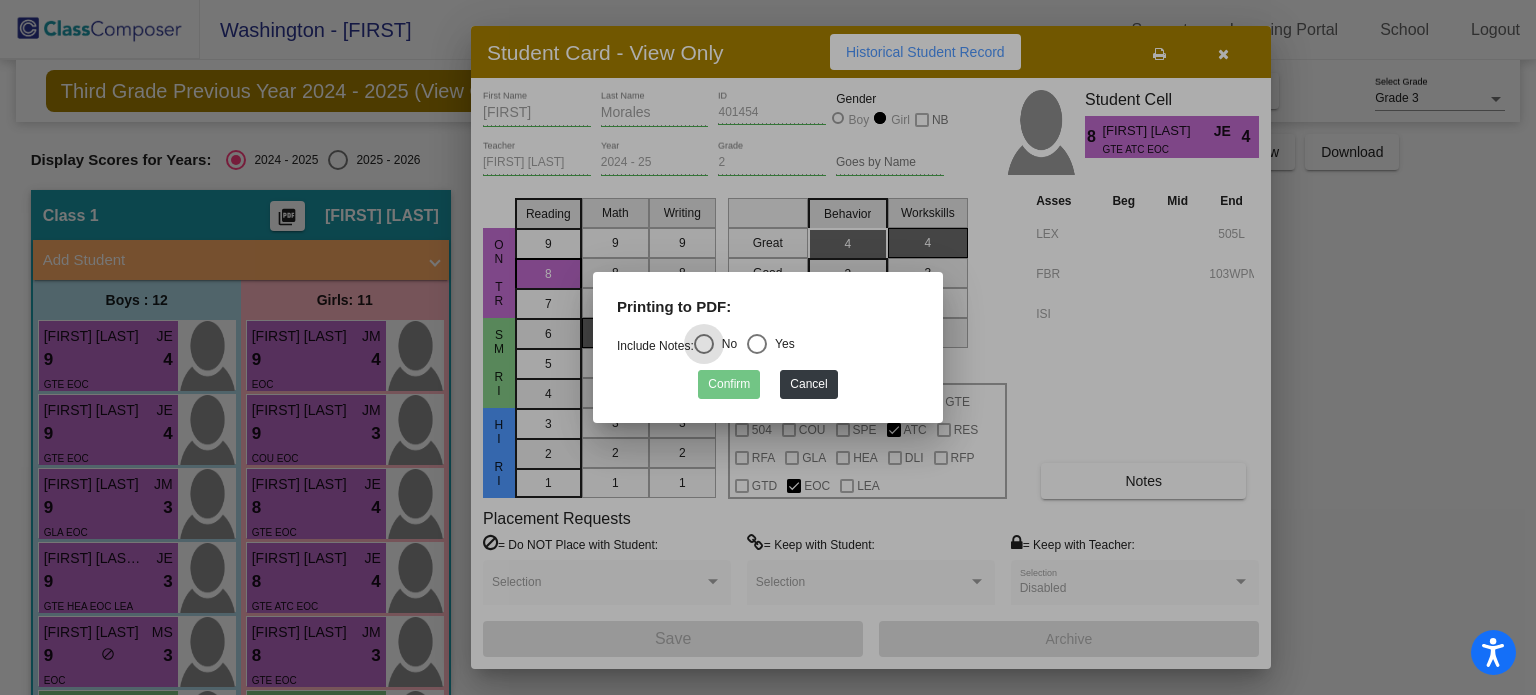 click at bounding box center [757, 344] 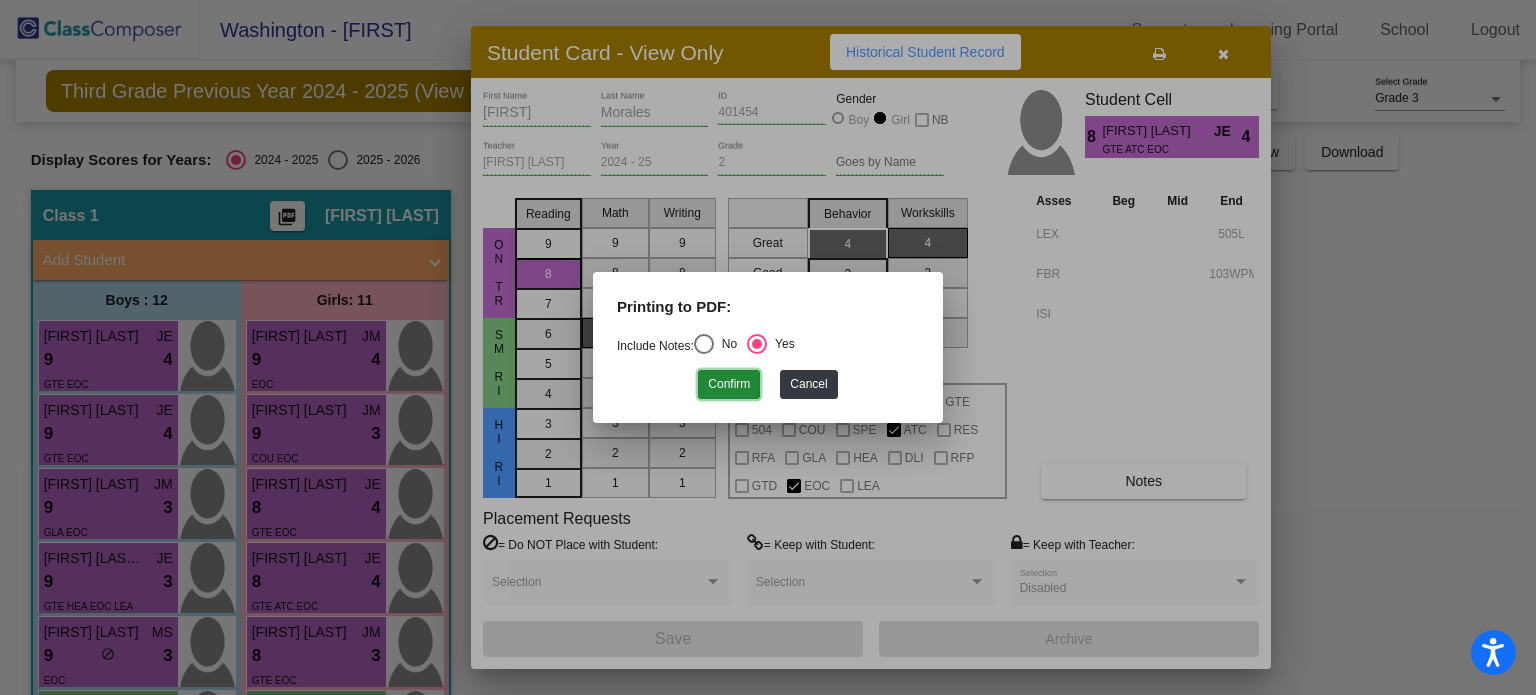 click on "Confirm" at bounding box center (729, 384) 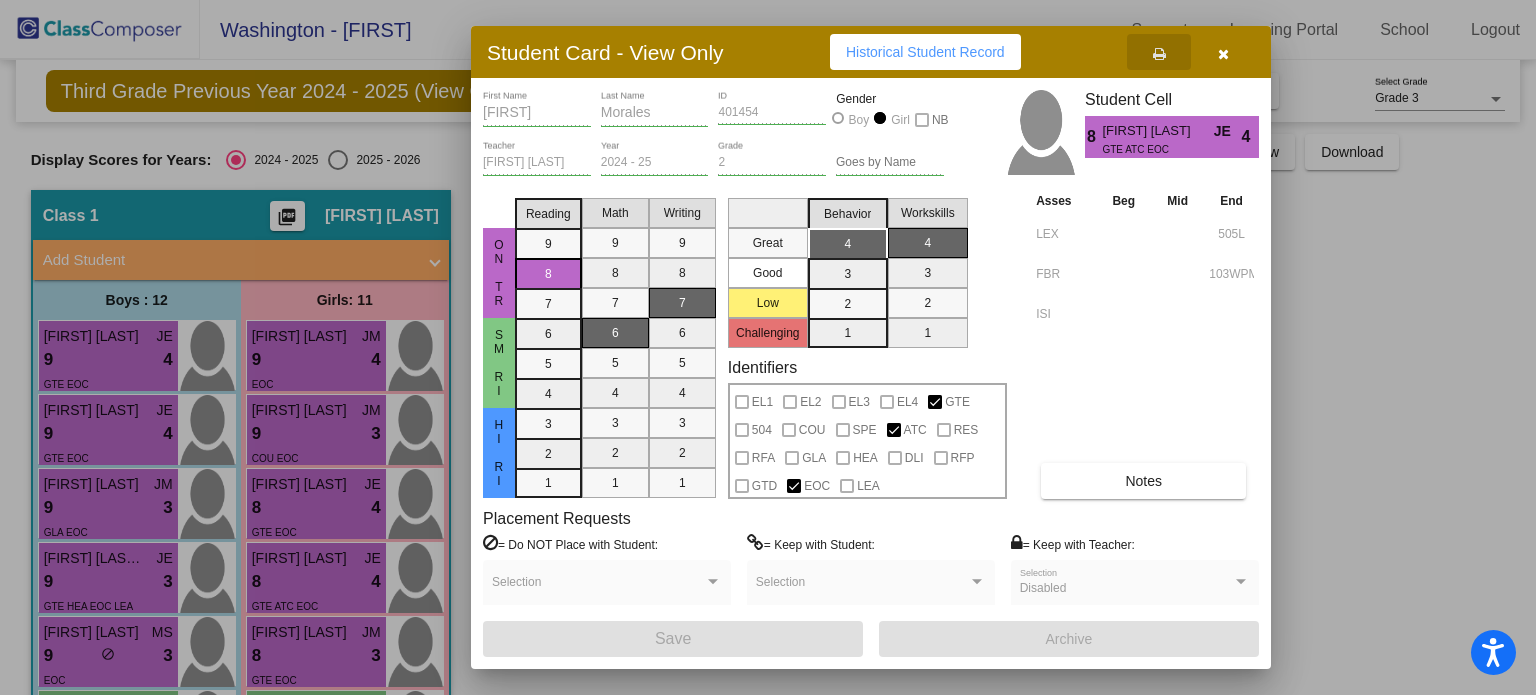 click at bounding box center [1223, 52] 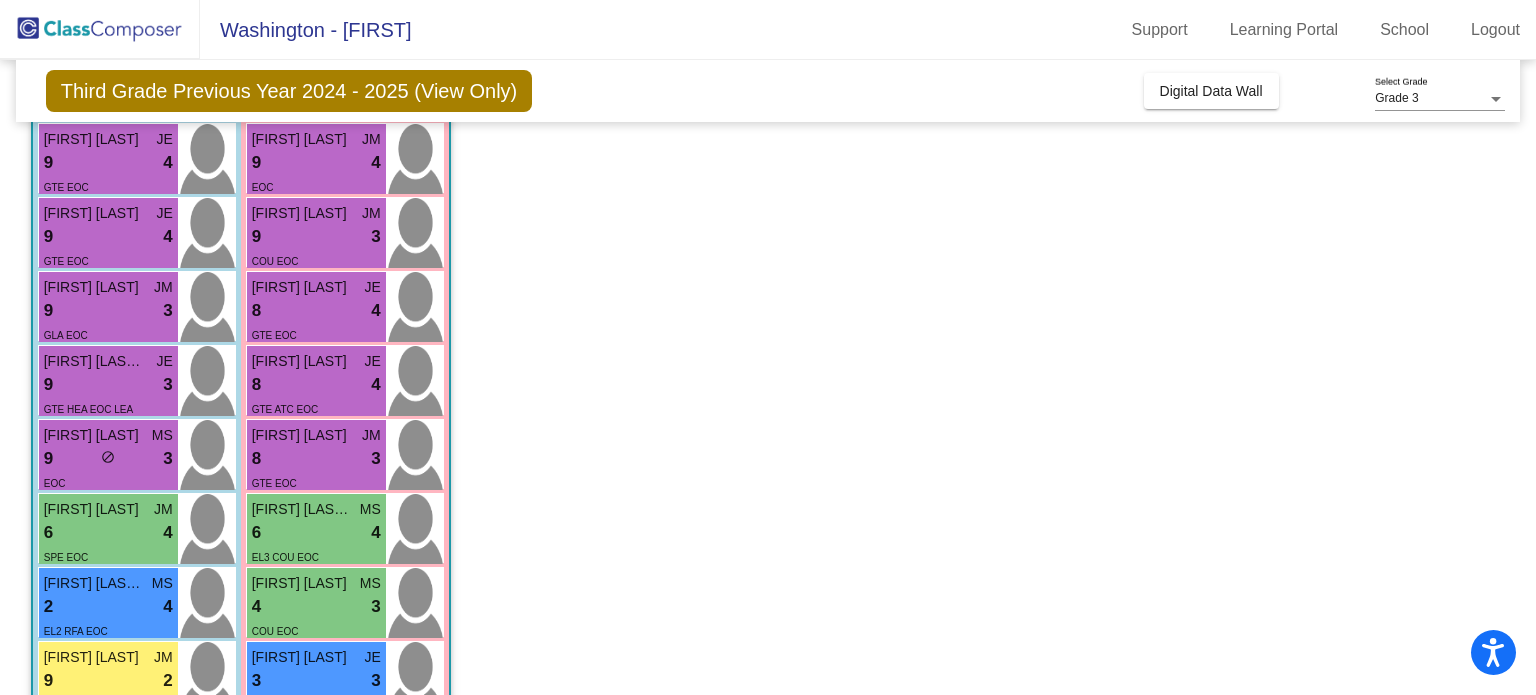scroll, scrollTop: 200, scrollLeft: 0, axis: vertical 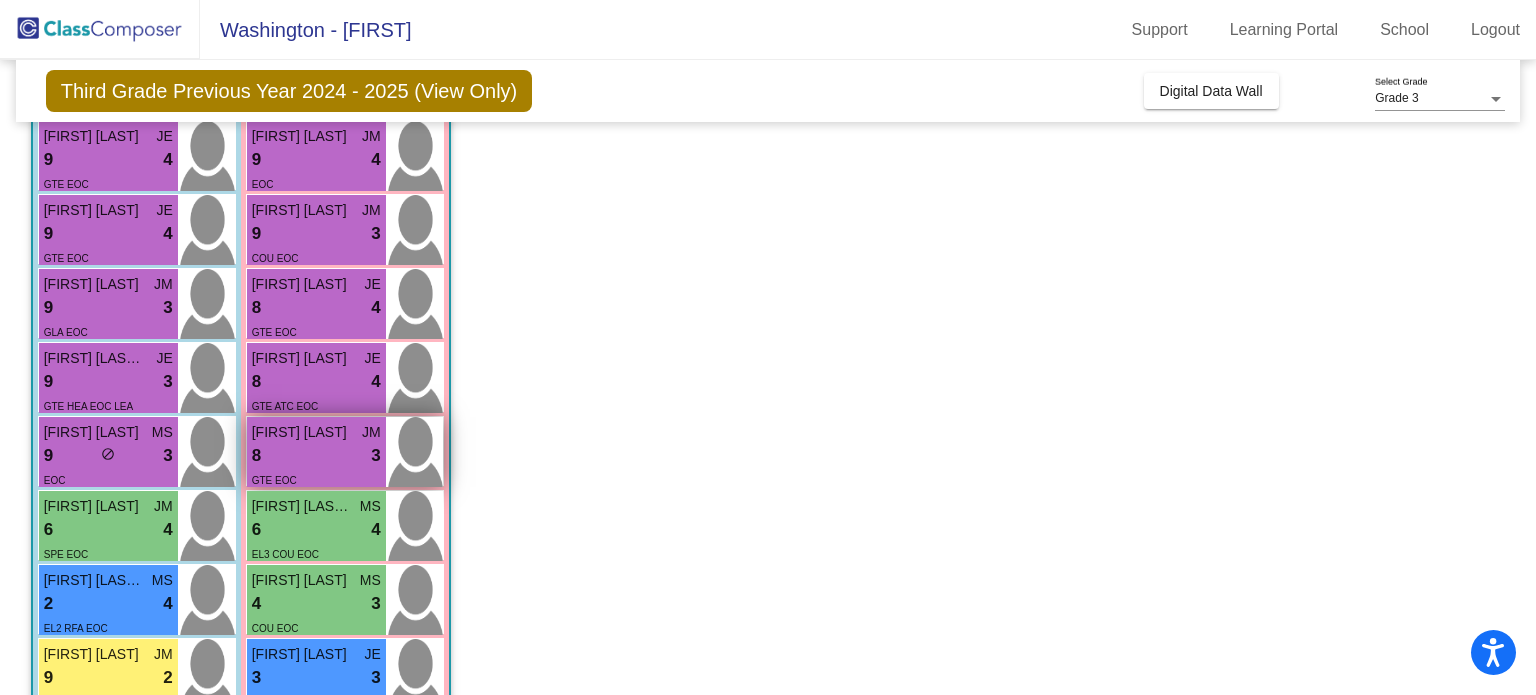 click on "[FIRST] [LAST]" at bounding box center [302, 432] 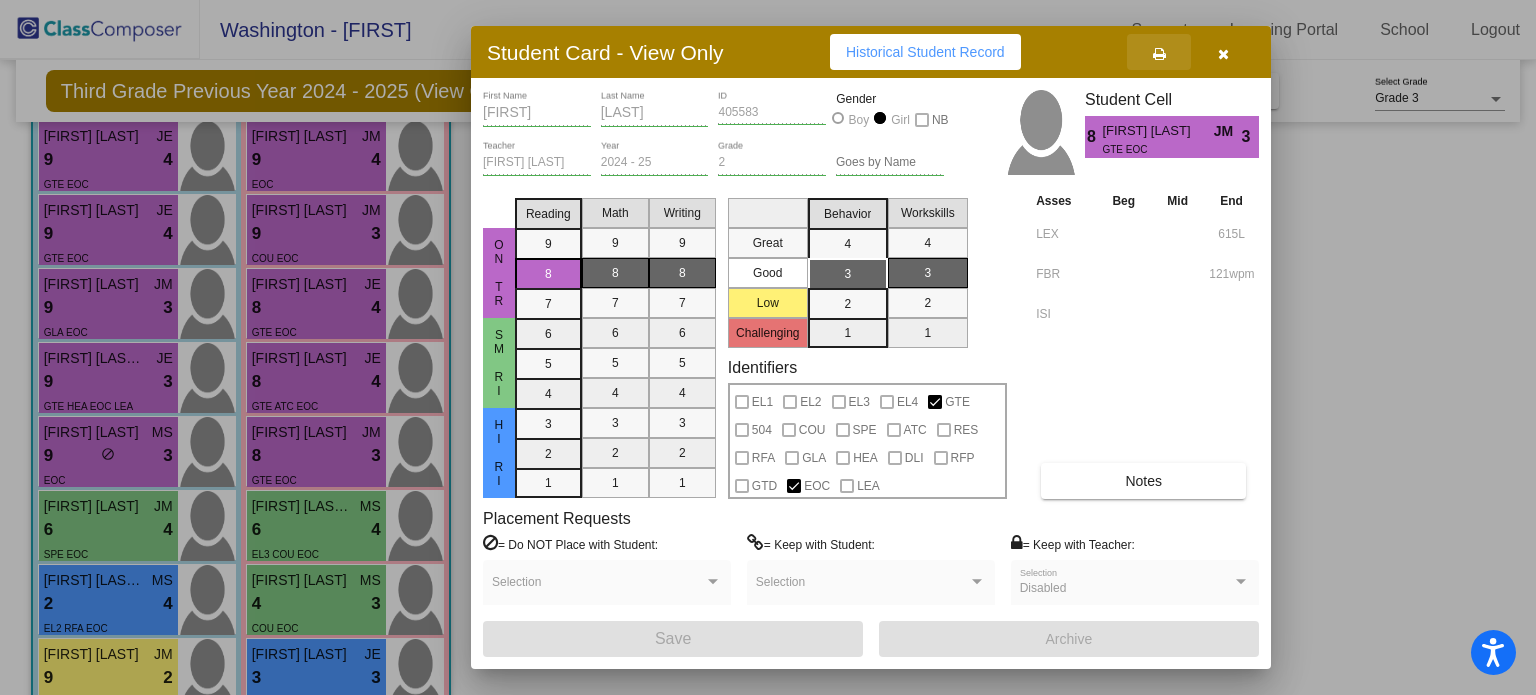 click at bounding box center (1159, 54) 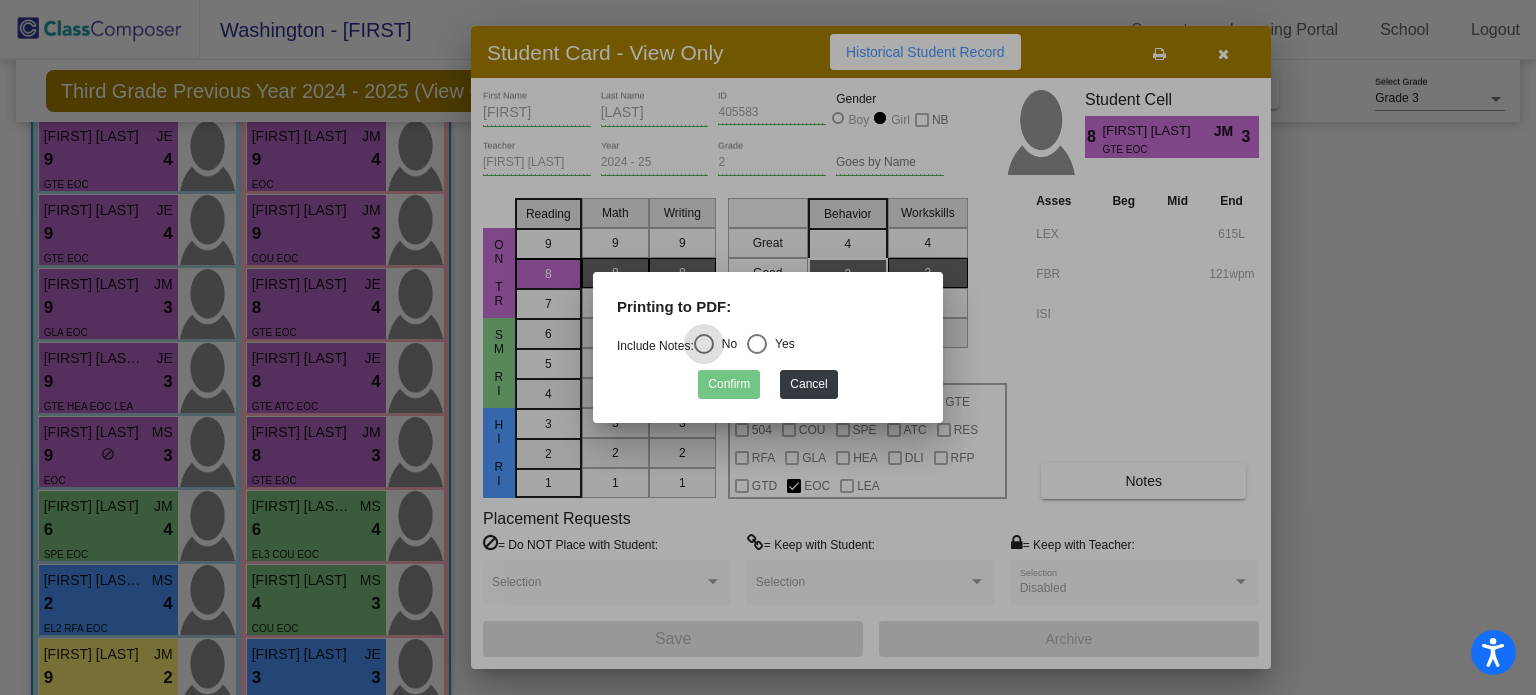 click at bounding box center (757, 344) 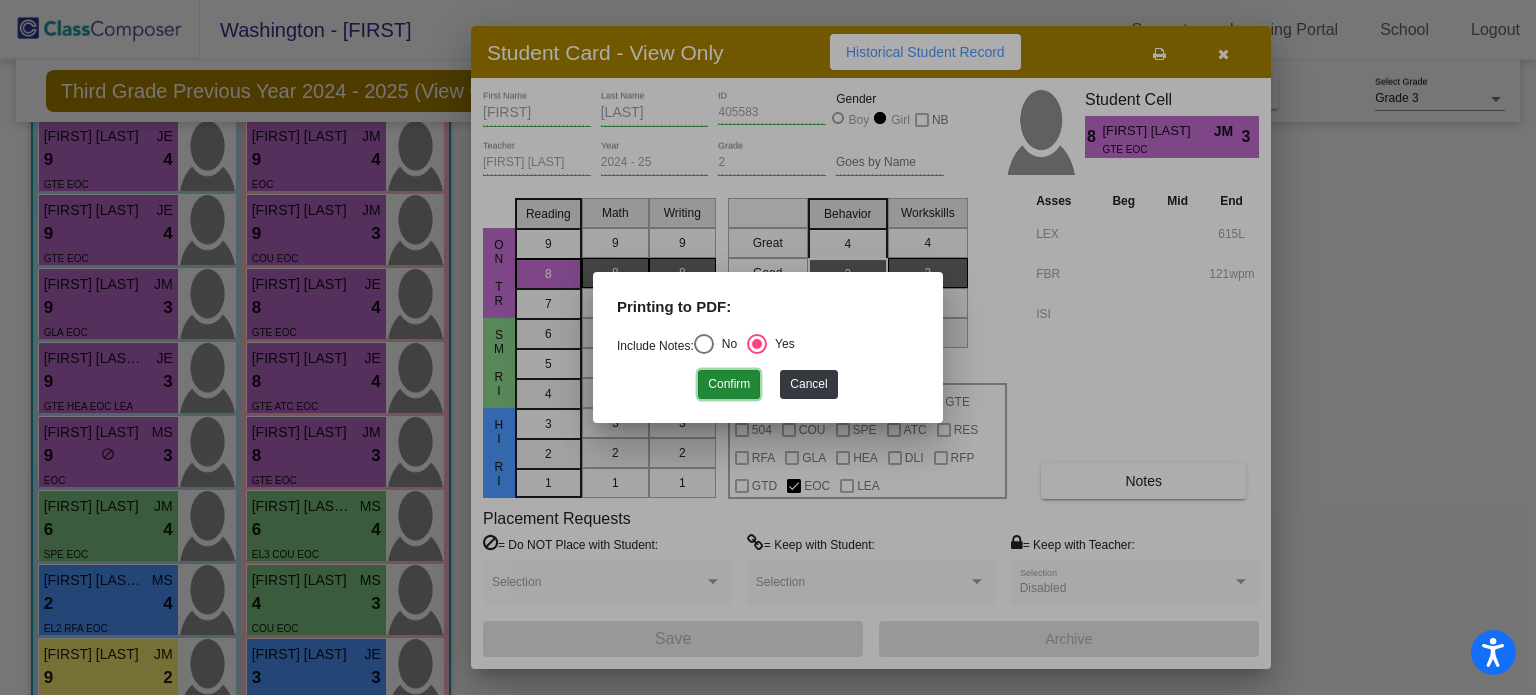 click on "Confirm" at bounding box center (729, 384) 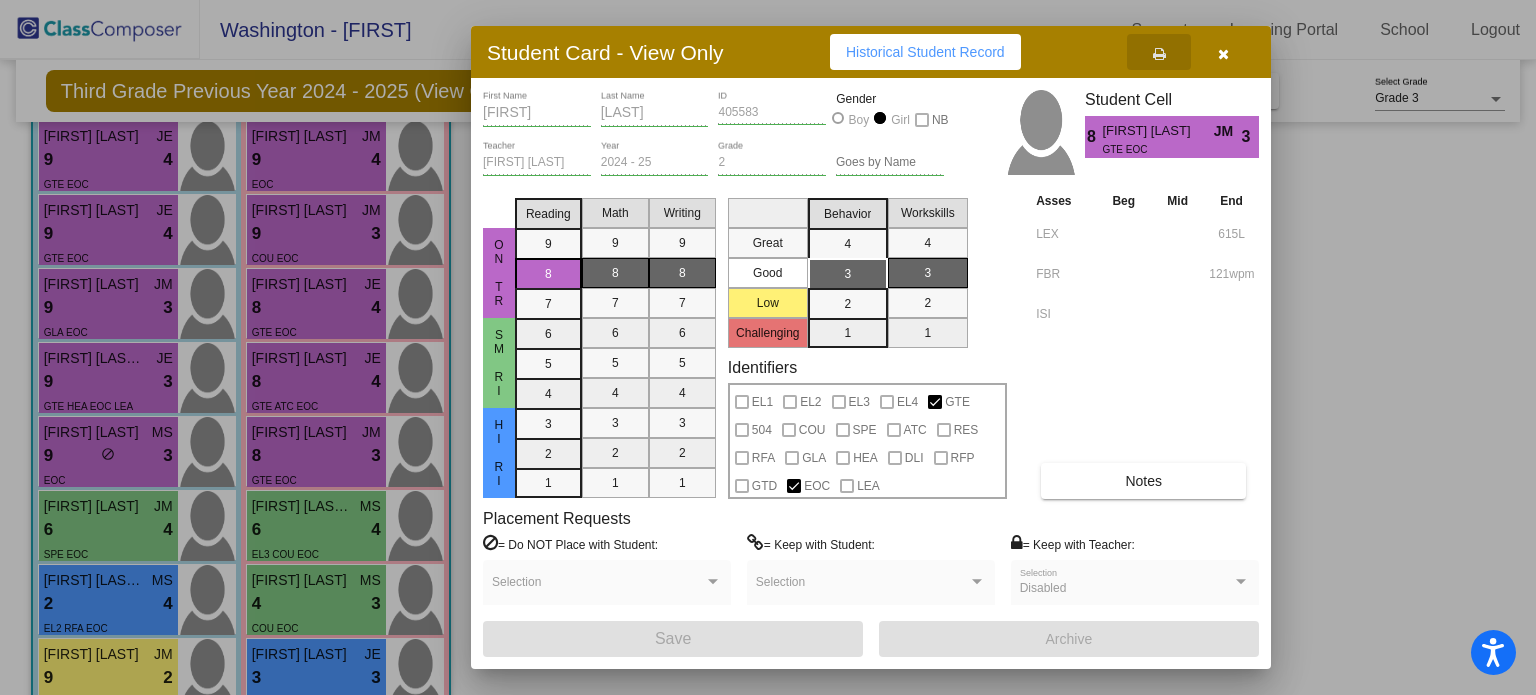 click at bounding box center (1223, 54) 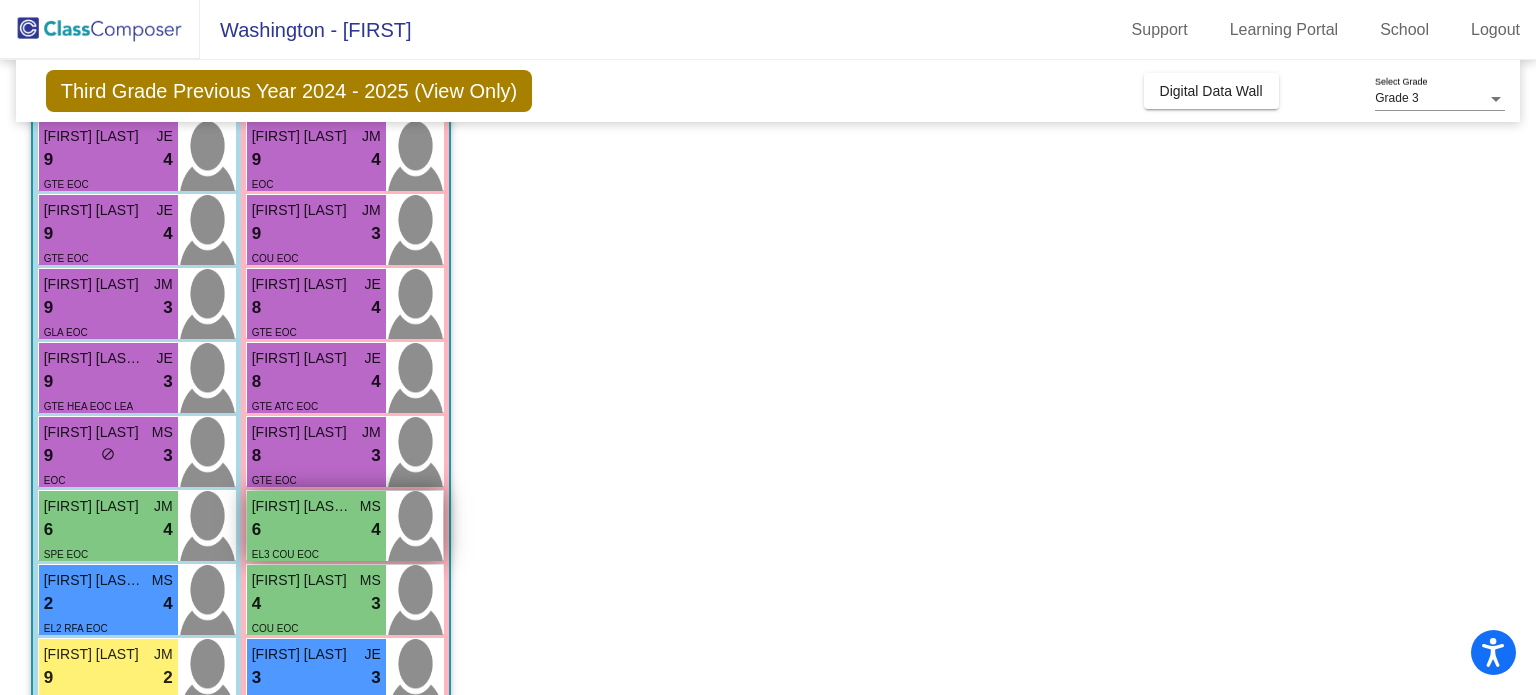 click on "6 lock do_not_disturb_alt 4" at bounding box center (316, 530) 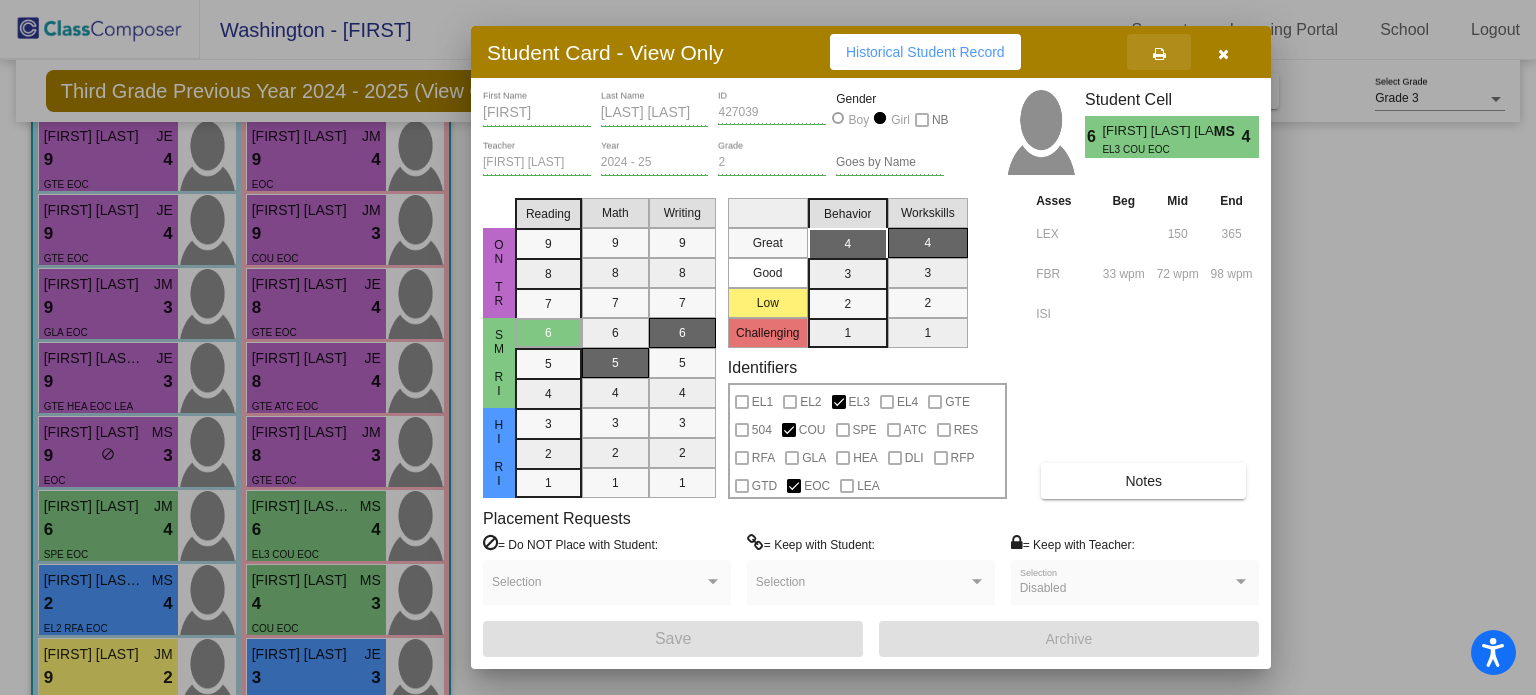 click at bounding box center (1159, 54) 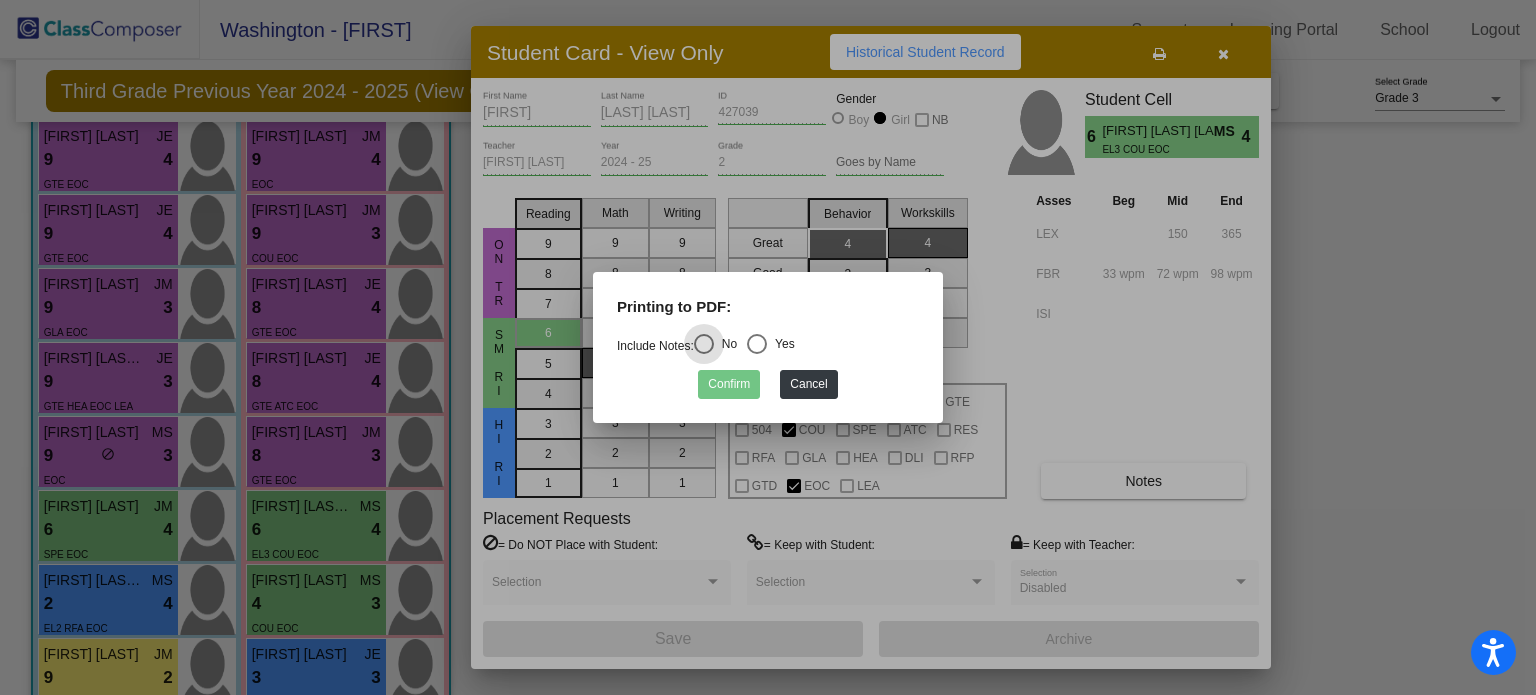click at bounding box center (757, 344) 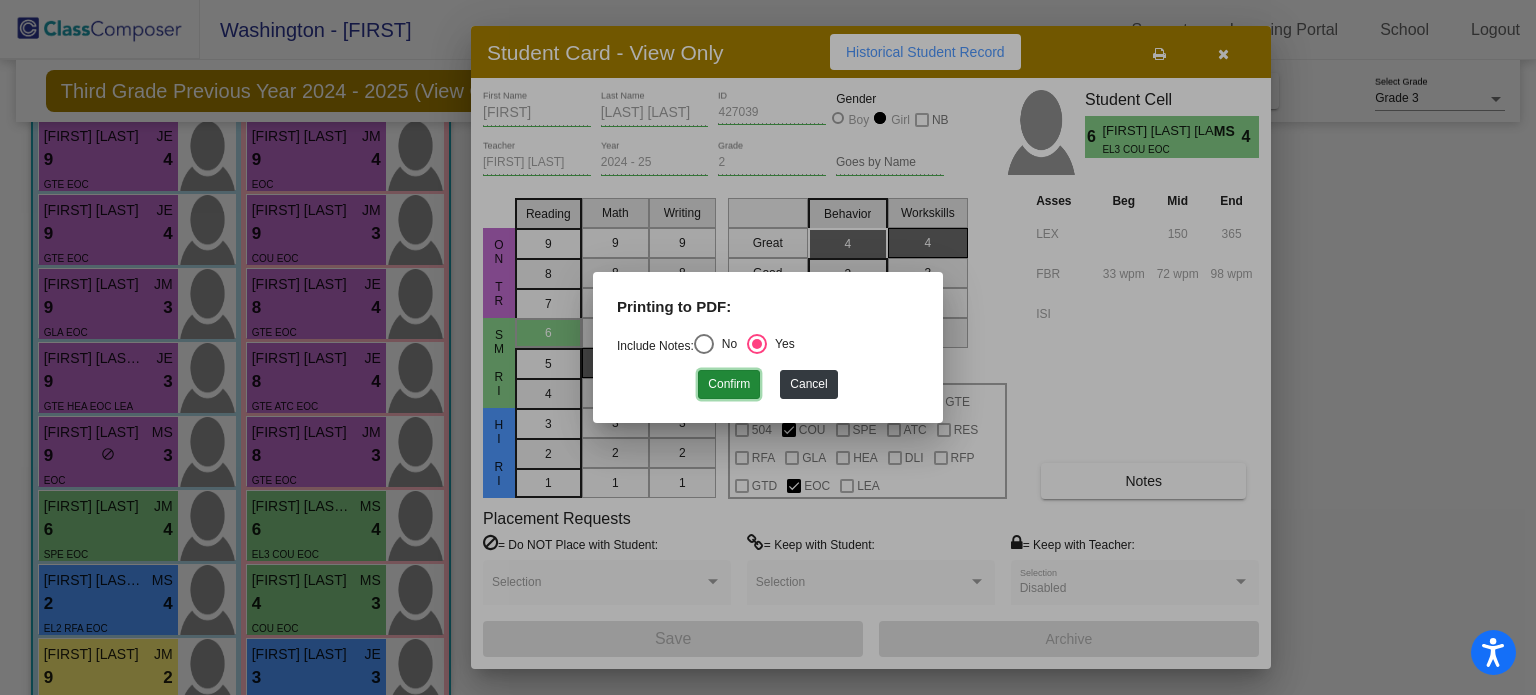 click on "Confirm" at bounding box center [729, 384] 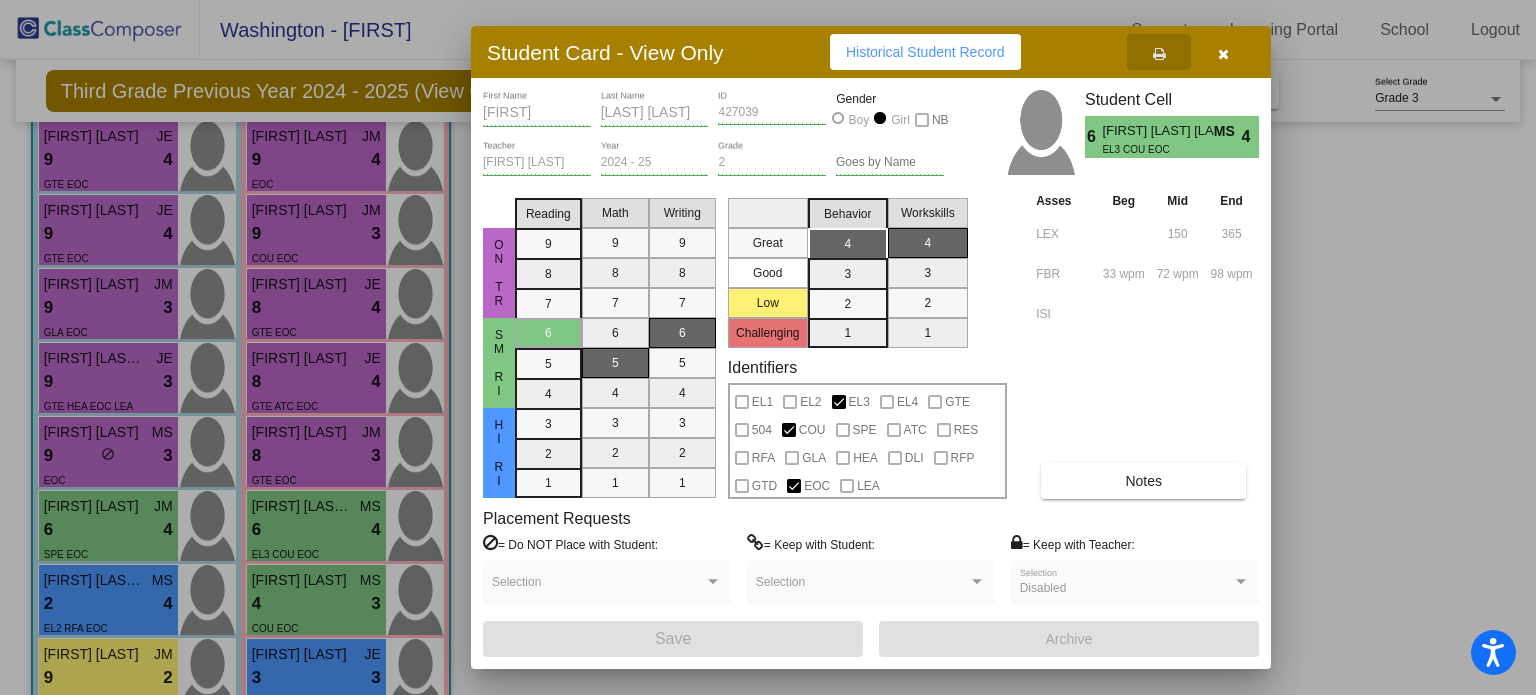 click at bounding box center (1223, 52) 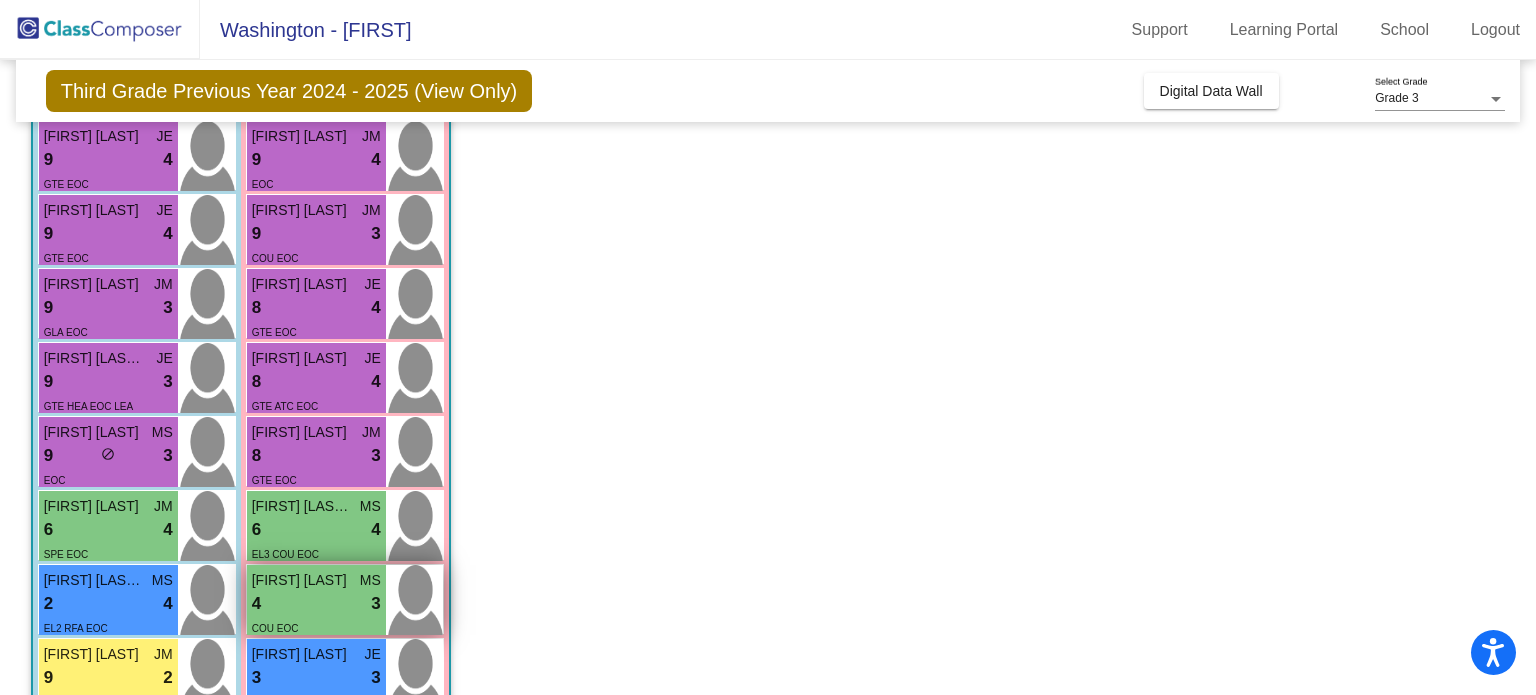 click on "4 lock do_not_disturb_alt 3" at bounding box center (316, 604) 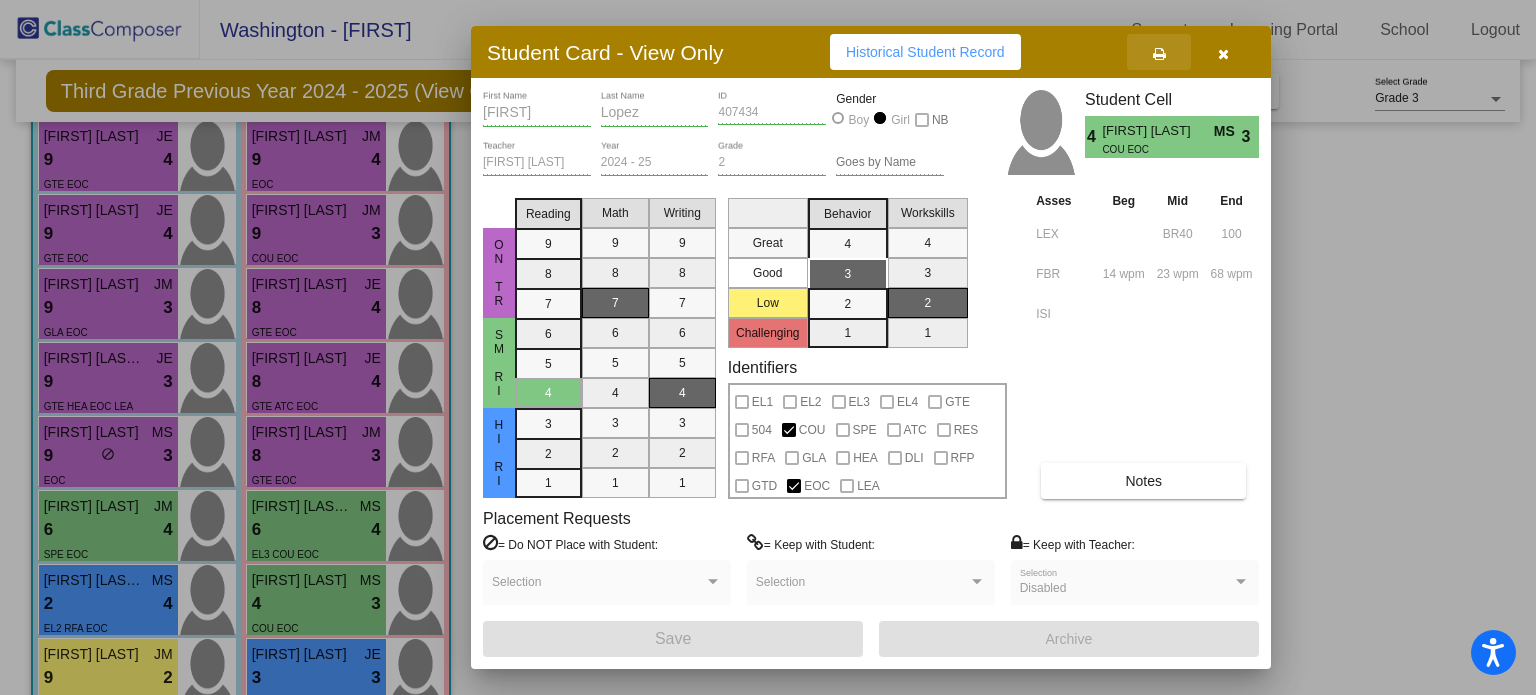 click at bounding box center [1159, 54] 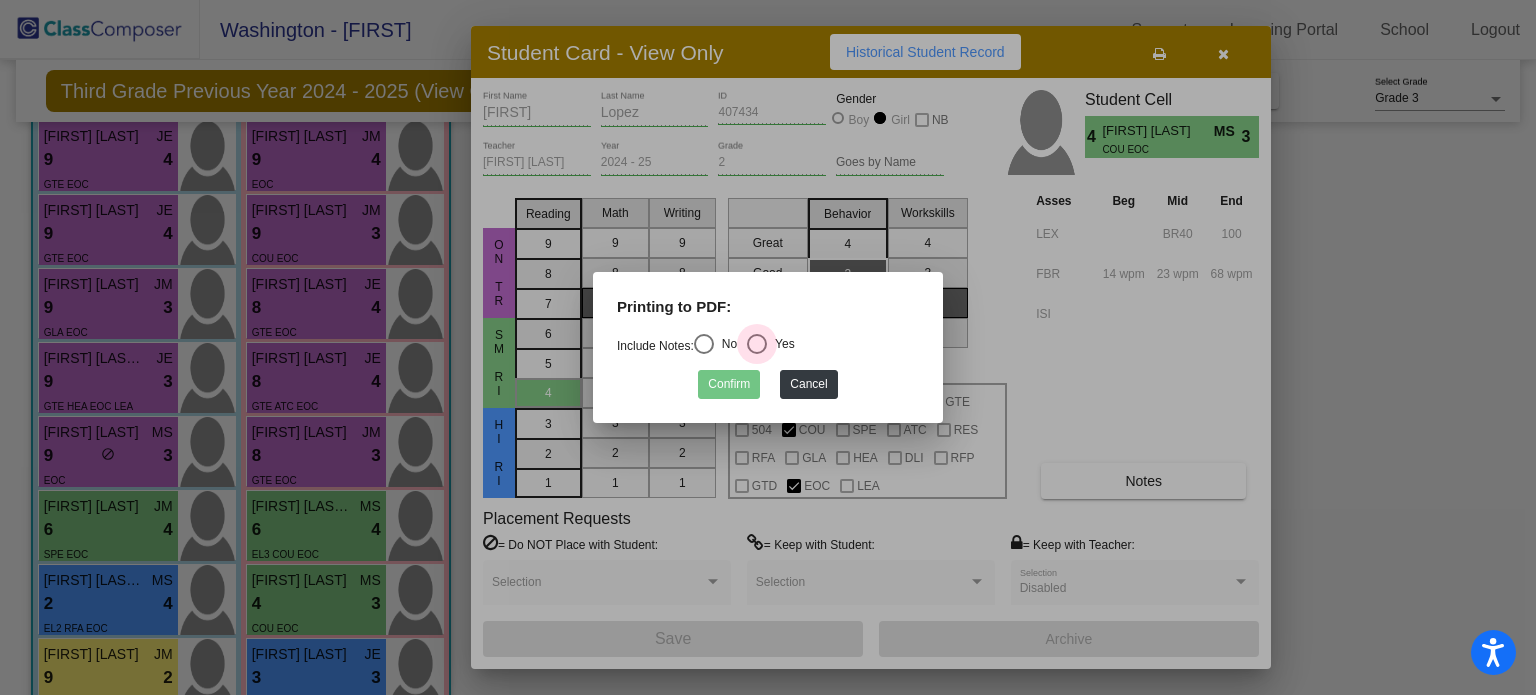 click at bounding box center (757, 344) 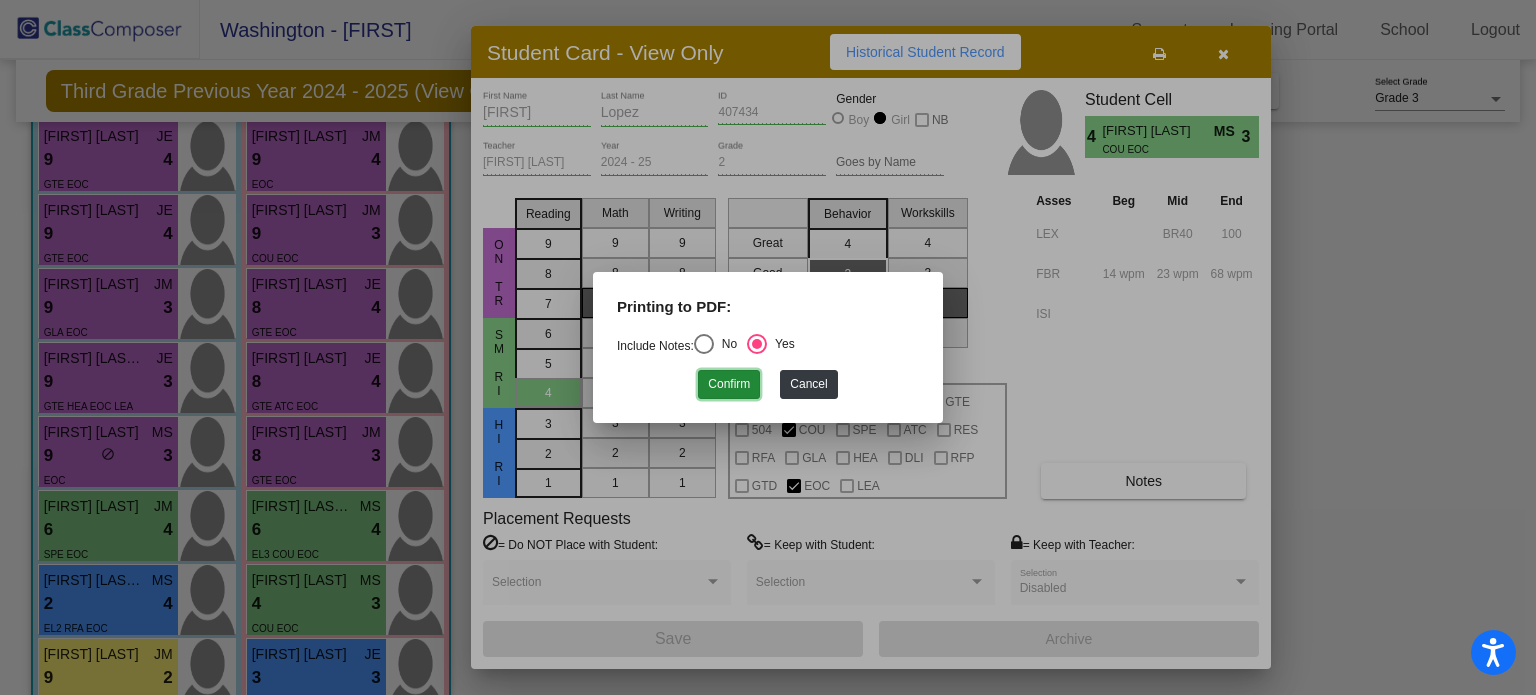 click on "Confirm" at bounding box center (729, 384) 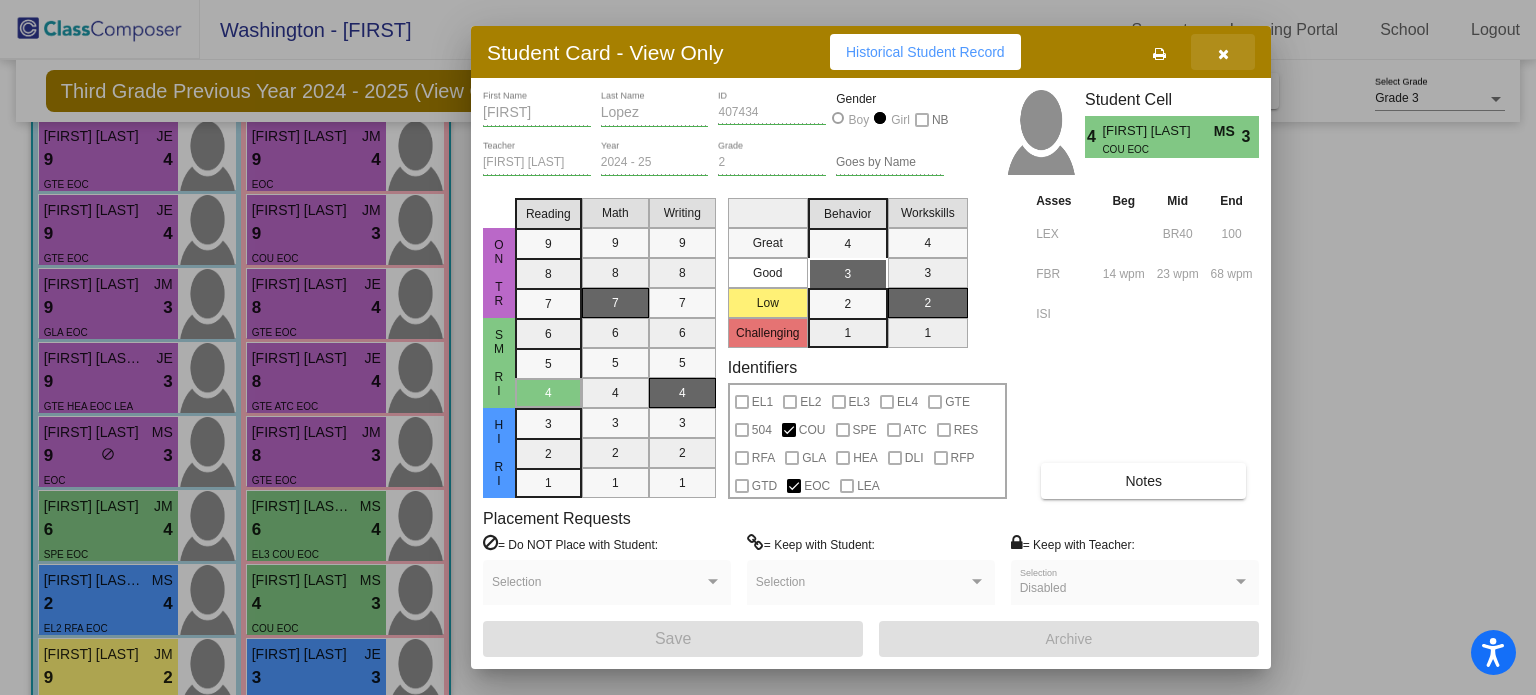click at bounding box center (1223, 54) 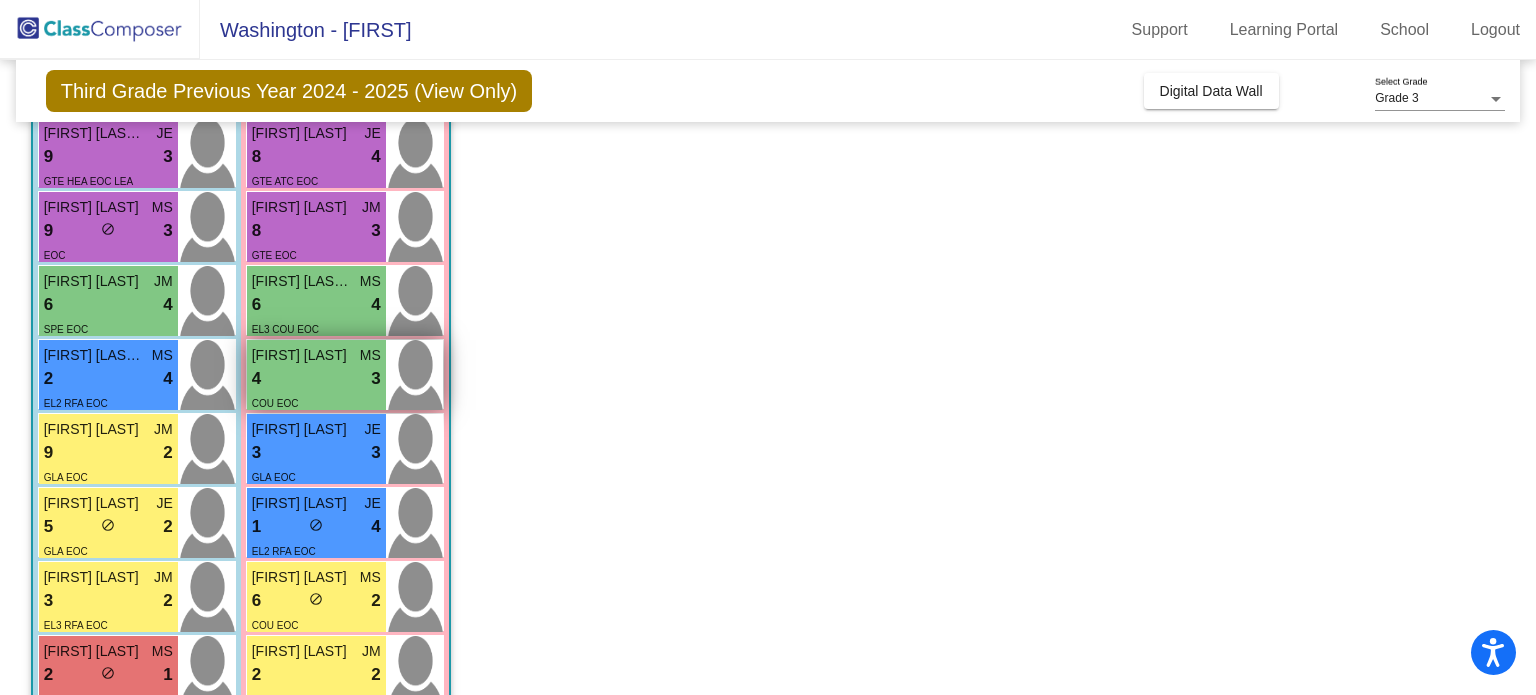 scroll, scrollTop: 500, scrollLeft: 0, axis: vertical 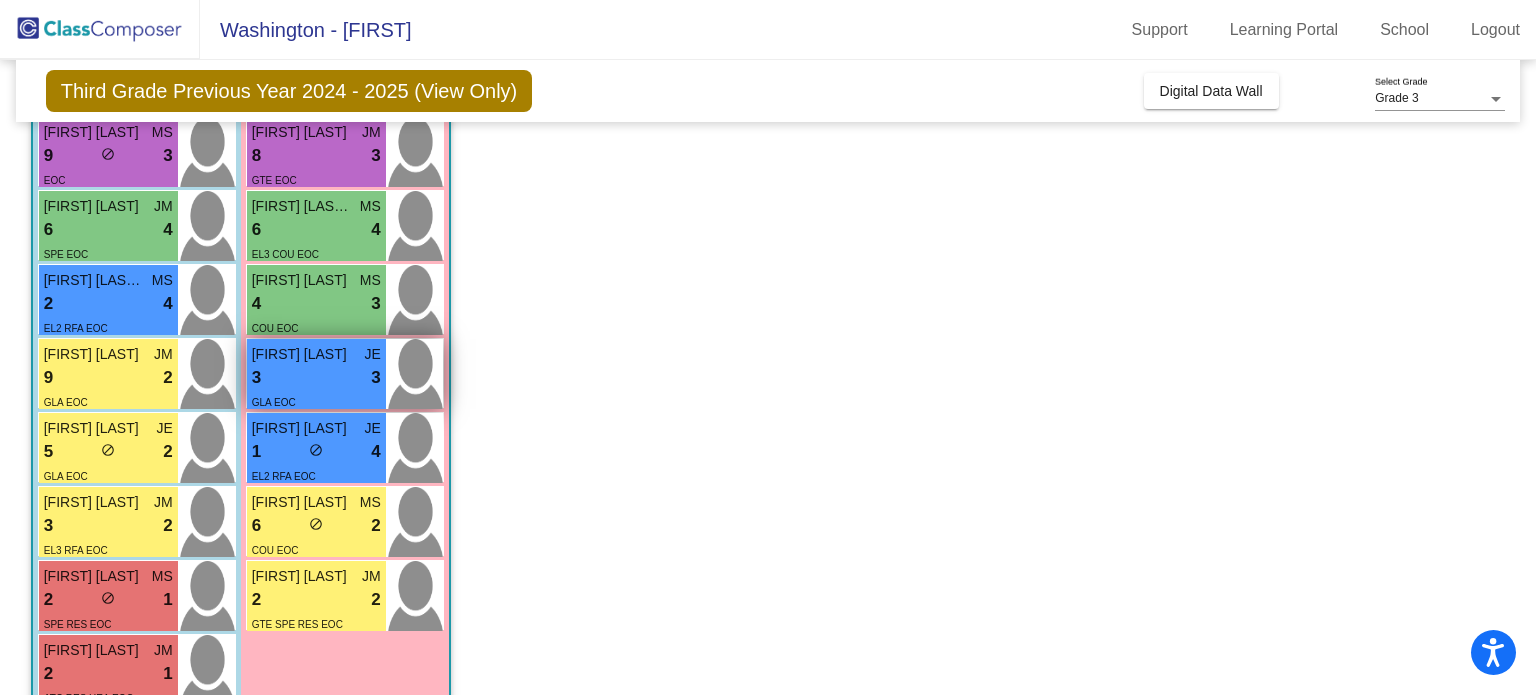 click on "[FIRST] [LAST]" at bounding box center [302, 354] 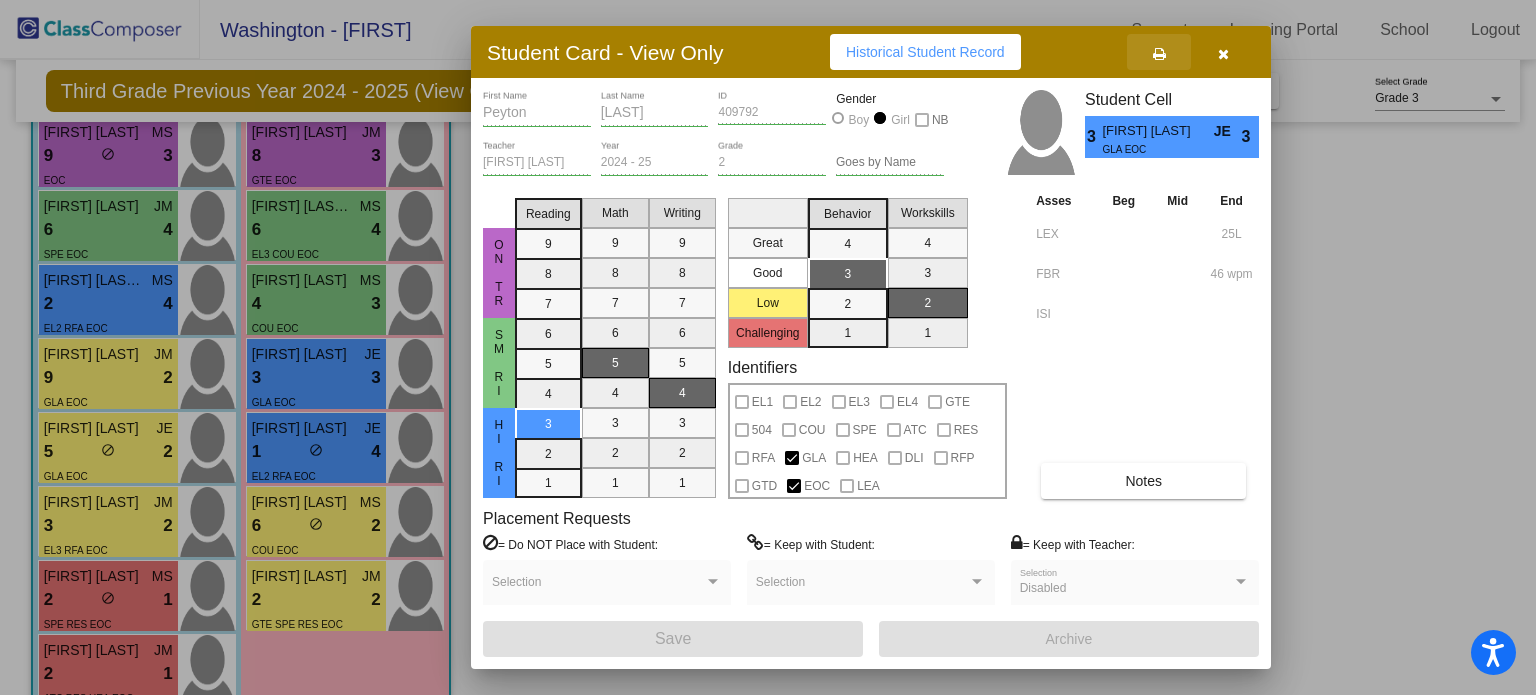 click at bounding box center [1159, 54] 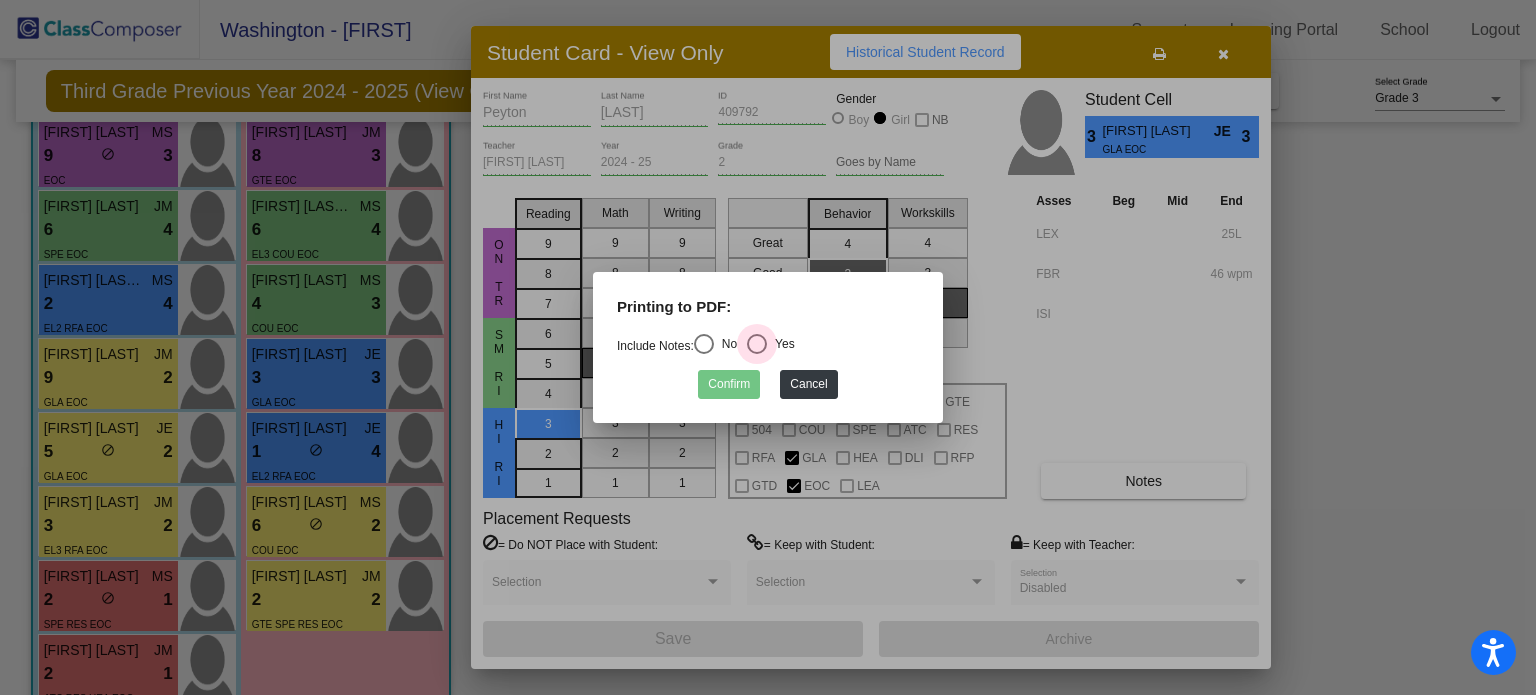 click at bounding box center (757, 344) 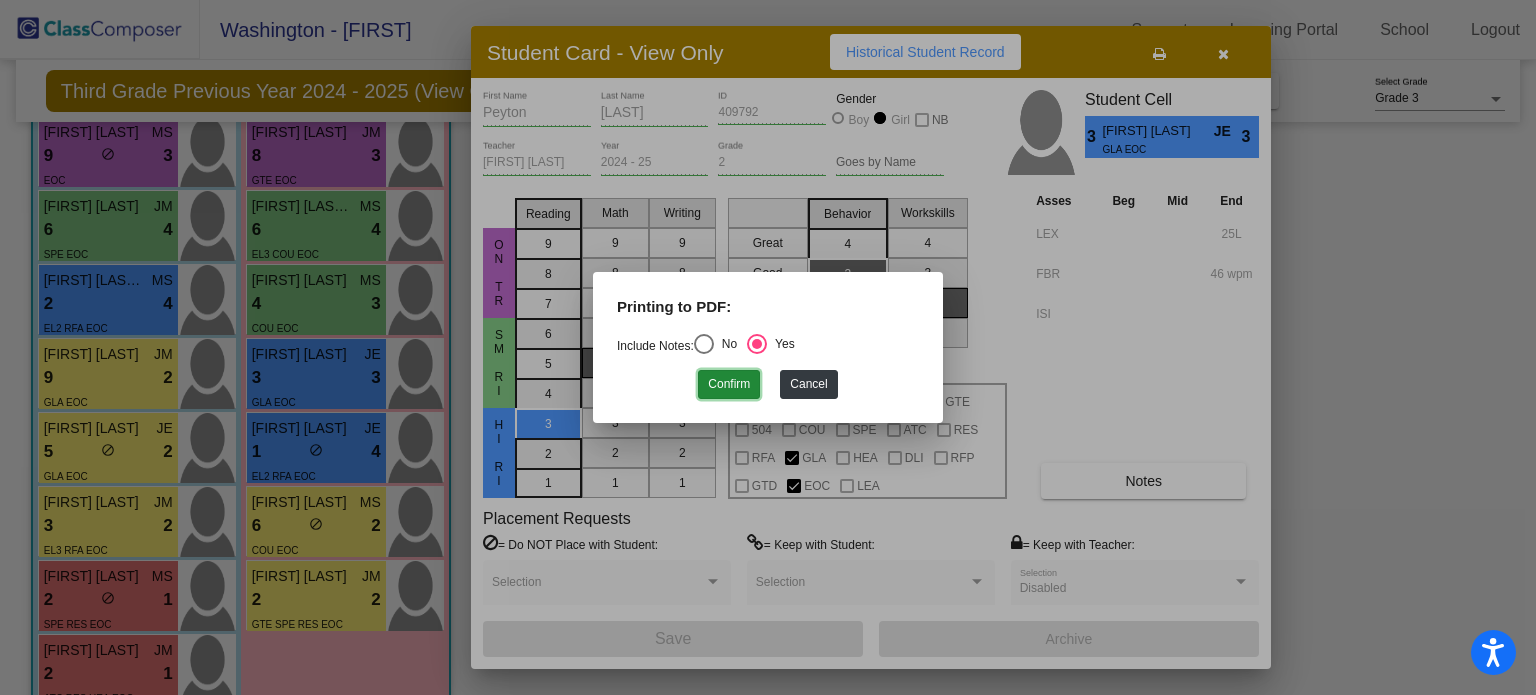 click on "Confirm" at bounding box center (729, 384) 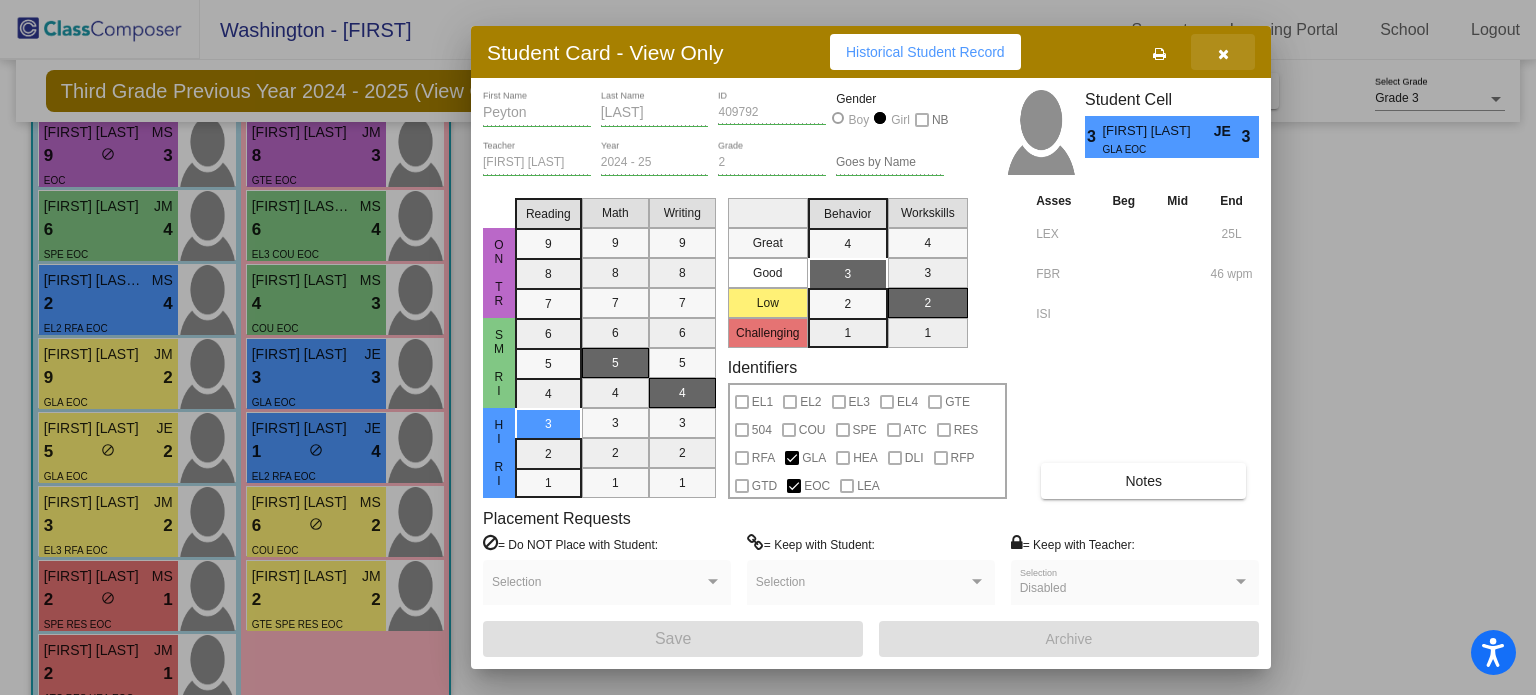 click at bounding box center (1223, 52) 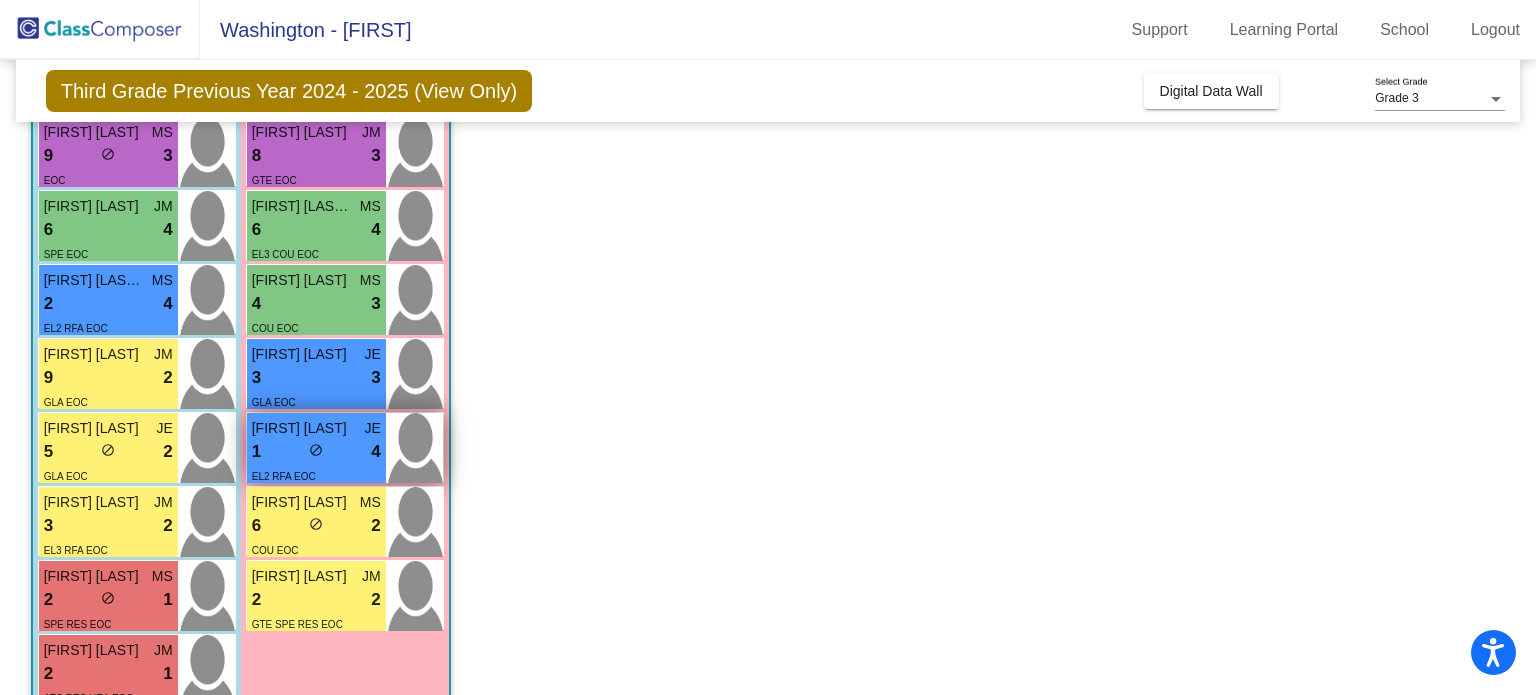 click on "[FIRST] [LAST]" at bounding box center (302, 428) 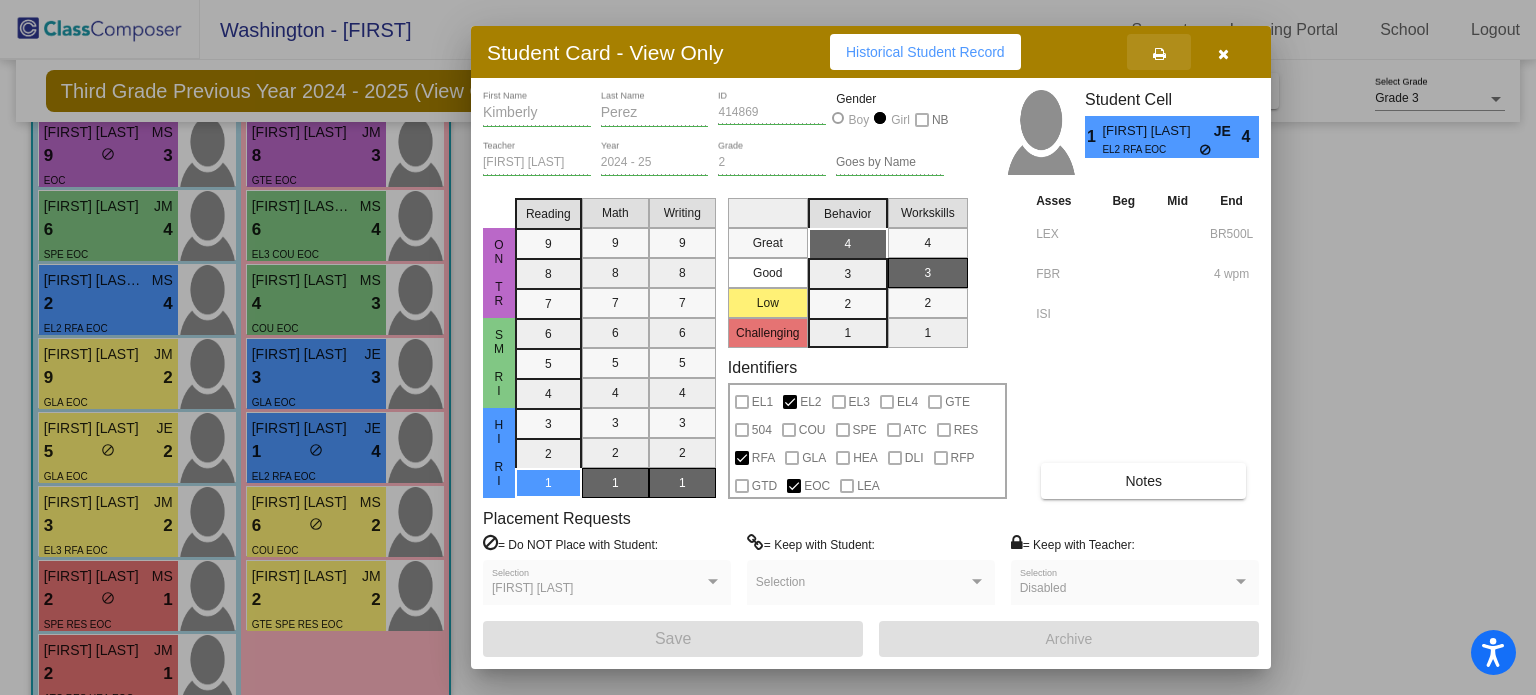click at bounding box center [1159, 54] 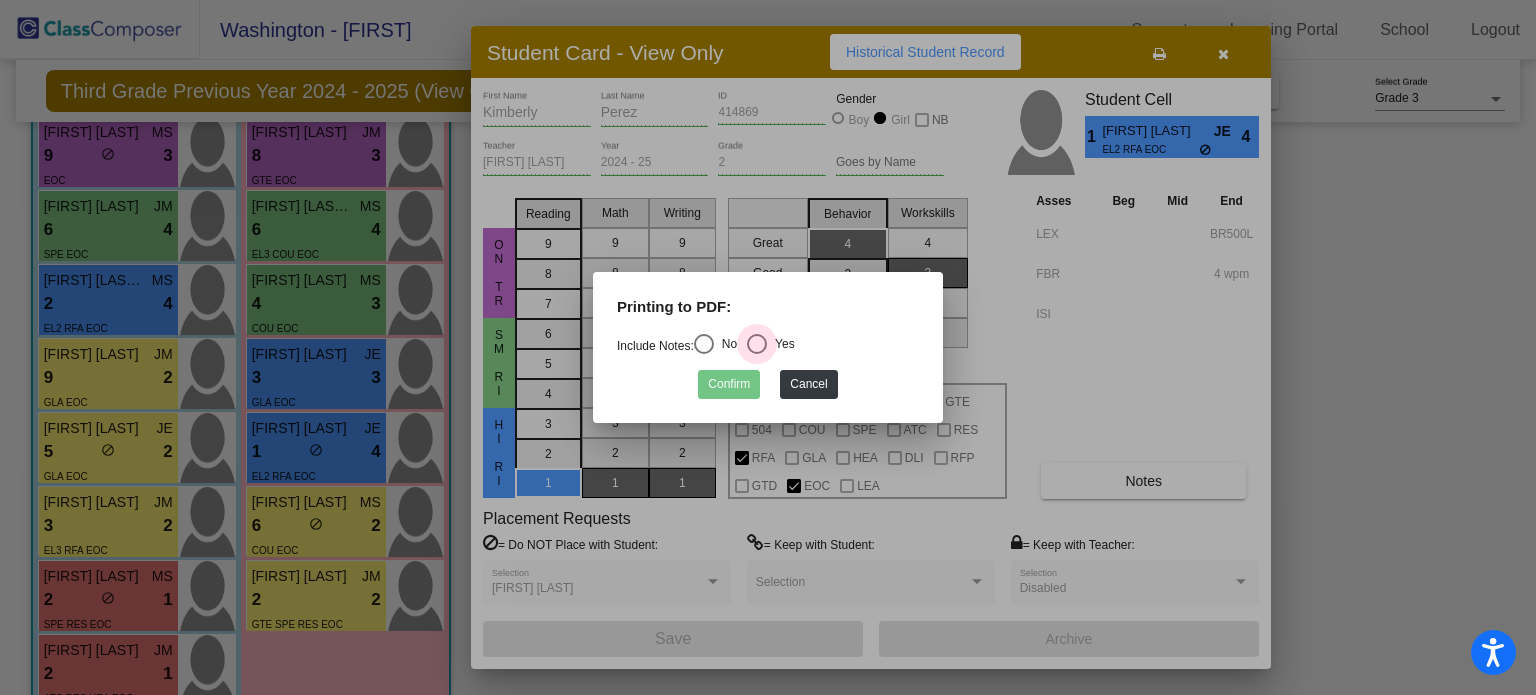 click at bounding box center [757, 344] 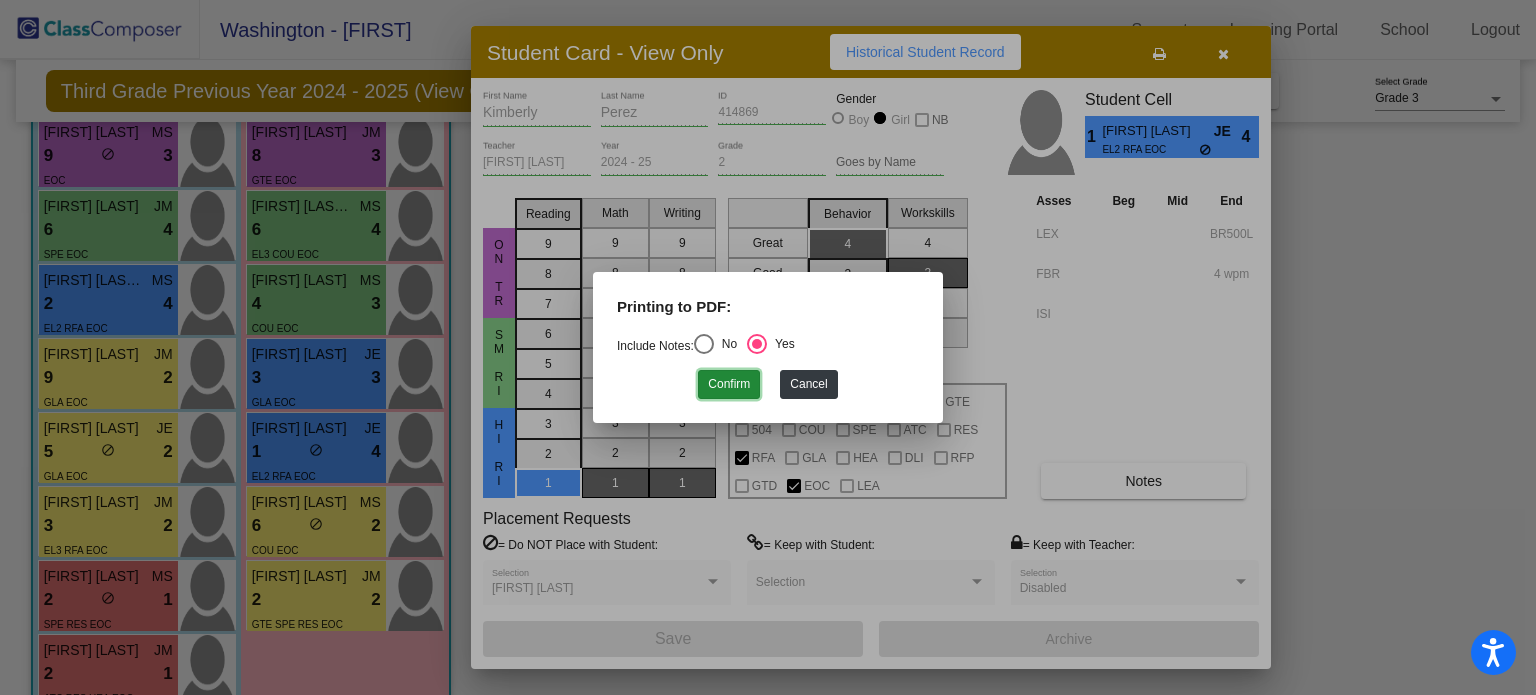 click on "Confirm" at bounding box center (729, 384) 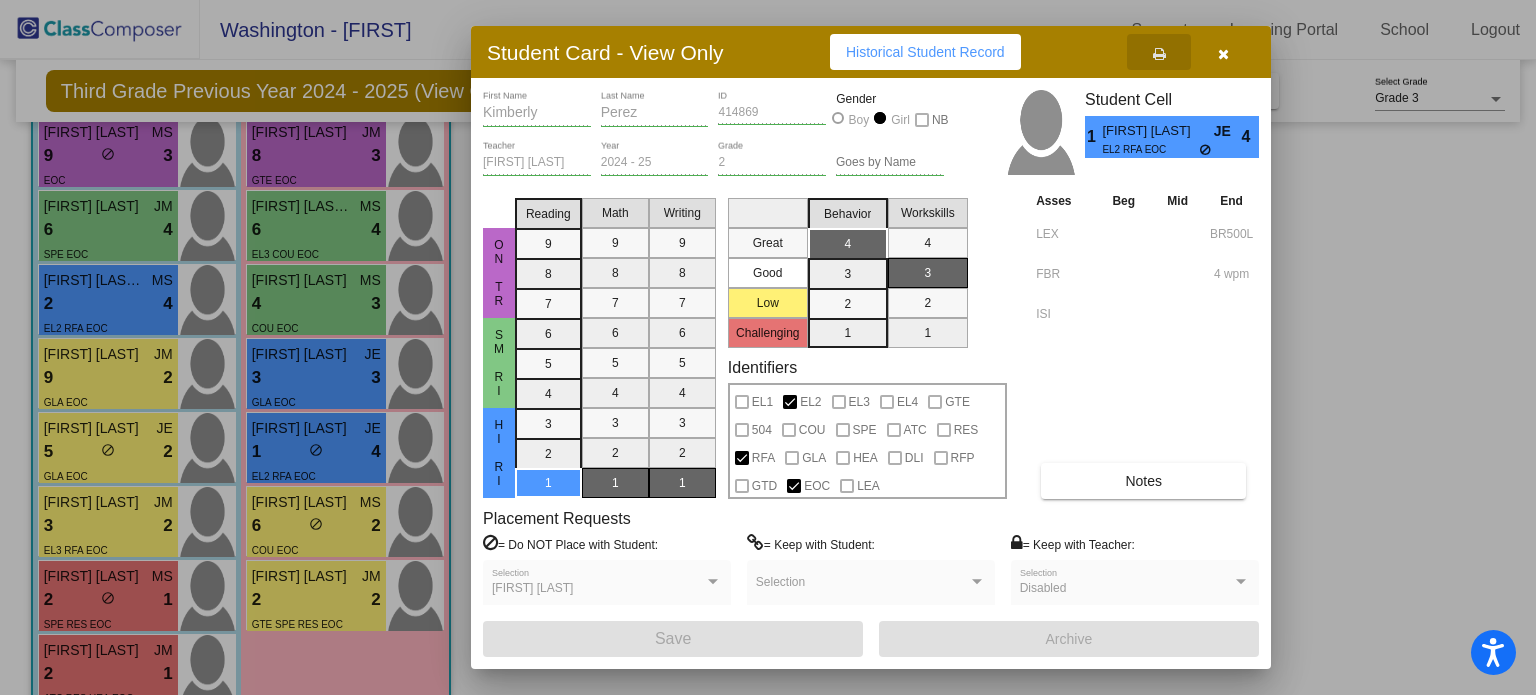 click at bounding box center (1223, 54) 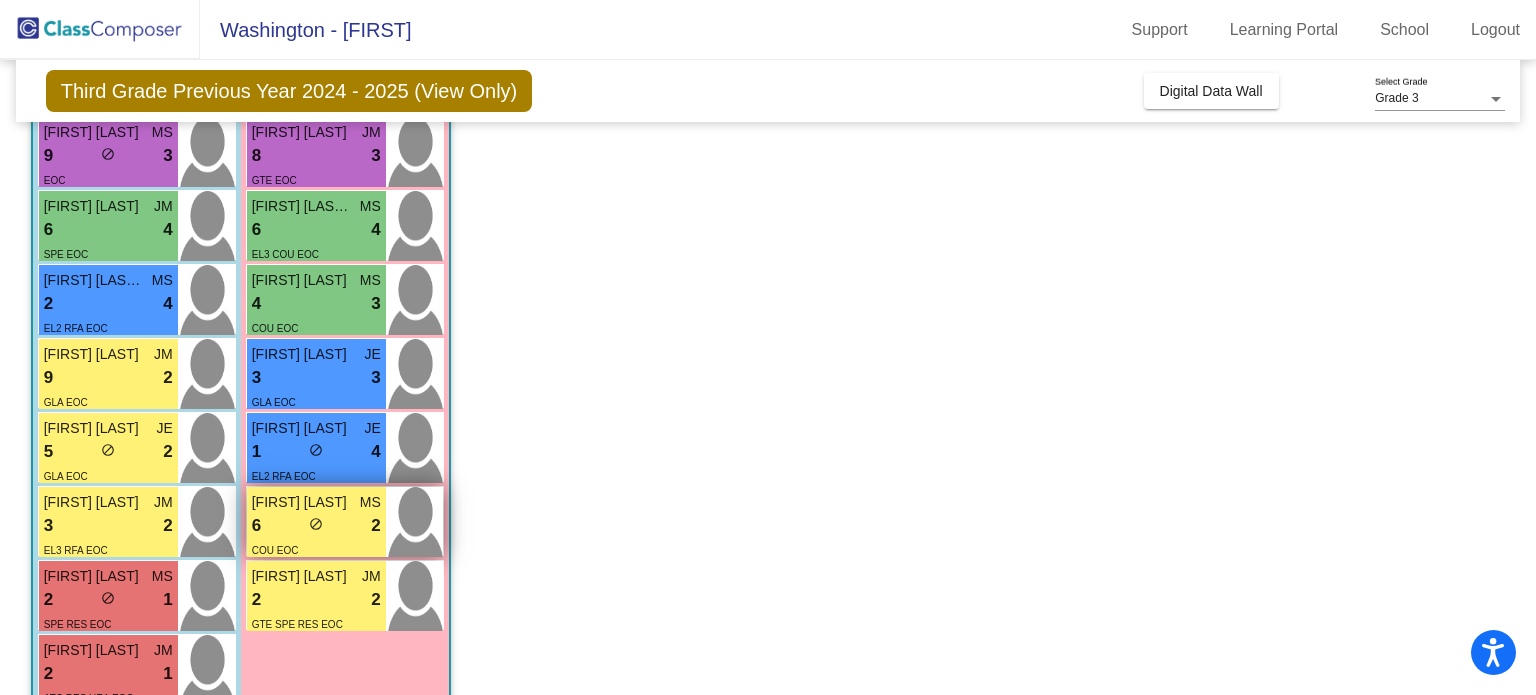 click on "6 lock do_not_disturb_alt 2" at bounding box center (316, 526) 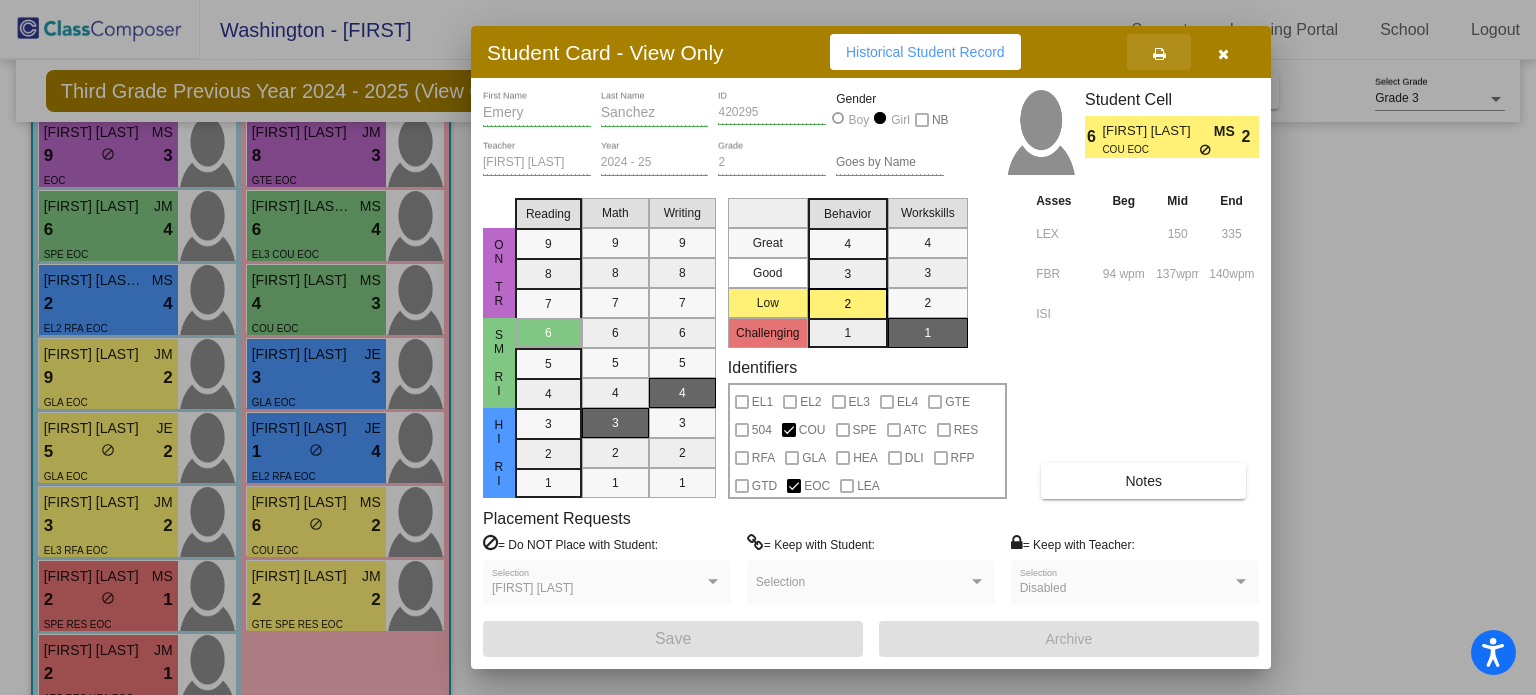 click at bounding box center (1159, 54) 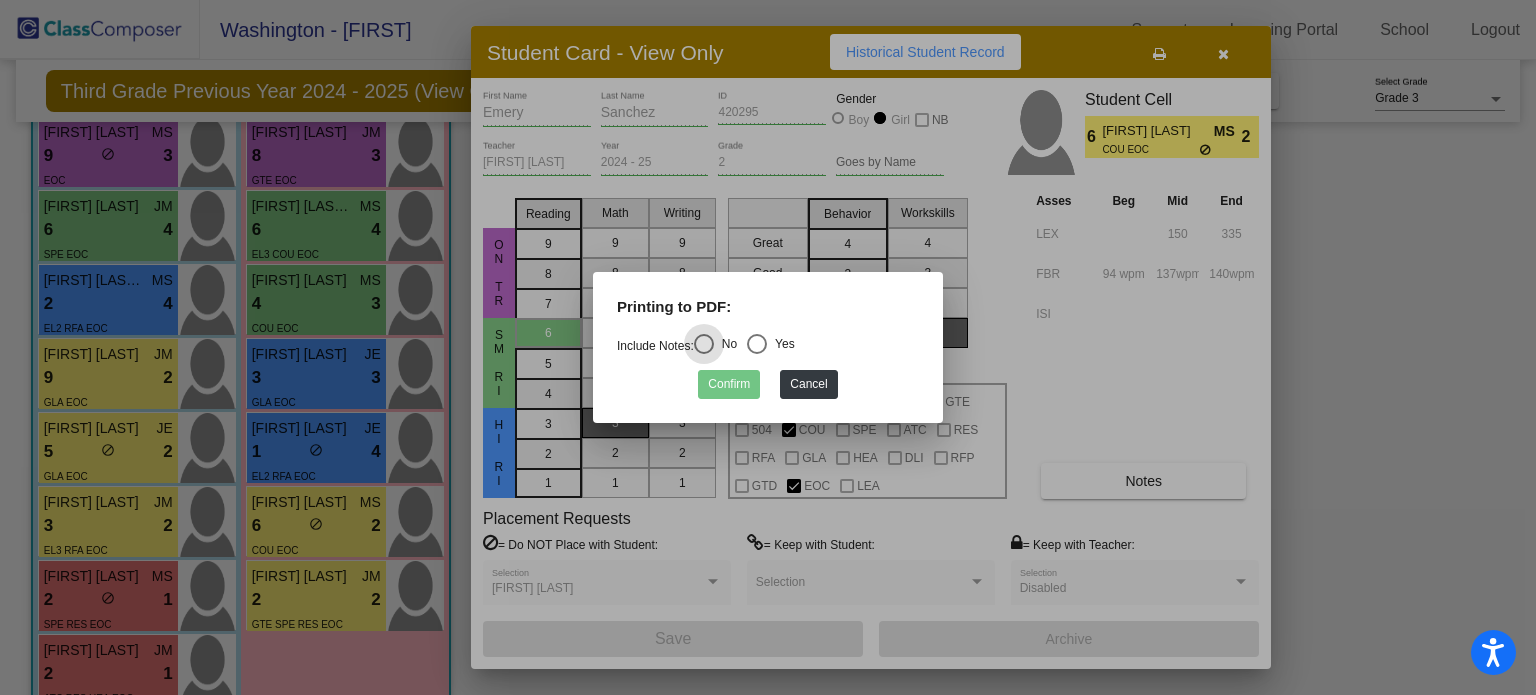 click at bounding box center [757, 344] 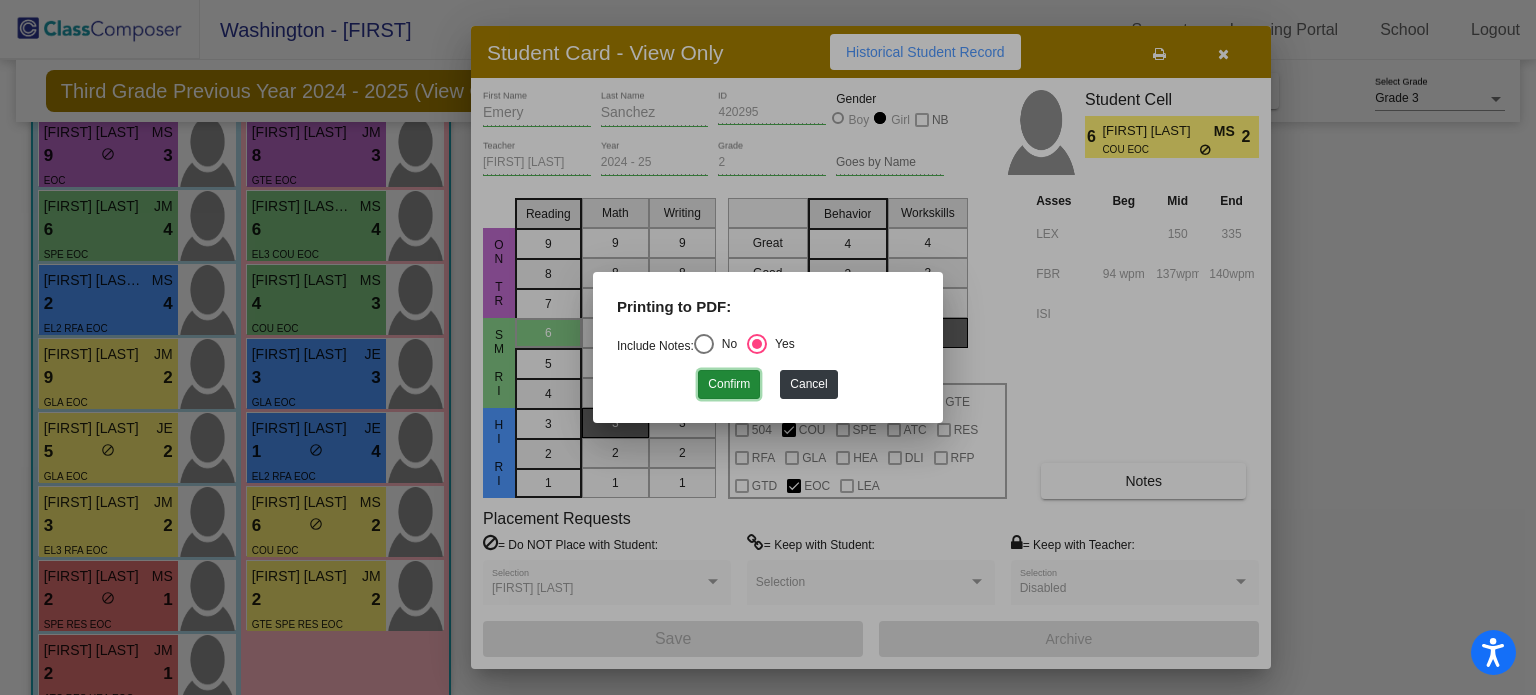 click on "Confirm" at bounding box center (729, 384) 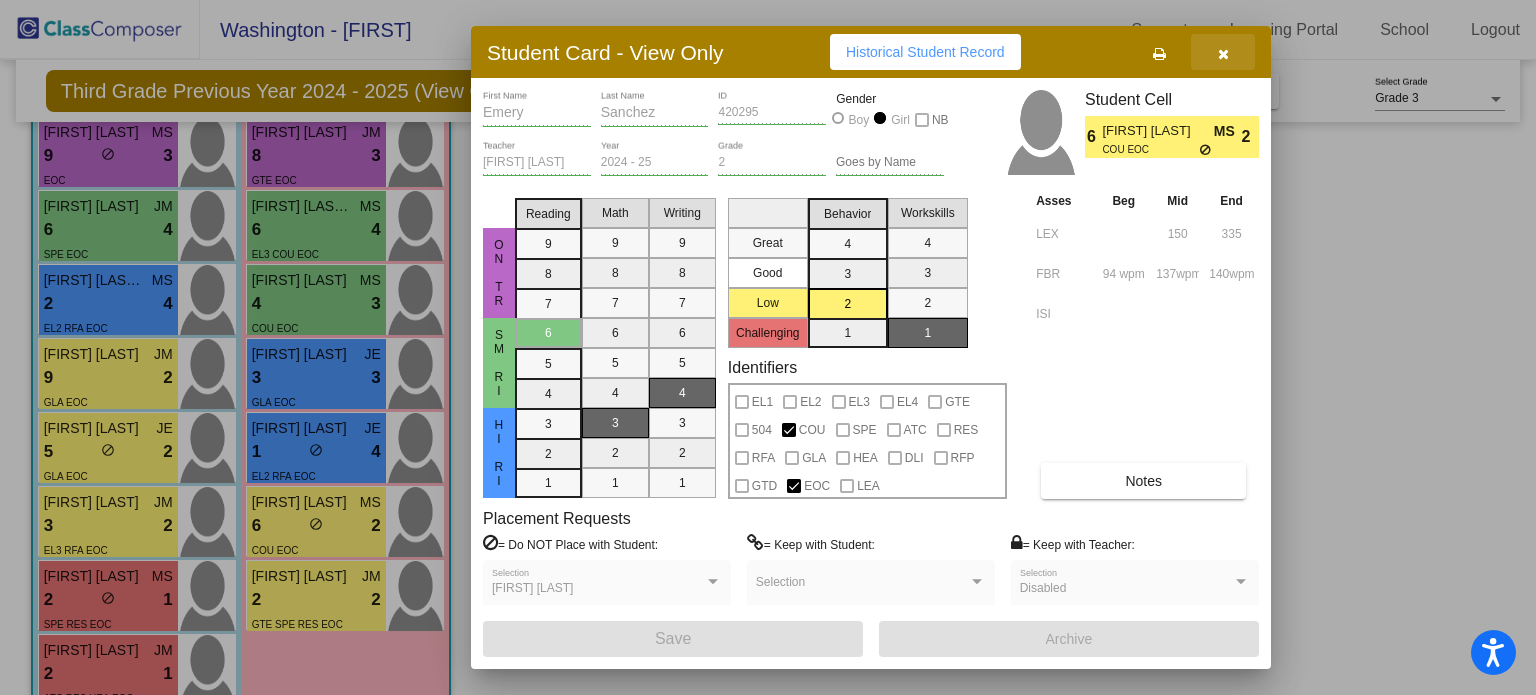 click at bounding box center [1223, 54] 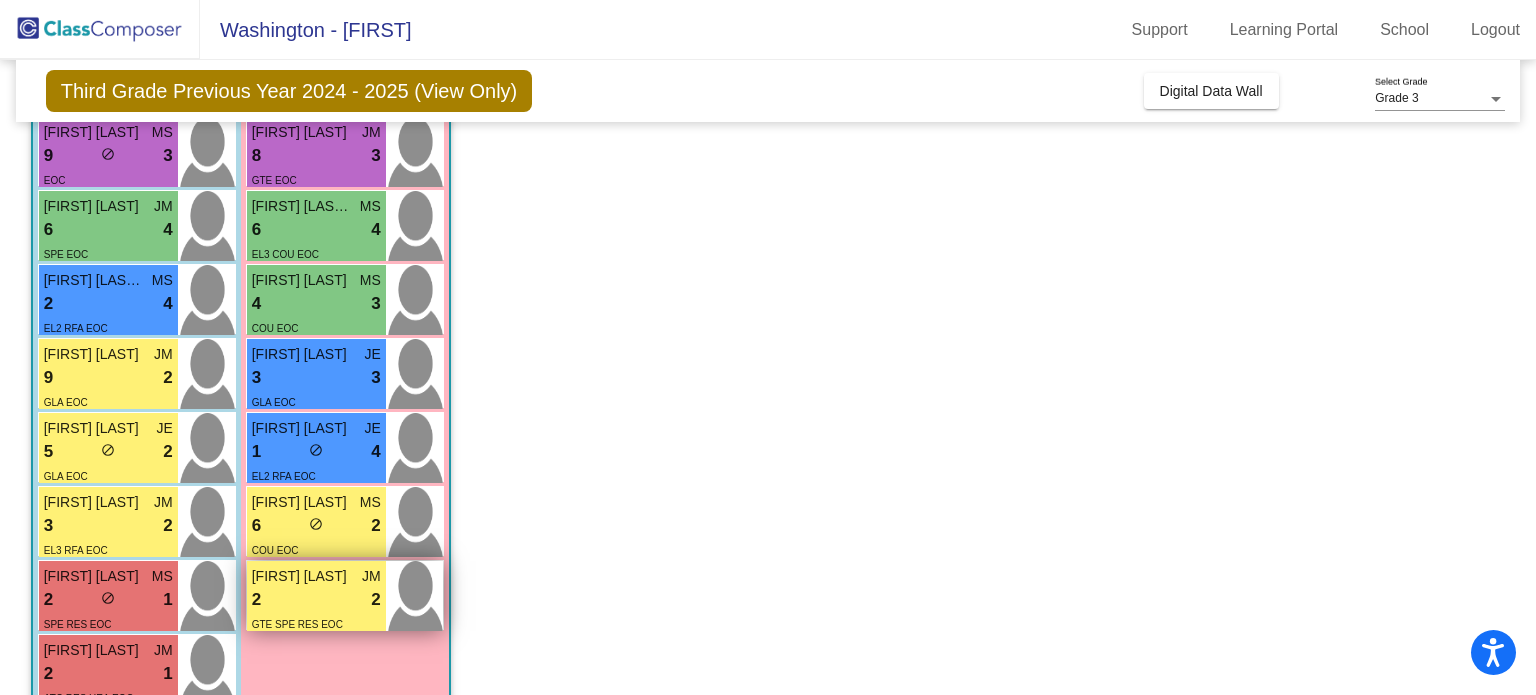 click on "2 lock do_not_disturb_alt 2" at bounding box center [316, 600] 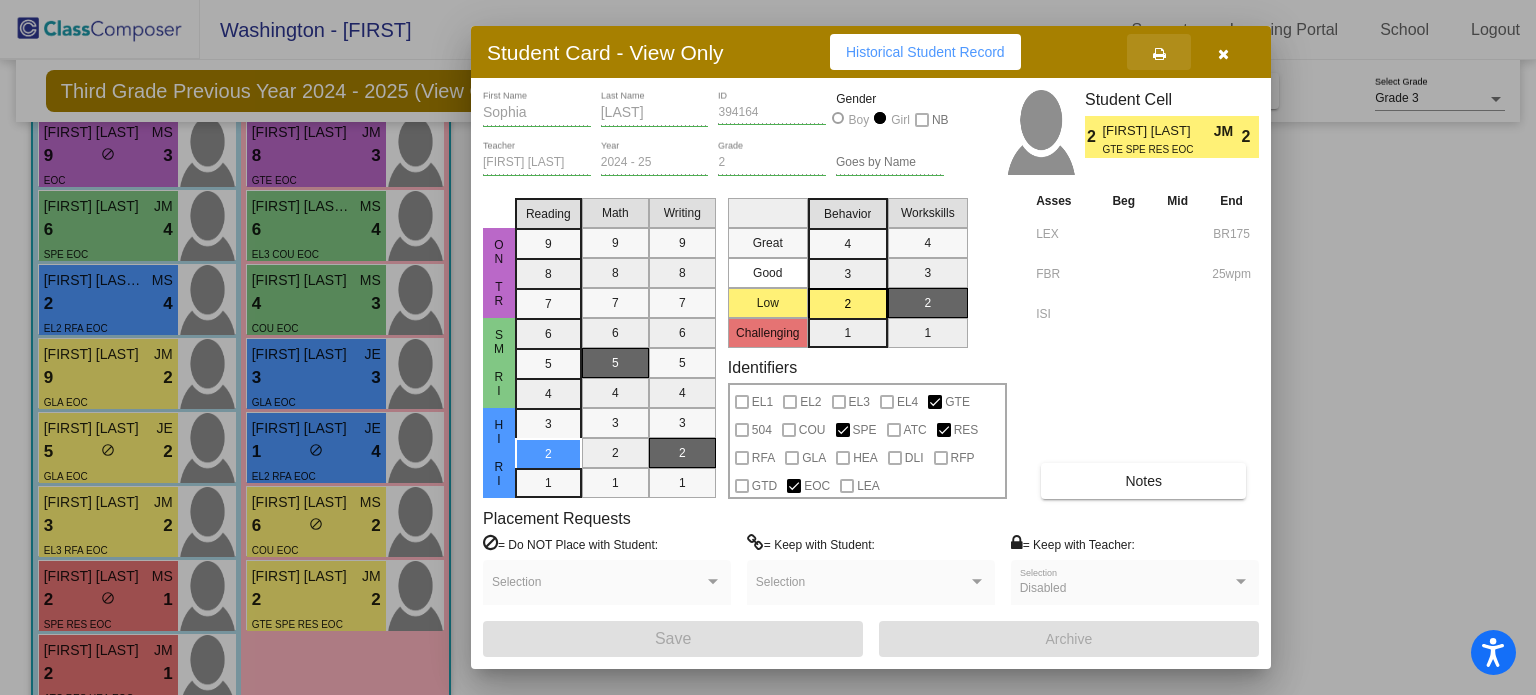 click at bounding box center (1159, 54) 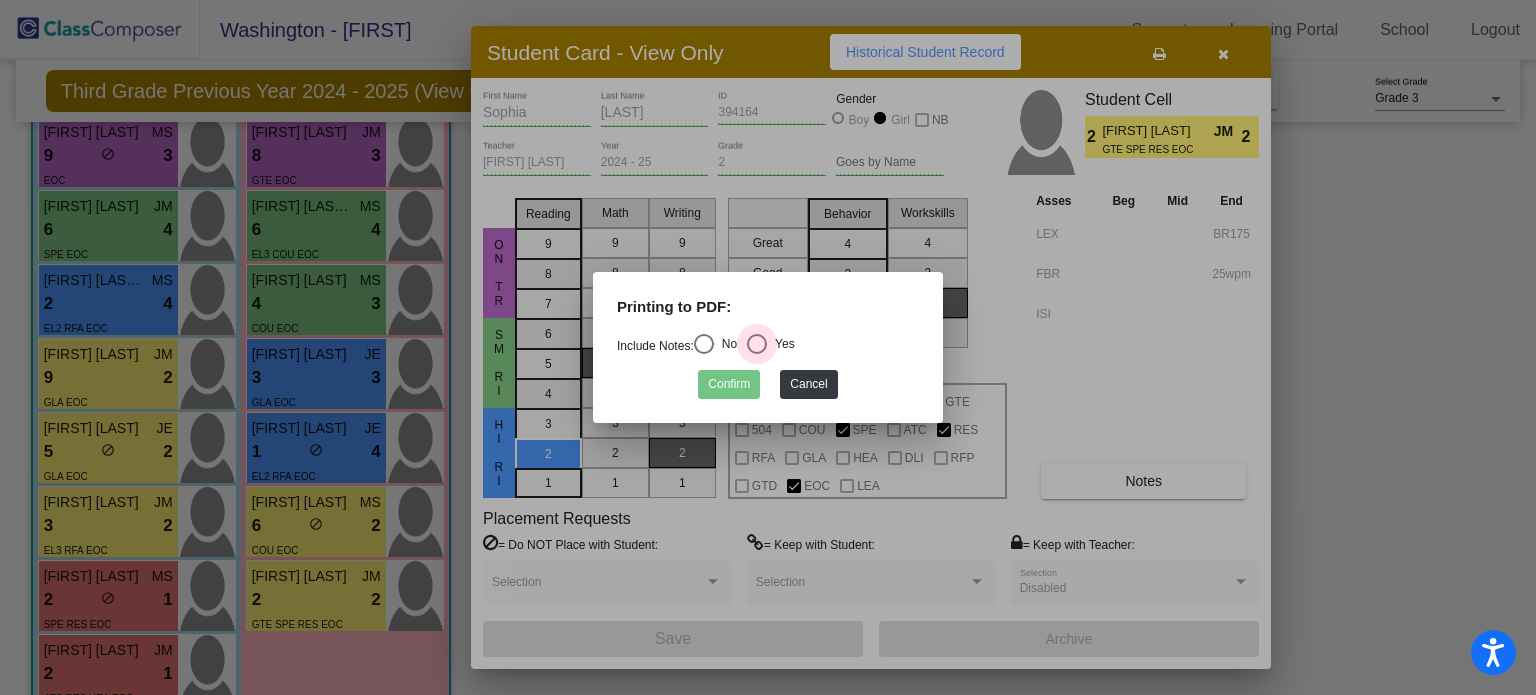 click at bounding box center (757, 344) 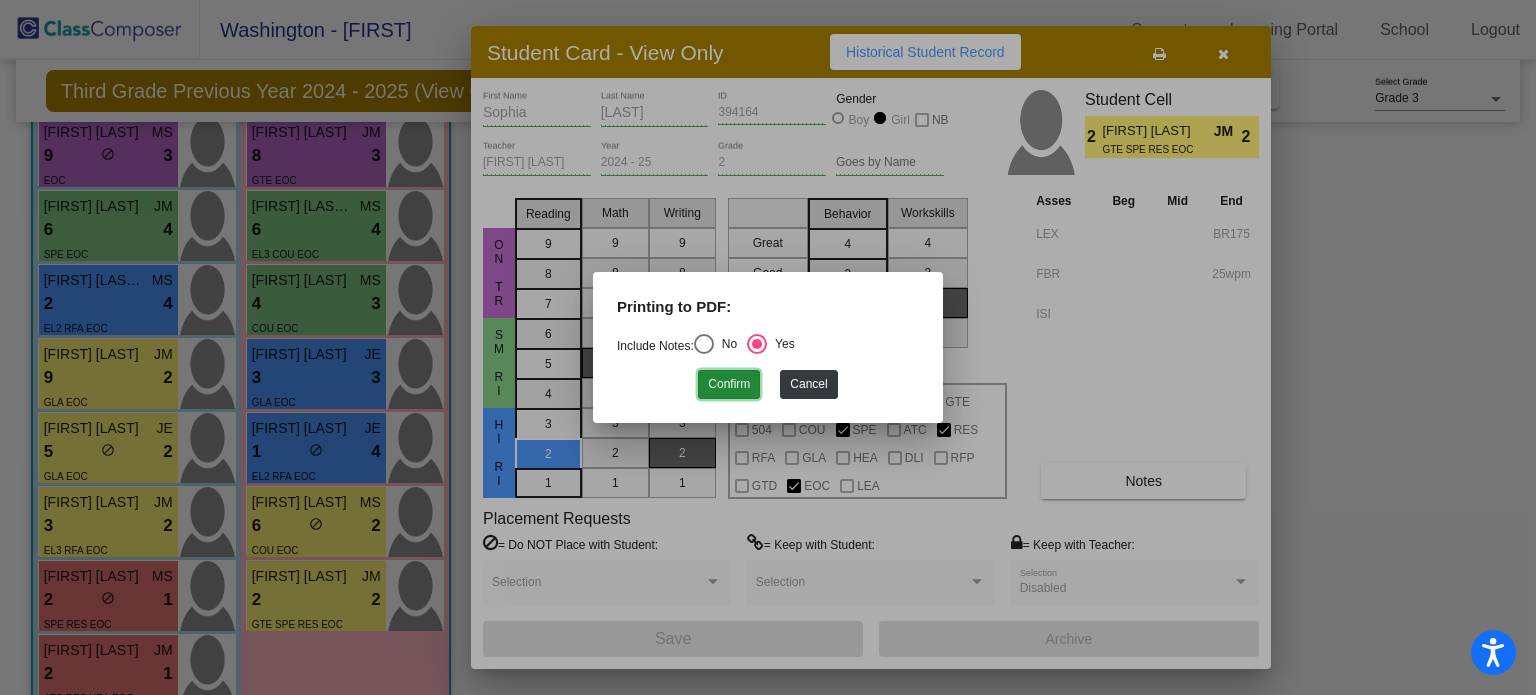 click on "Confirm" at bounding box center (729, 384) 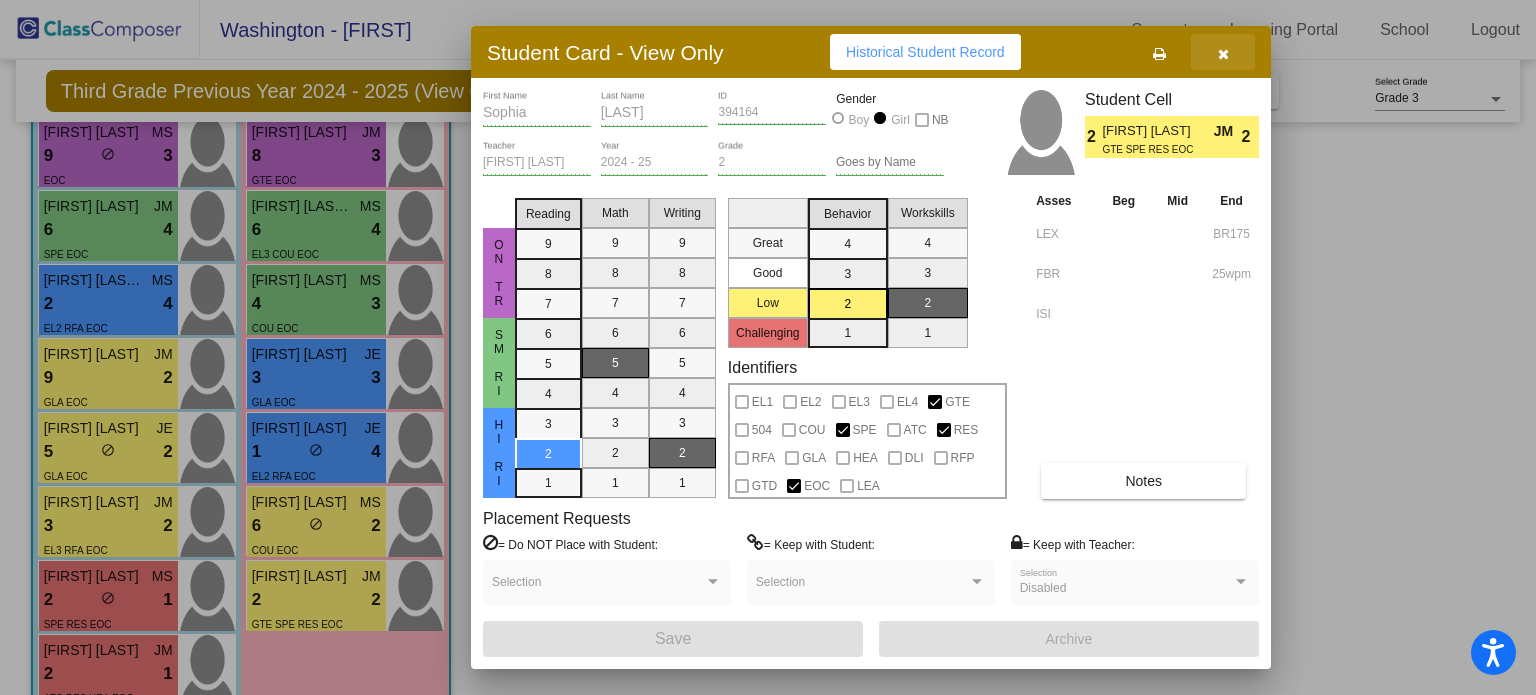 click at bounding box center [1223, 54] 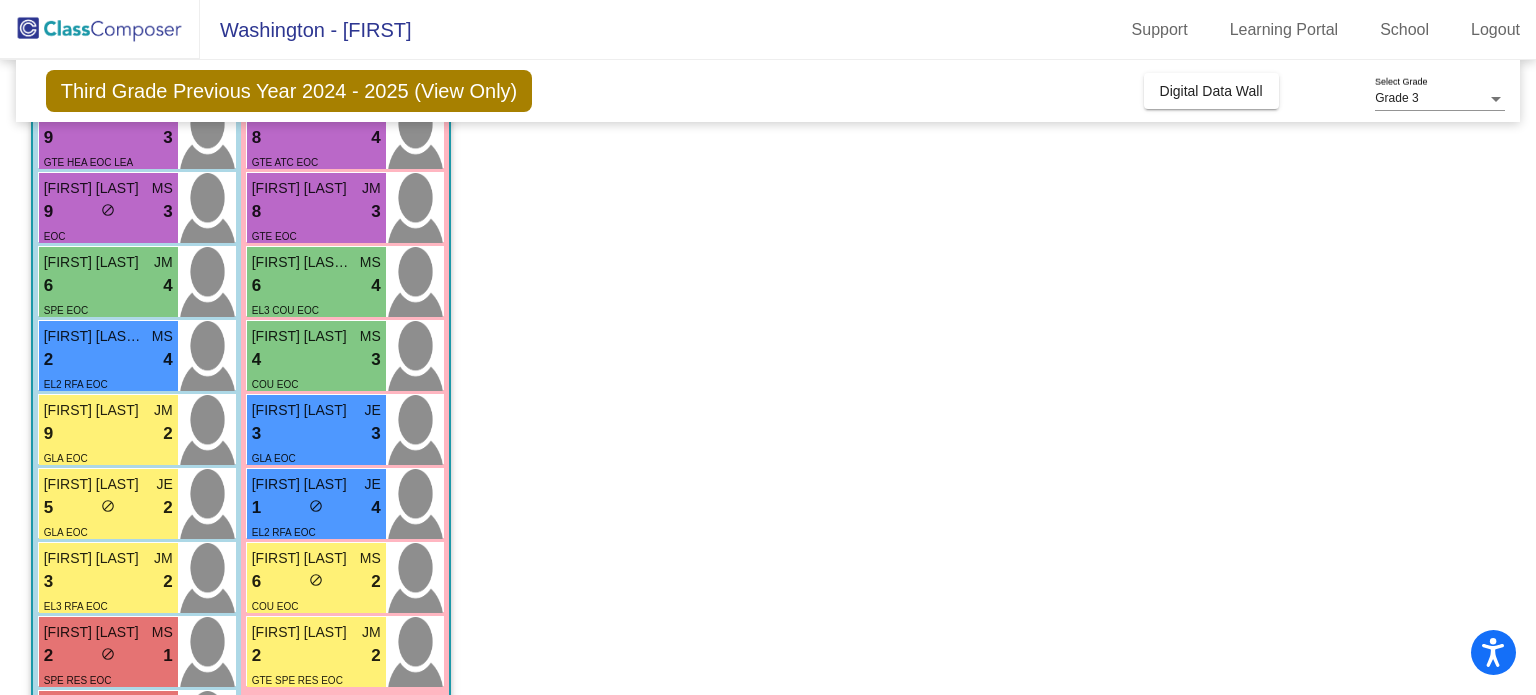 scroll, scrollTop: 544, scrollLeft: 0, axis: vertical 